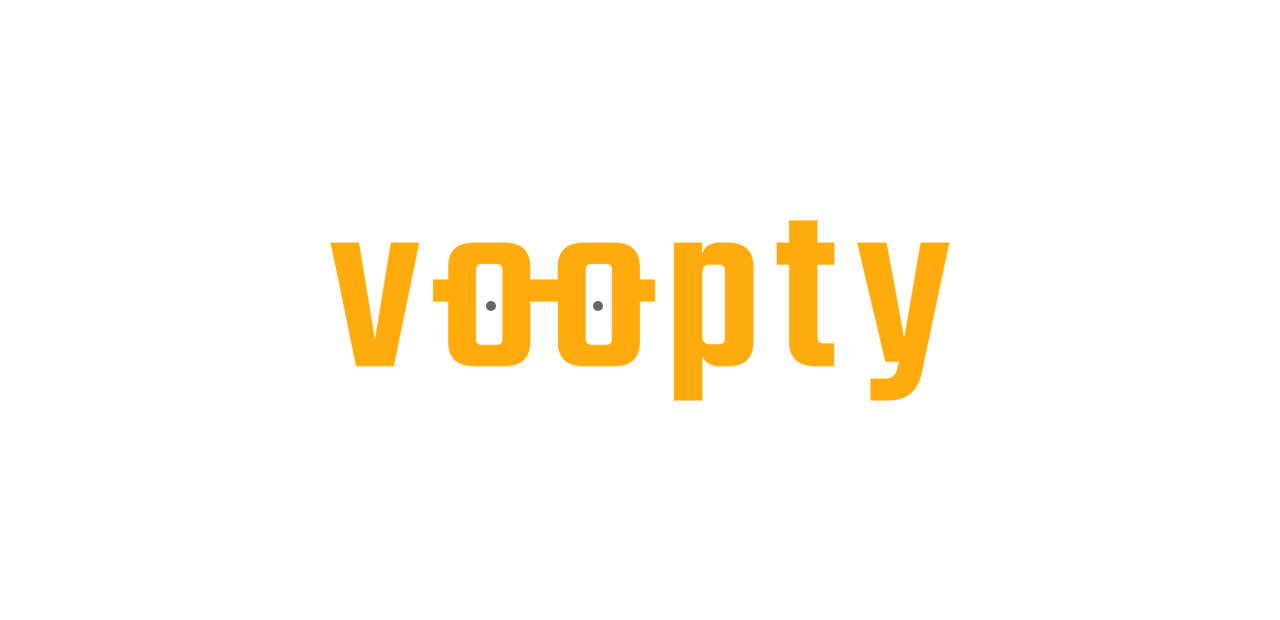 scroll, scrollTop: 0, scrollLeft: 0, axis: both 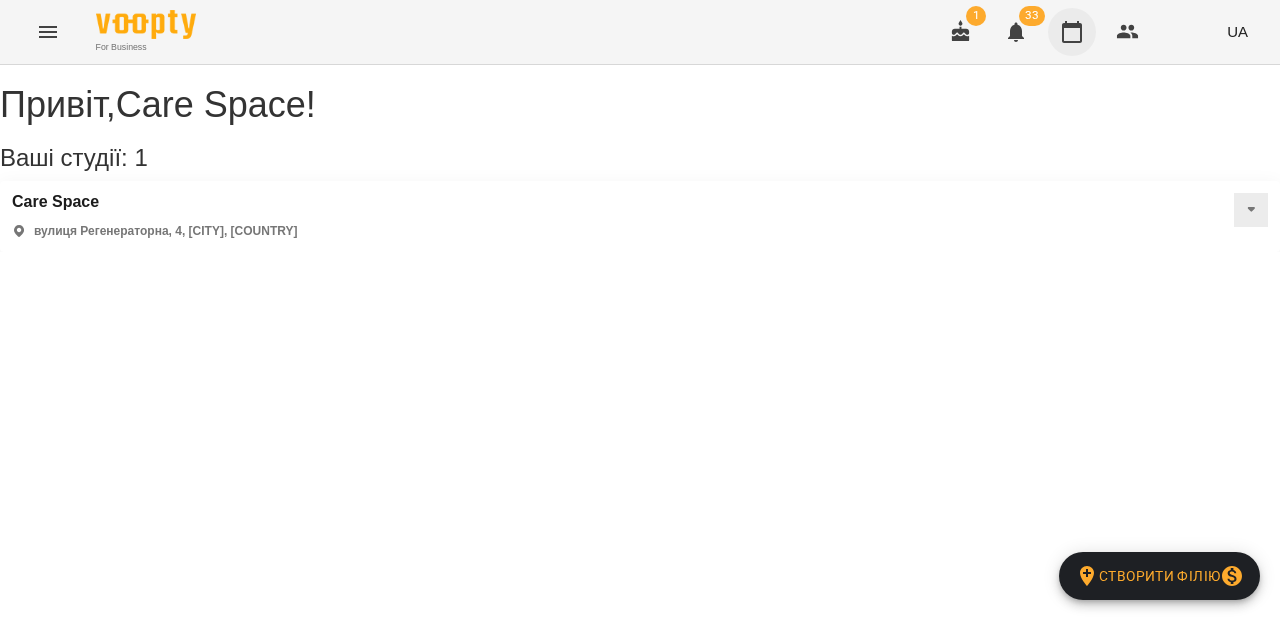 click 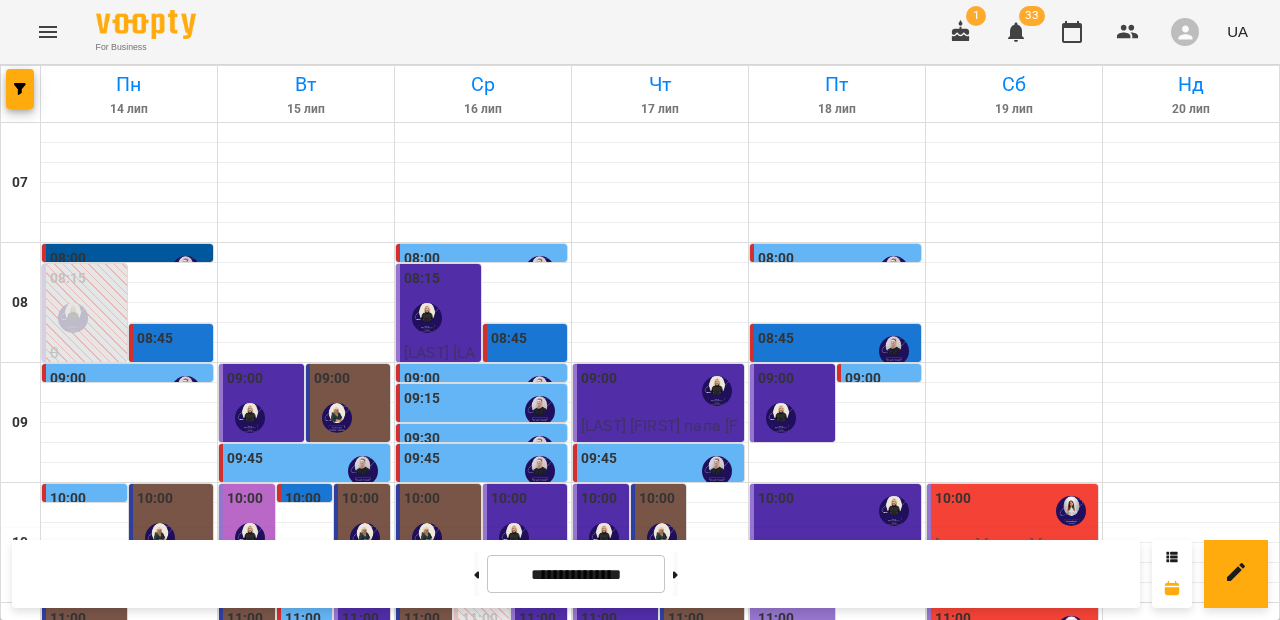 scroll, scrollTop: 332, scrollLeft: 0, axis: vertical 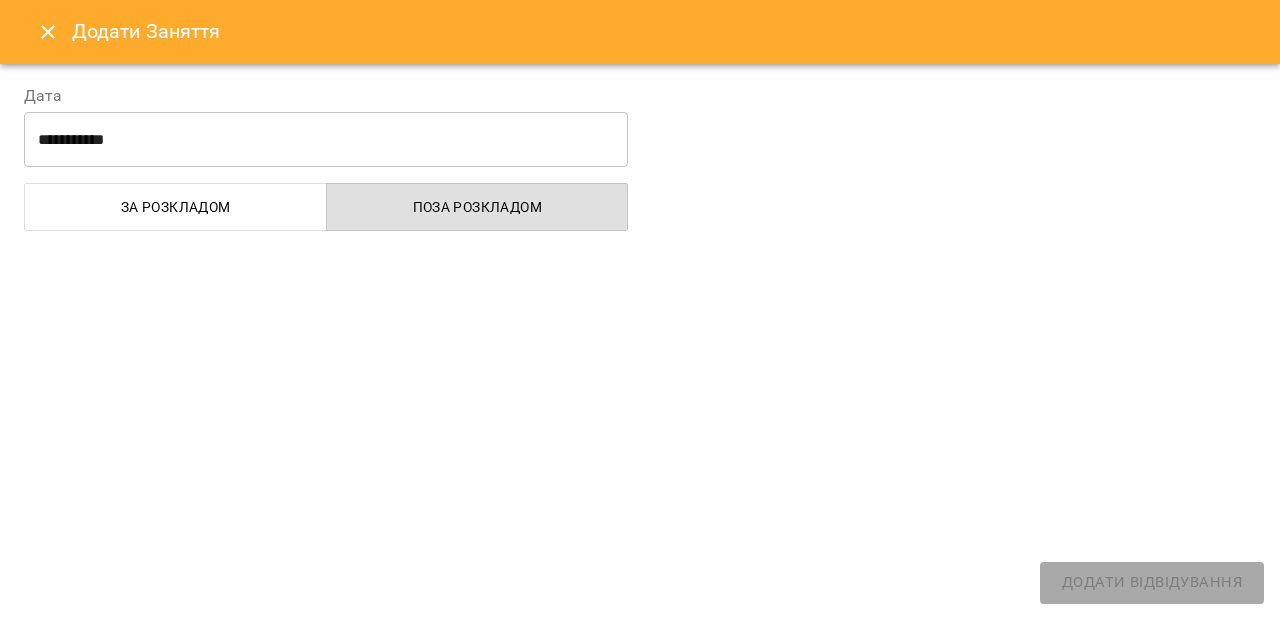 select 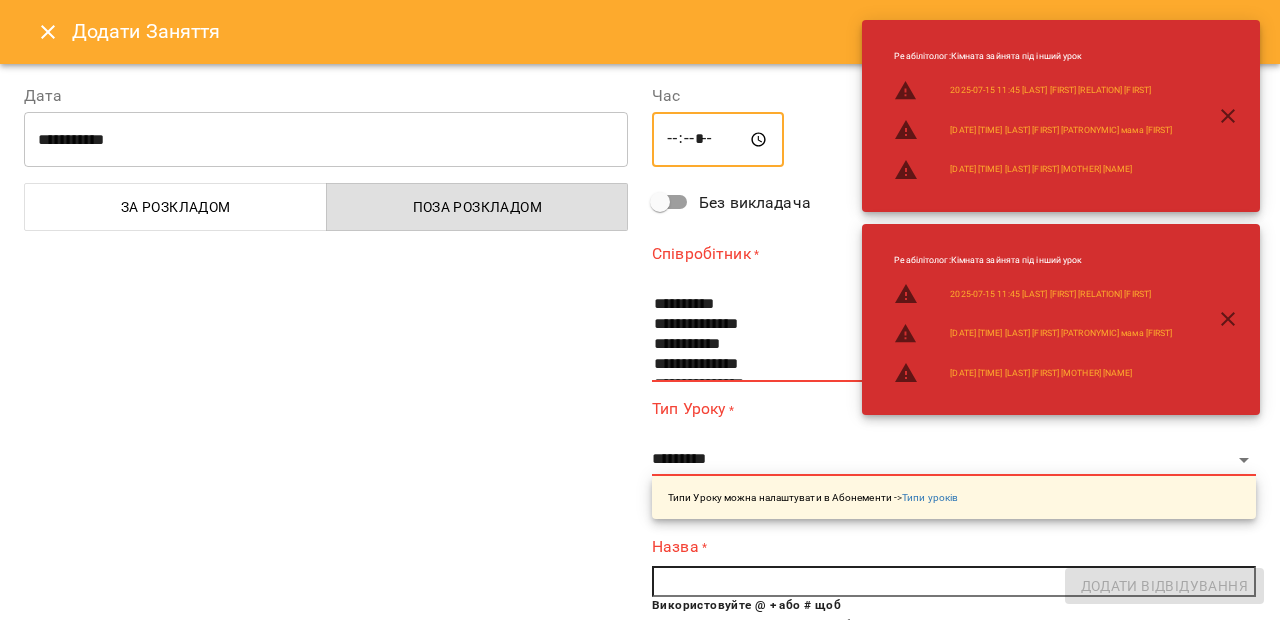 click on "*****" at bounding box center [718, 140] 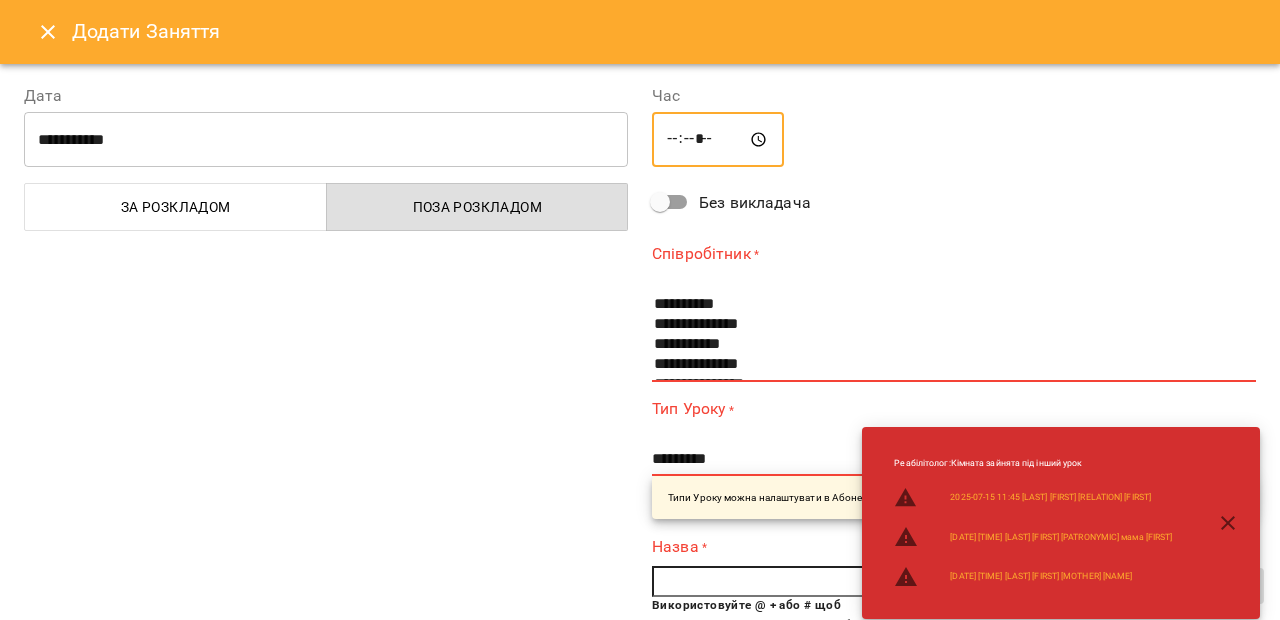 type on "*****" 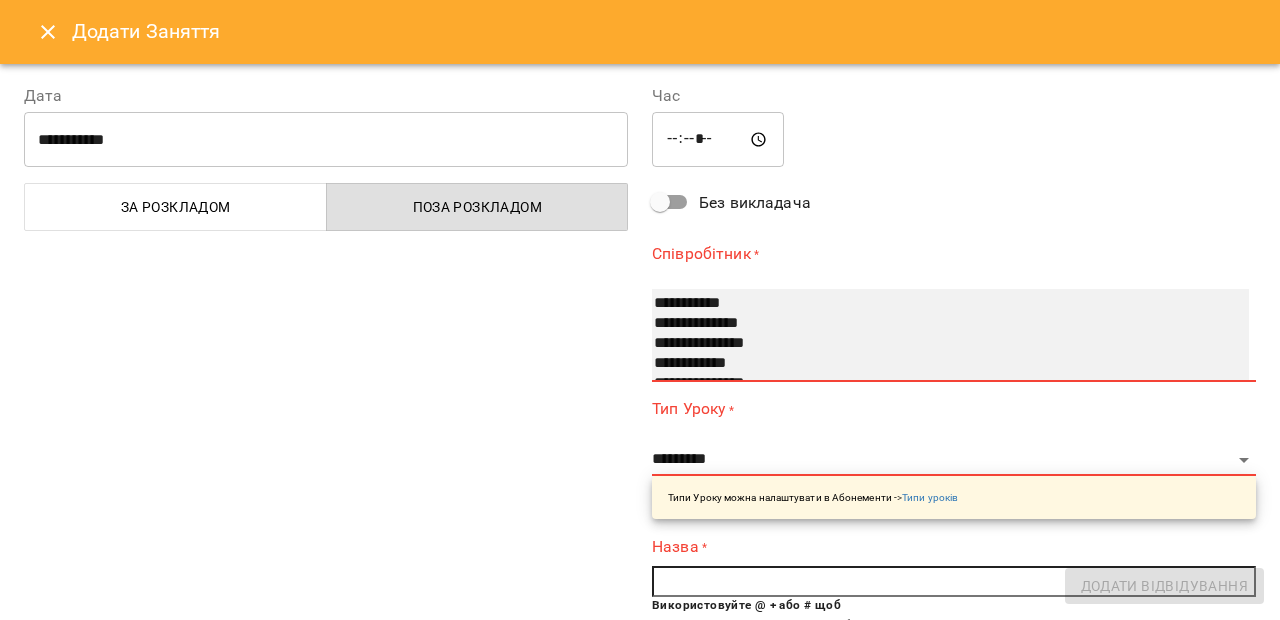 scroll, scrollTop: 62, scrollLeft: 0, axis: vertical 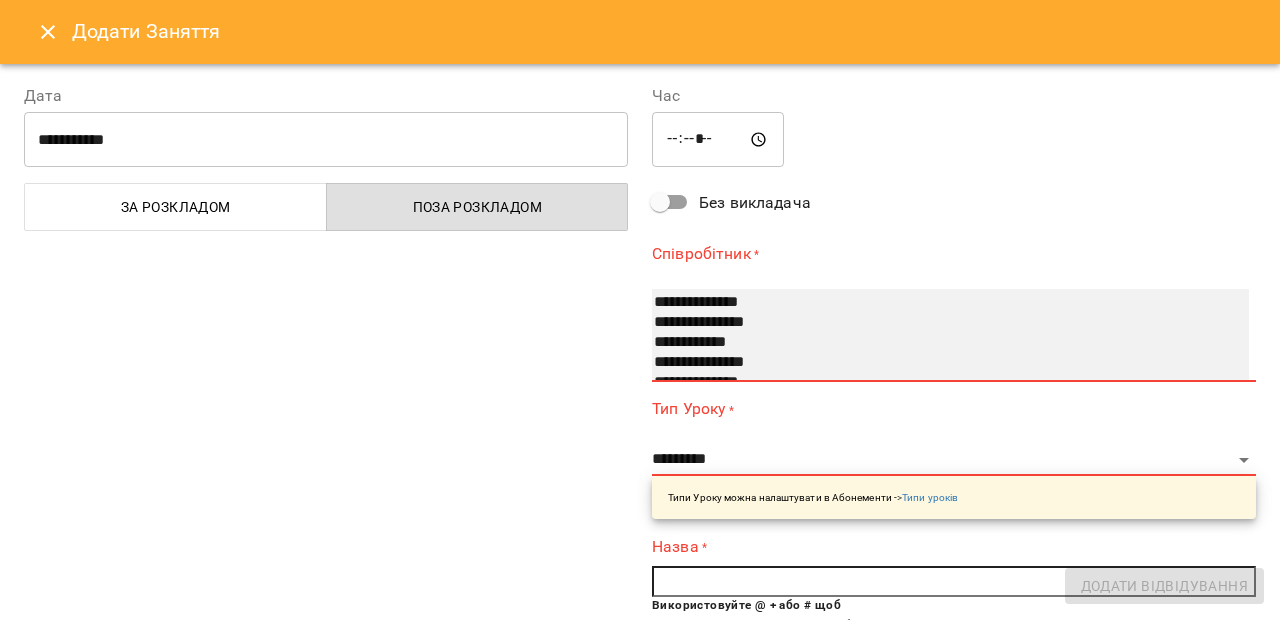select on "**********" 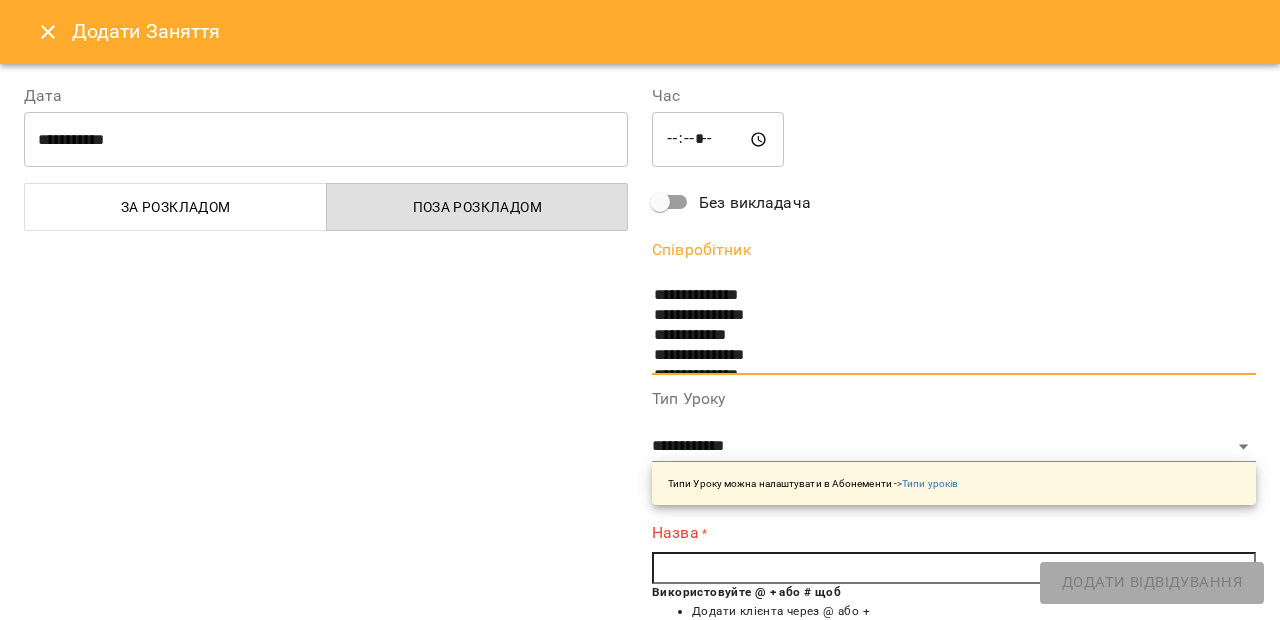click at bounding box center [954, 568] 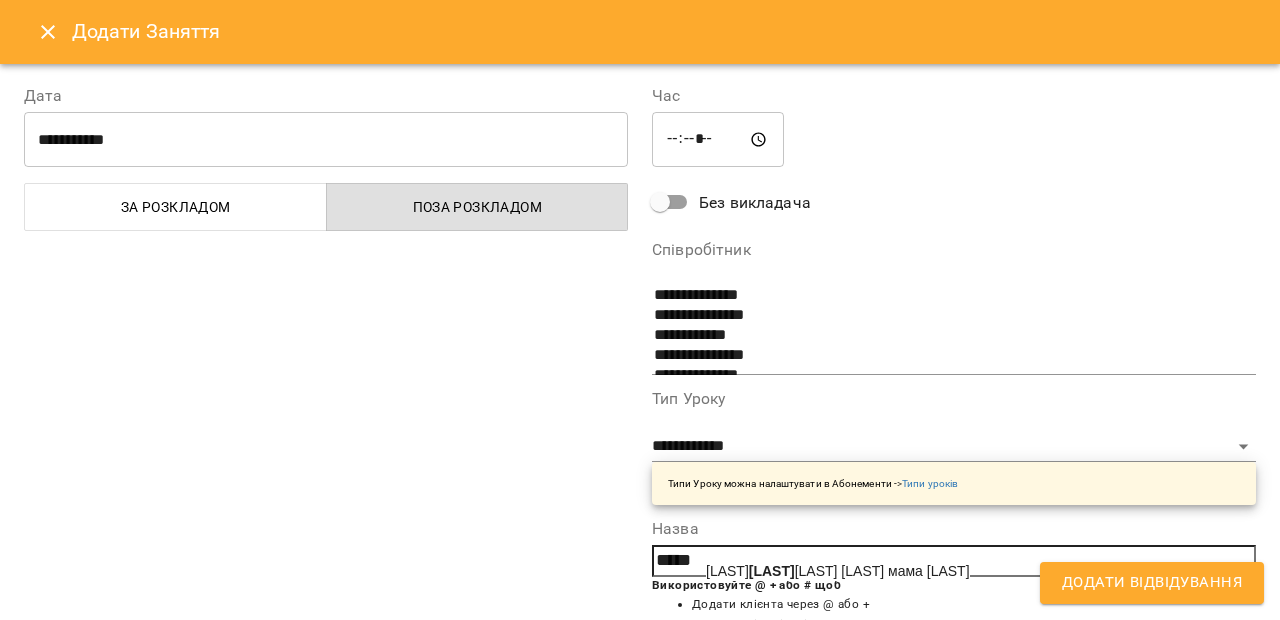 click on "[LAST] [FIRST] [PATRONYMIC] [RELATION] [FIRST]" at bounding box center [838, 571] 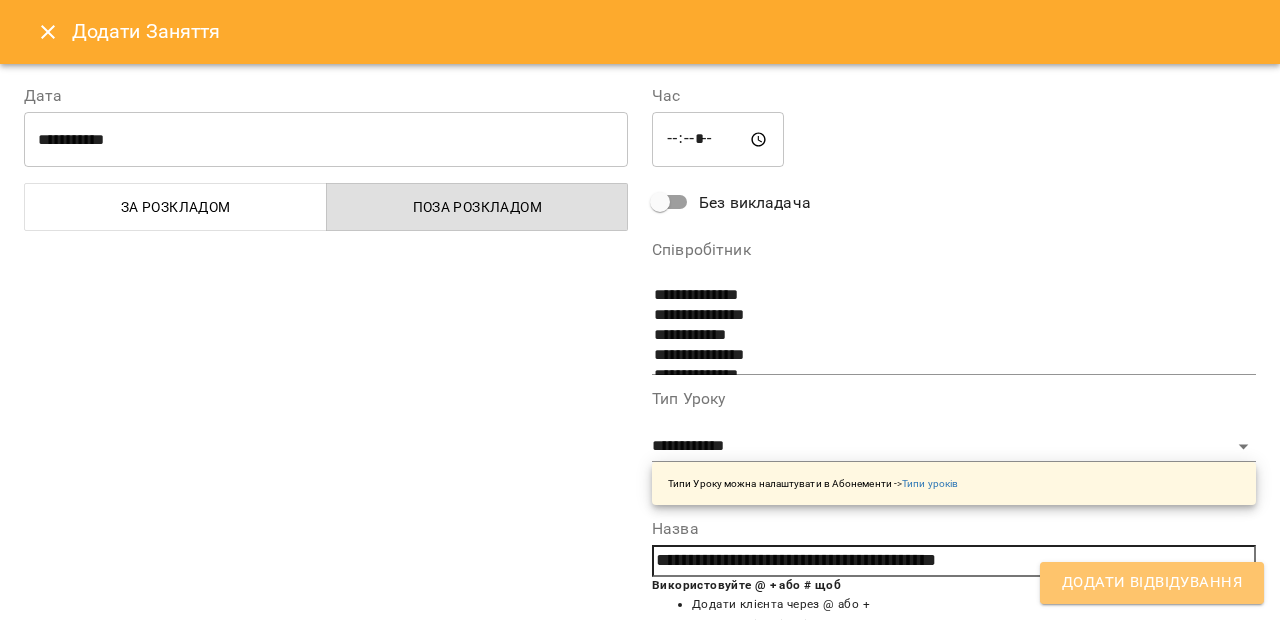 click on "Додати Відвідування" at bounding box center [1152, 583] 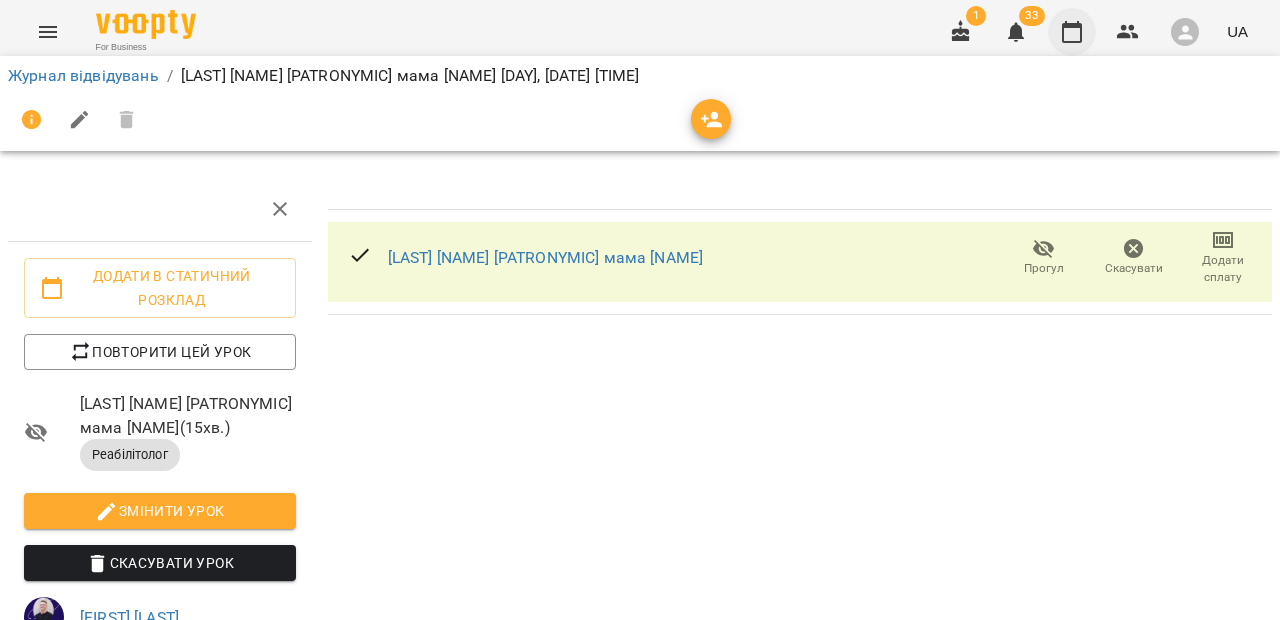click at bounding box center (1072, 32) 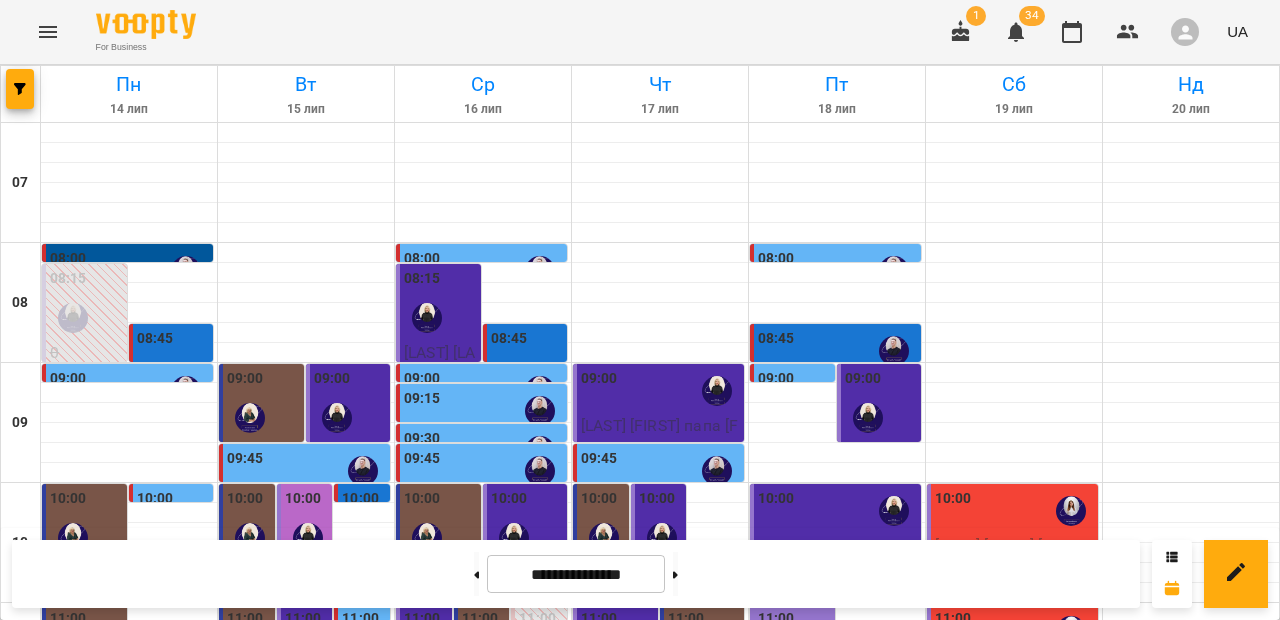 scroll, scrollTop: 227, scrollLeft: 0, axis: vertical 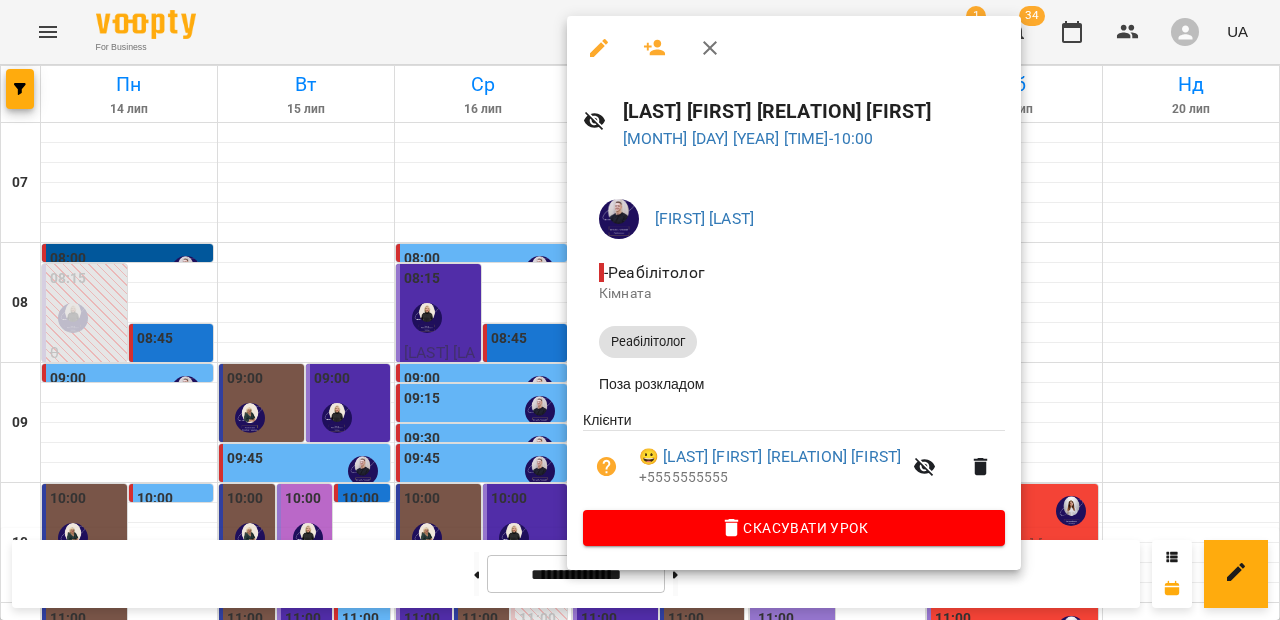 click 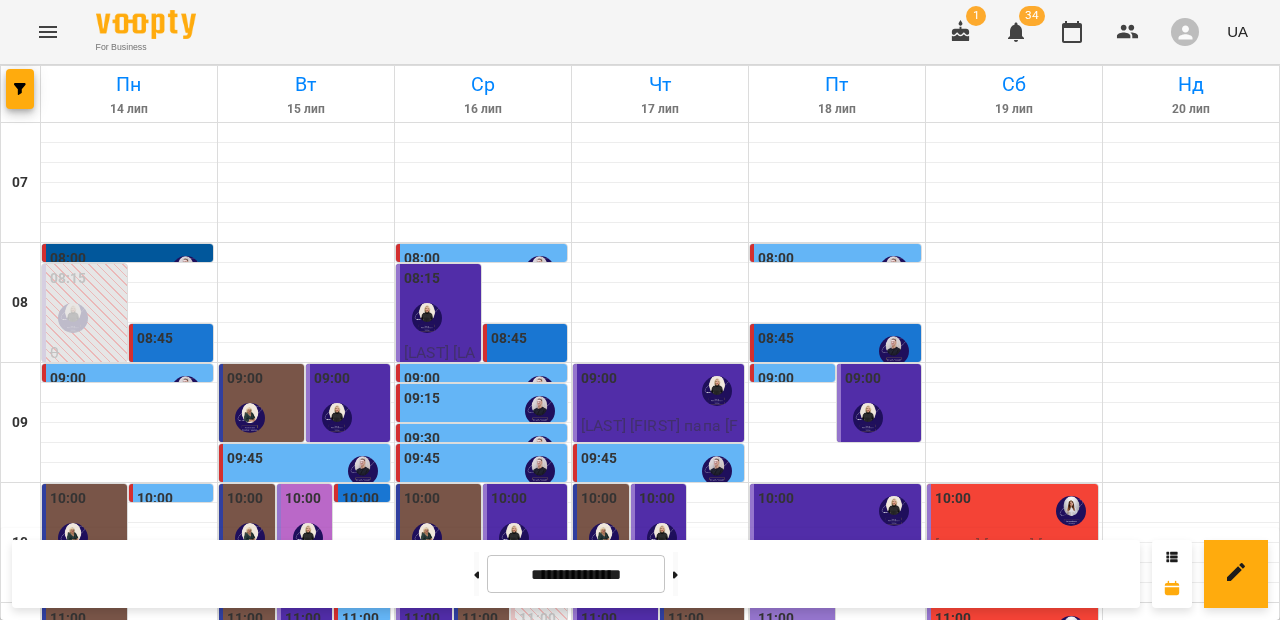 click on "09:00" at bounding box center (483, 391) 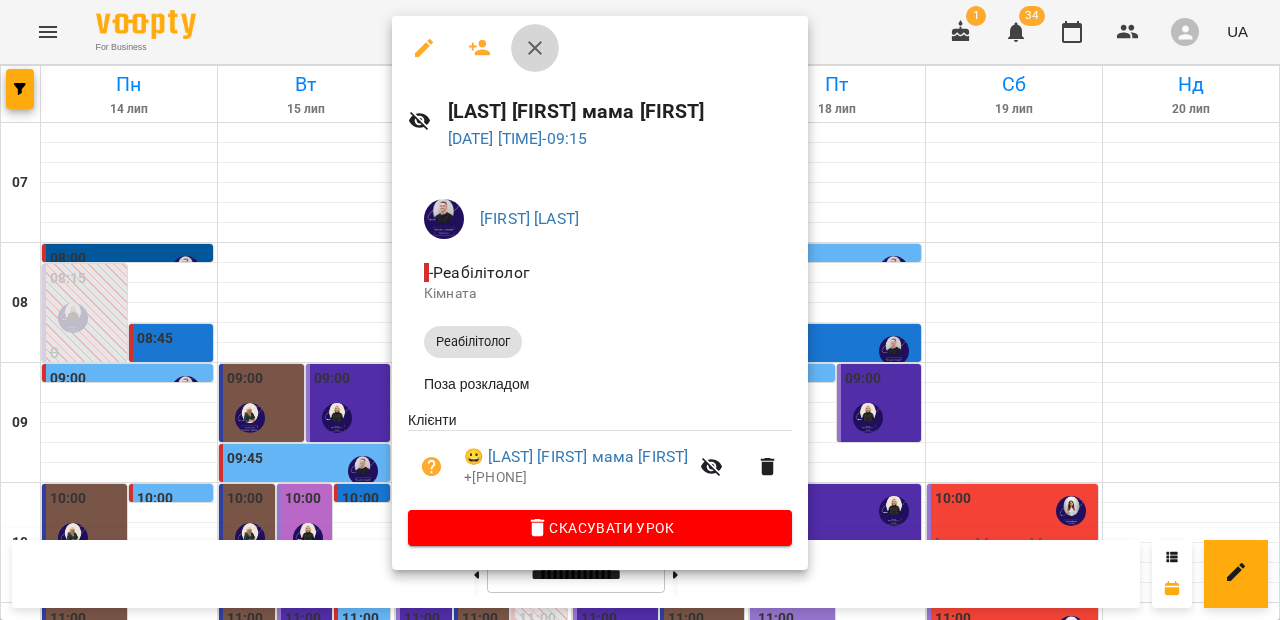 click 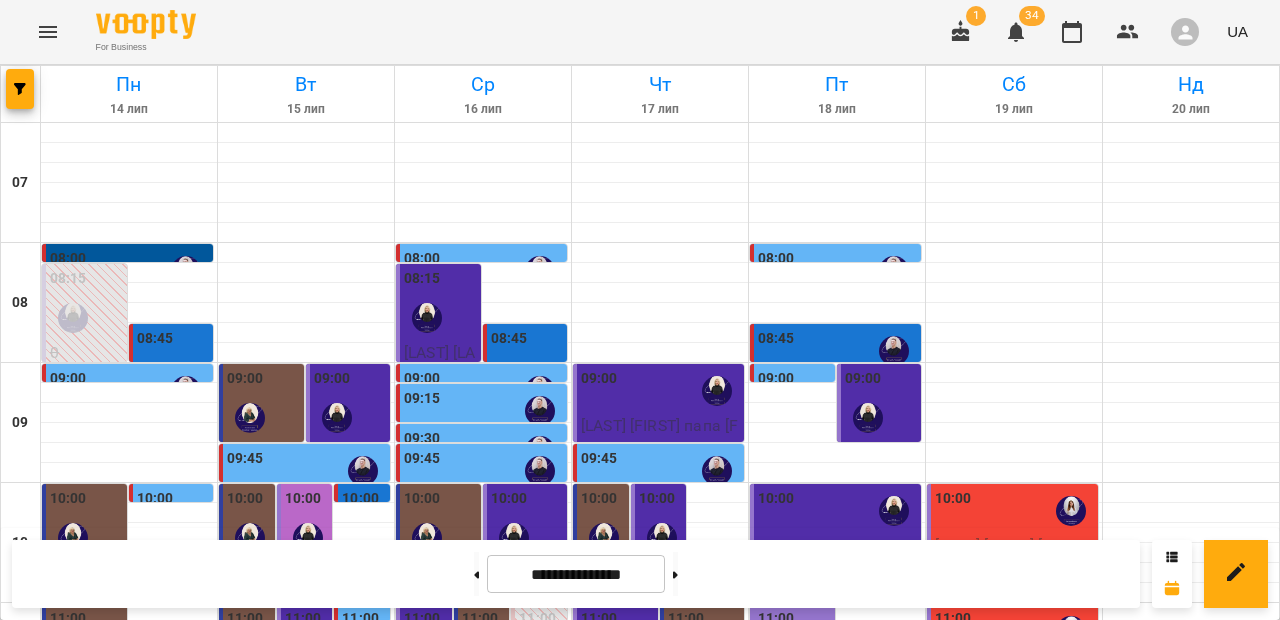 scroll, scrollTop: 0, scrollLeft: 0, axis: both 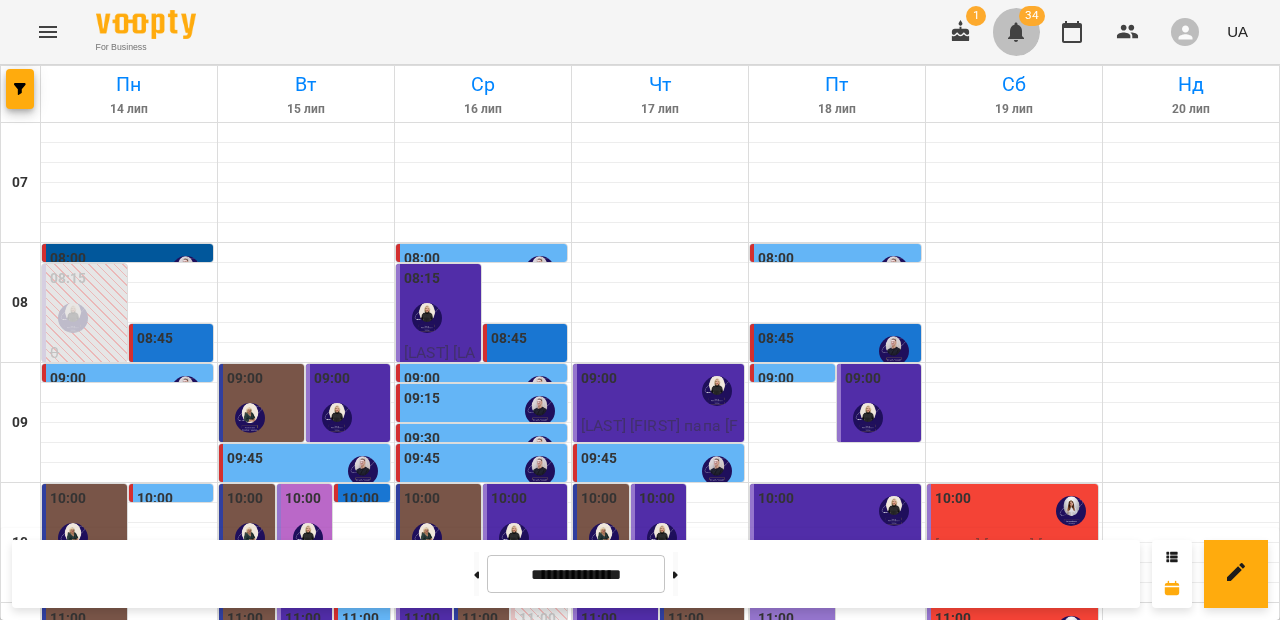 click 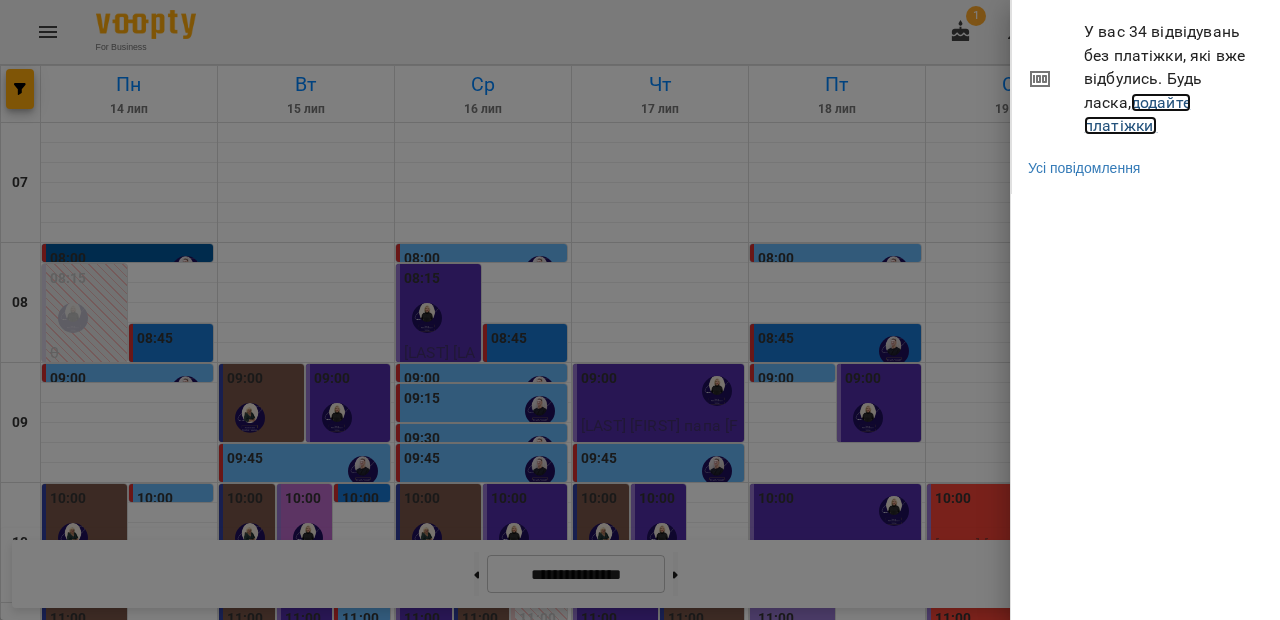click on "додайте платіжки!" at bounding box center (1137, 114) 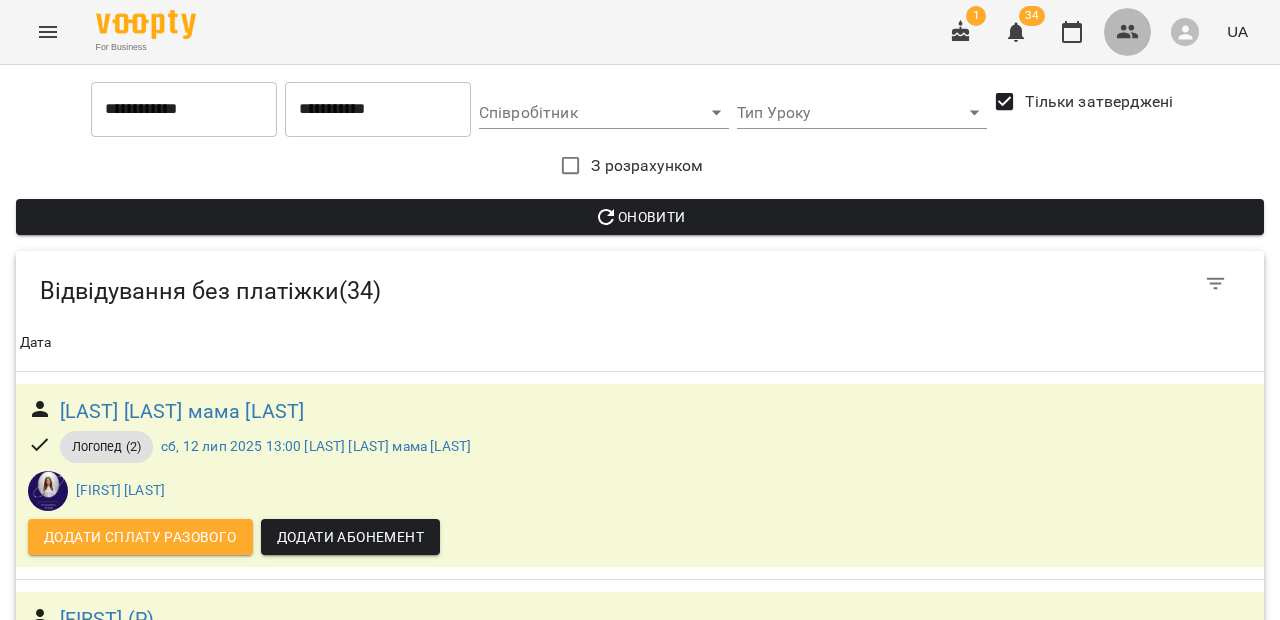 click at bounding box center [1128, 32] 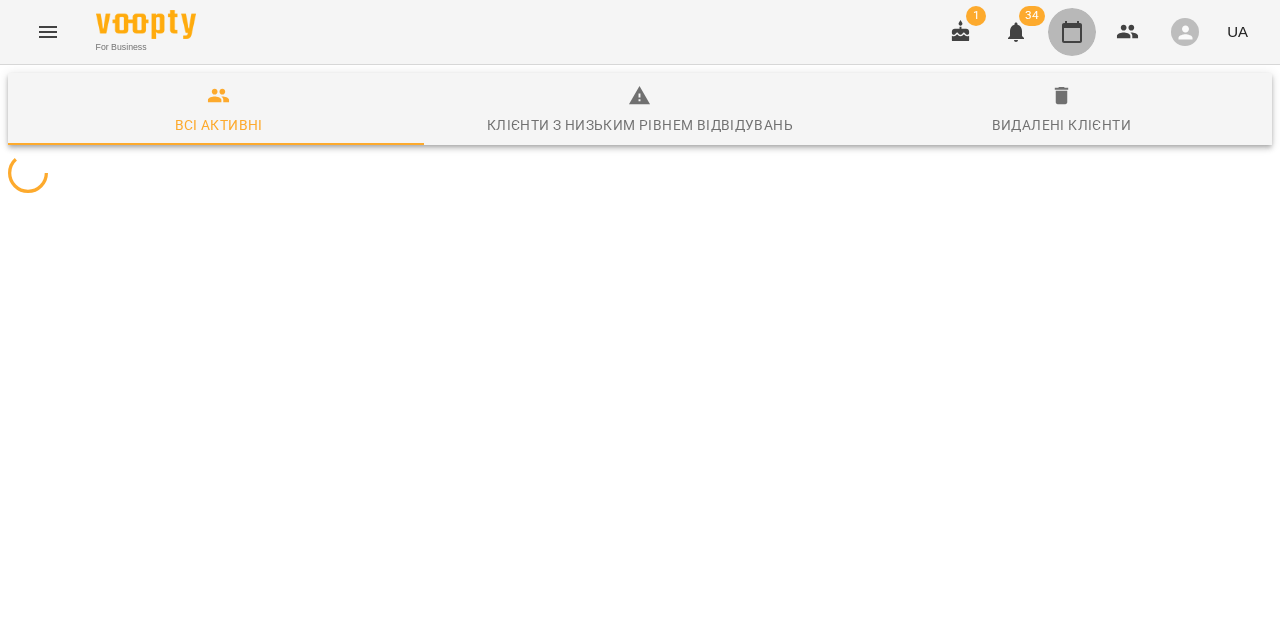 click 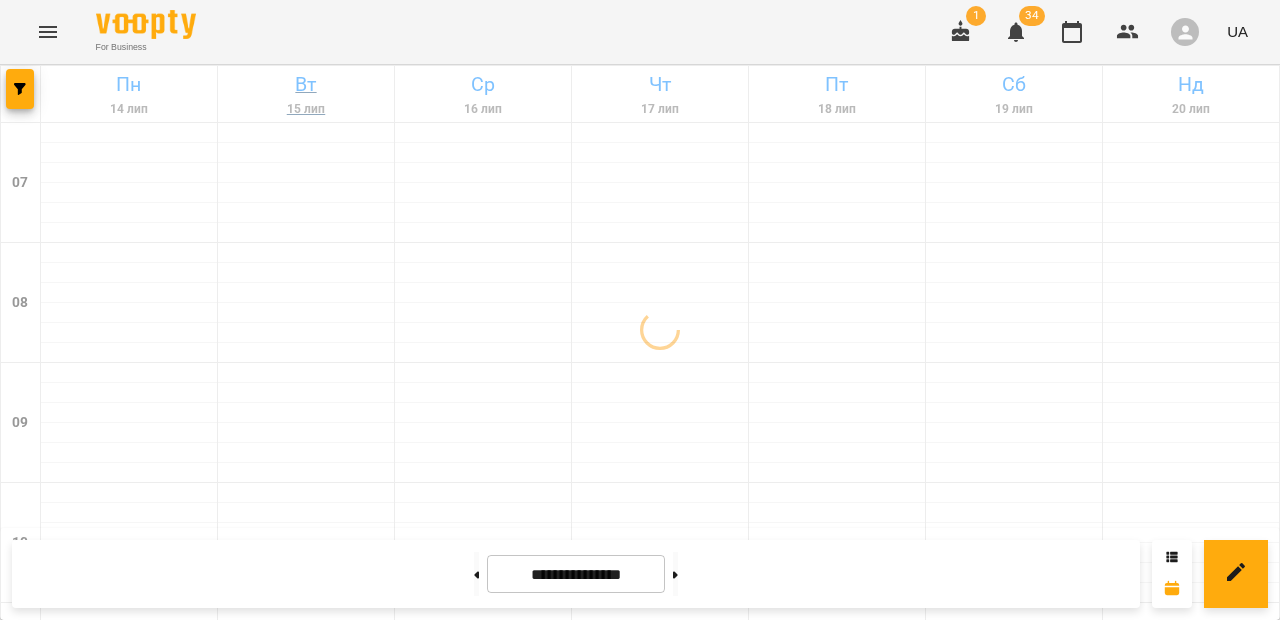click on "Вт" at bounding box center (306, 84) 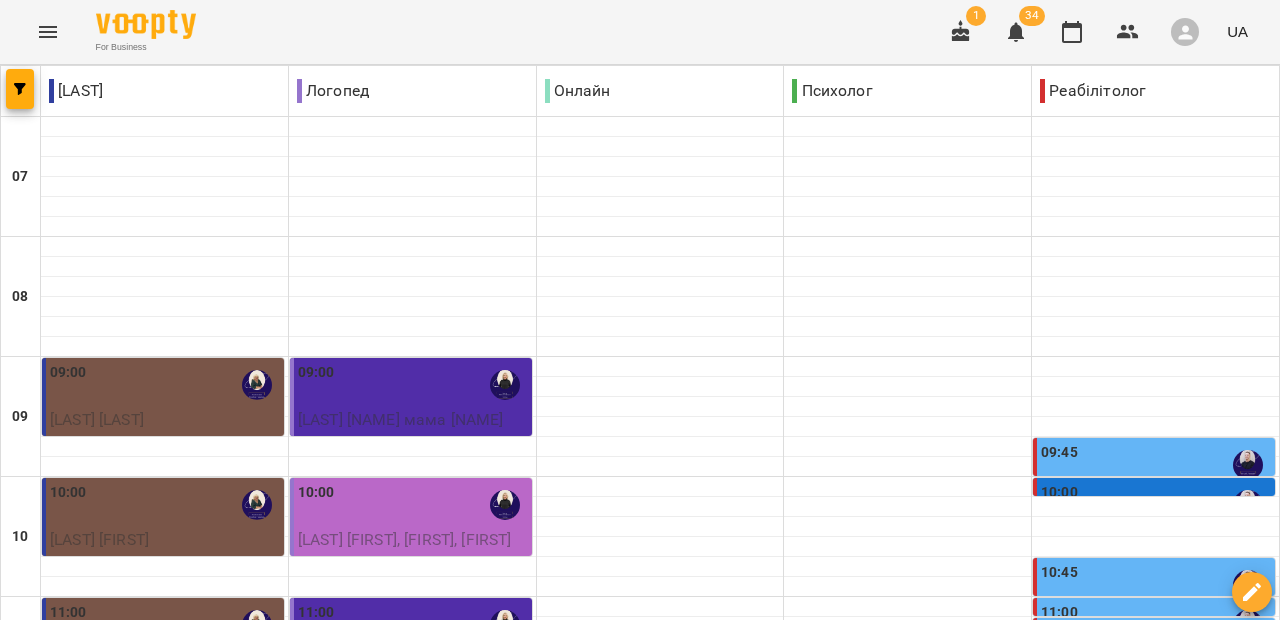 scroll, scrollTop: 210, scrollLeft: 0, axis: vertical 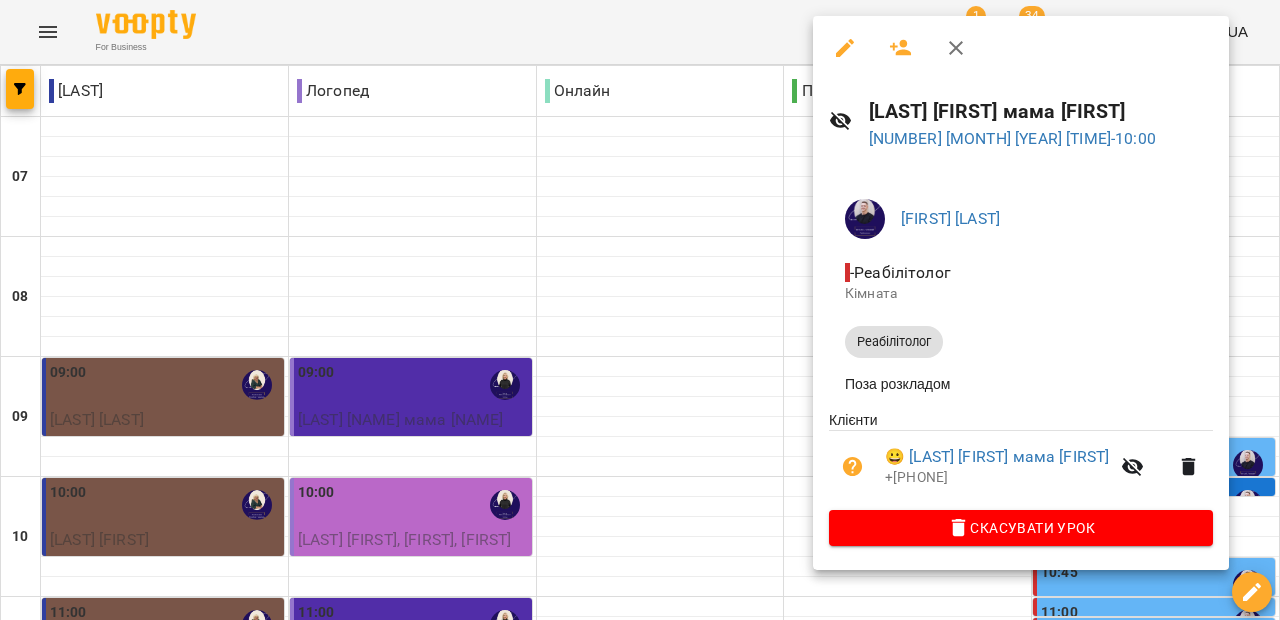 click 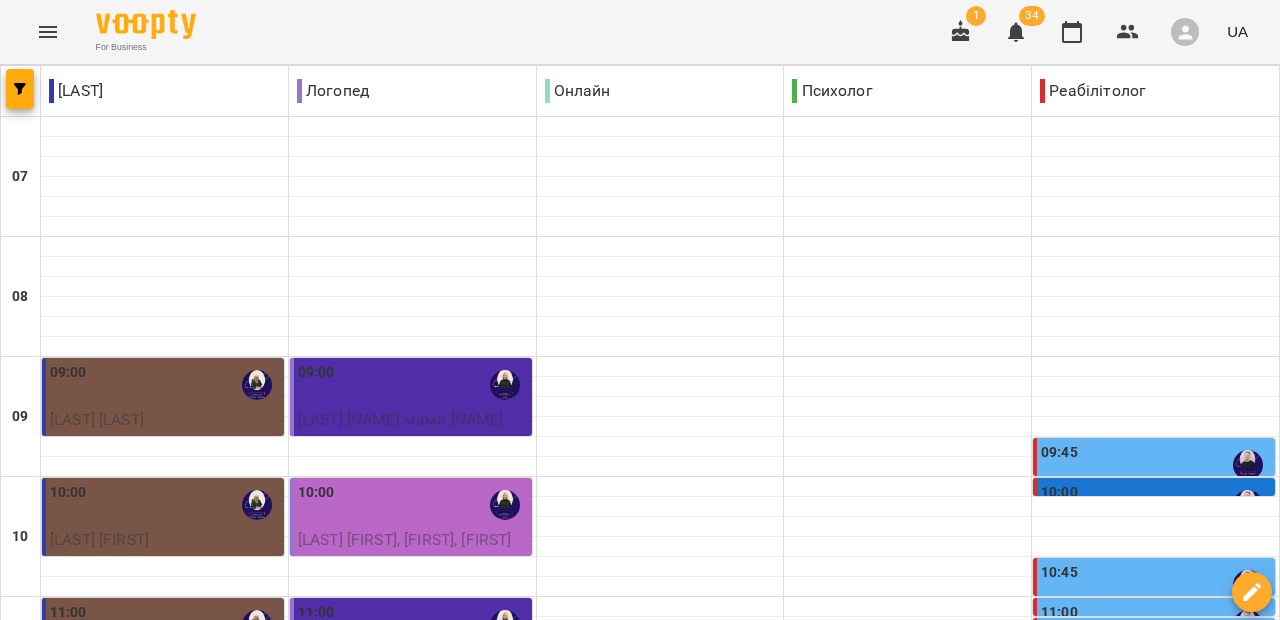 click on "10:00" at bounding box center (1059, 493) 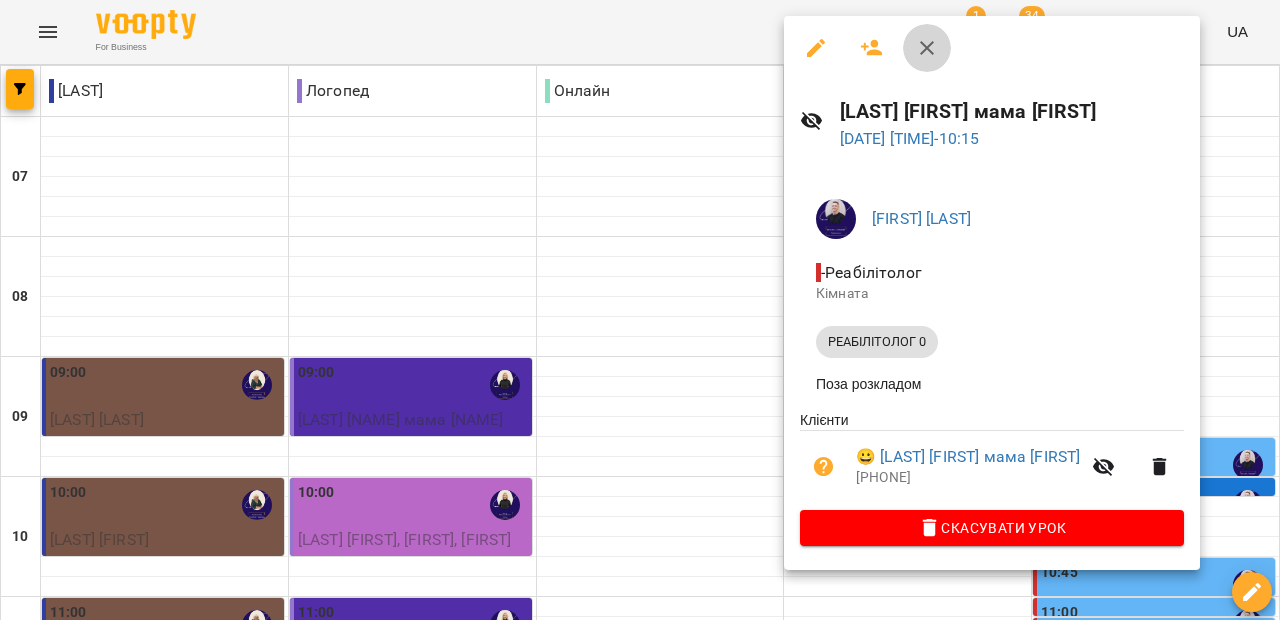 click 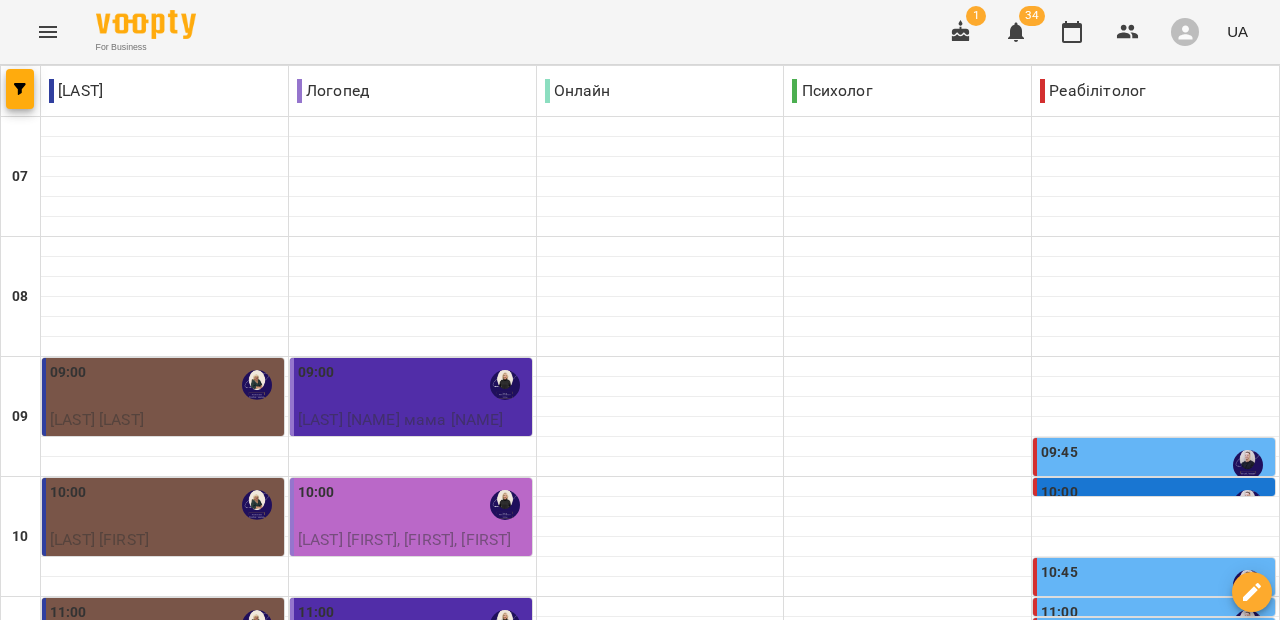 click on "10:45" at bounding box center [1156, 585] 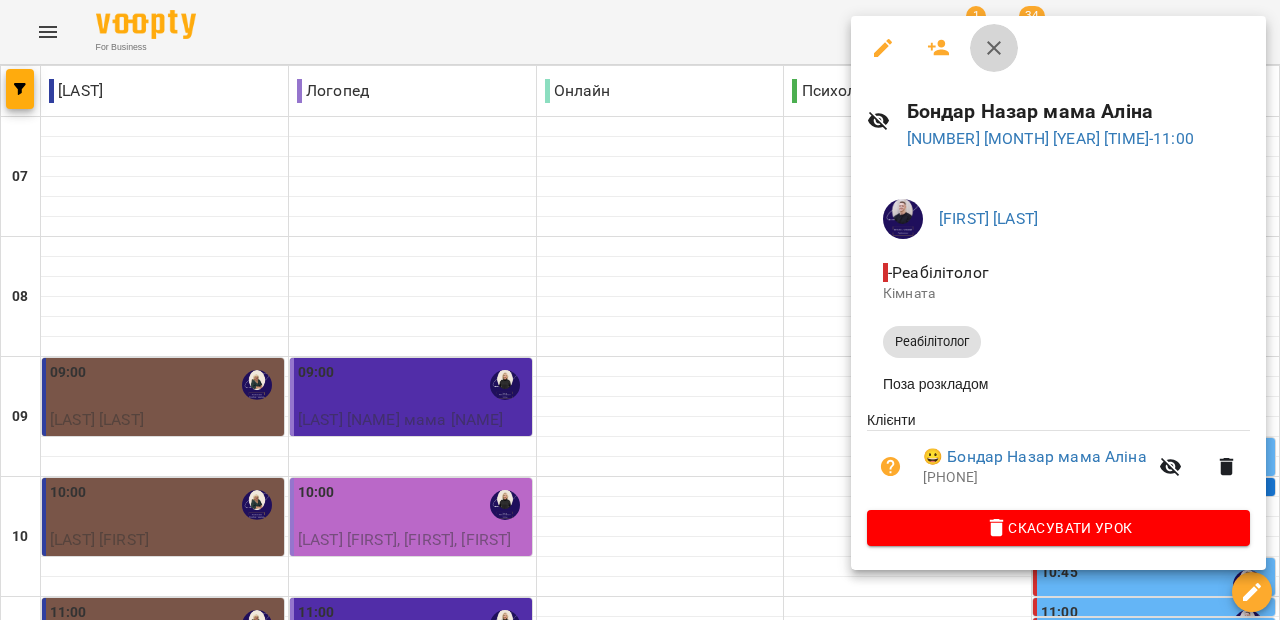 click 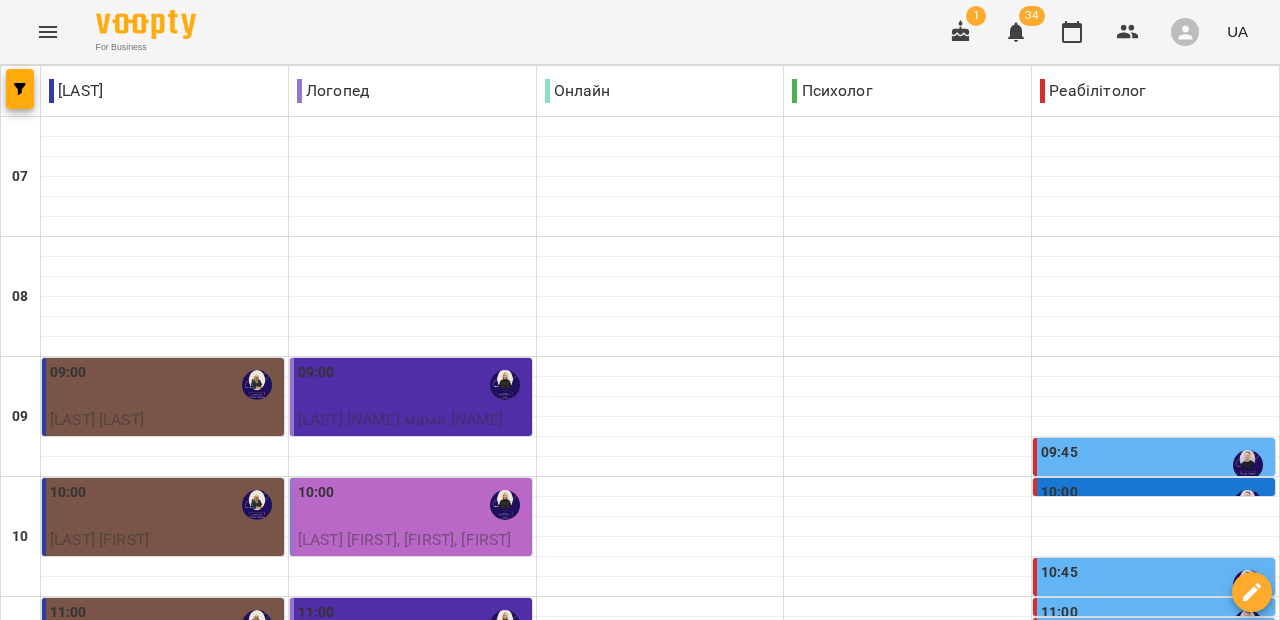 click on "11:00" at bounding box center [1059, 613] 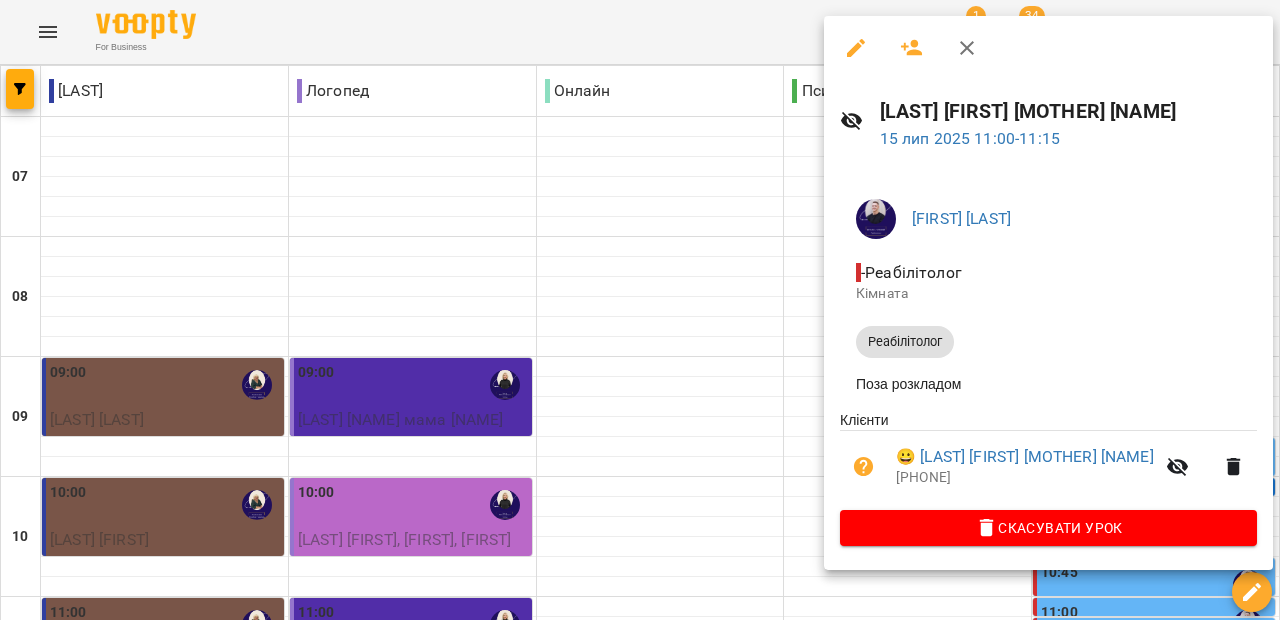 click 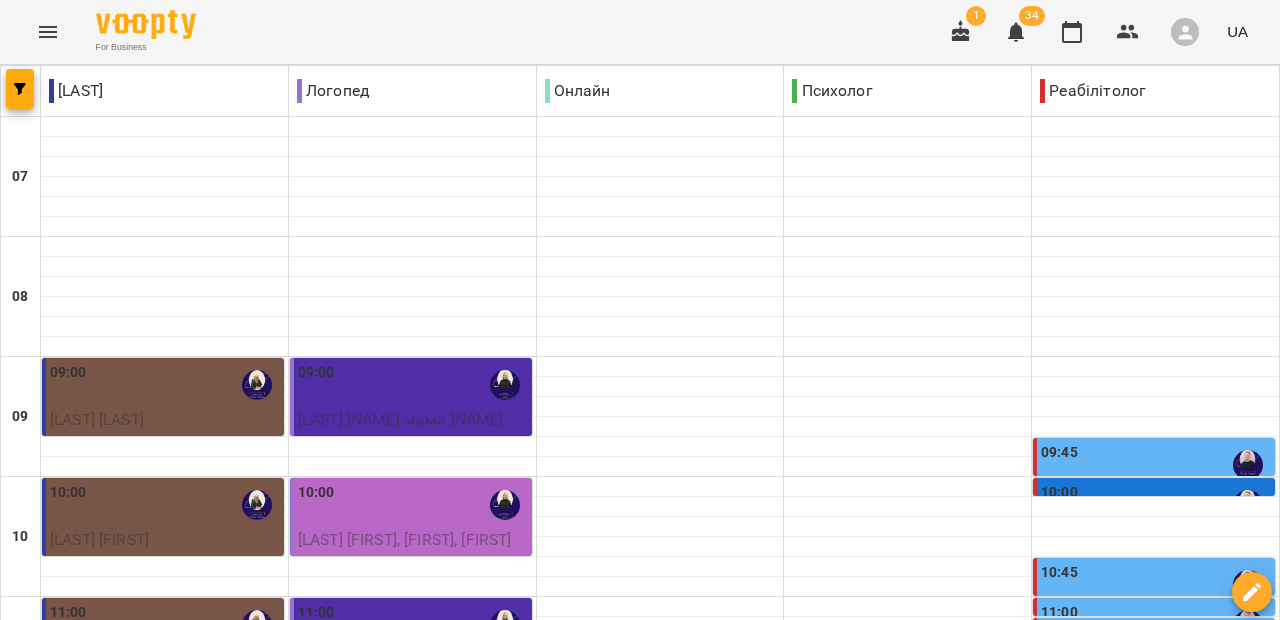 click on "11:00" at bounding box center [1156, 625] 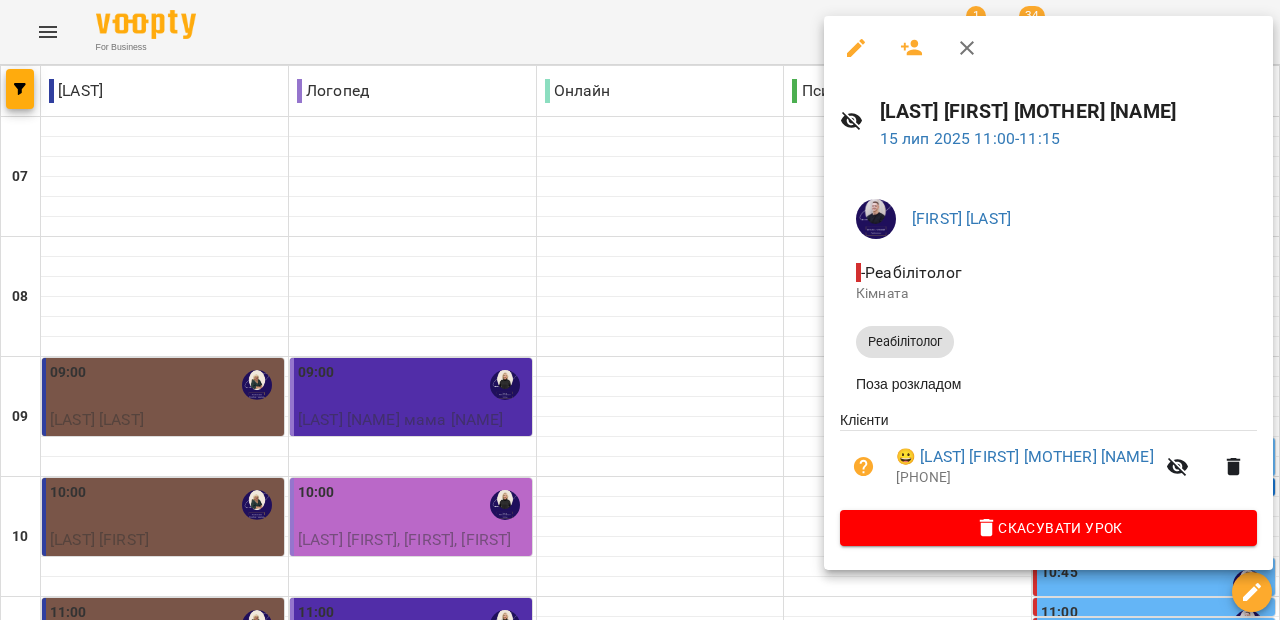 click 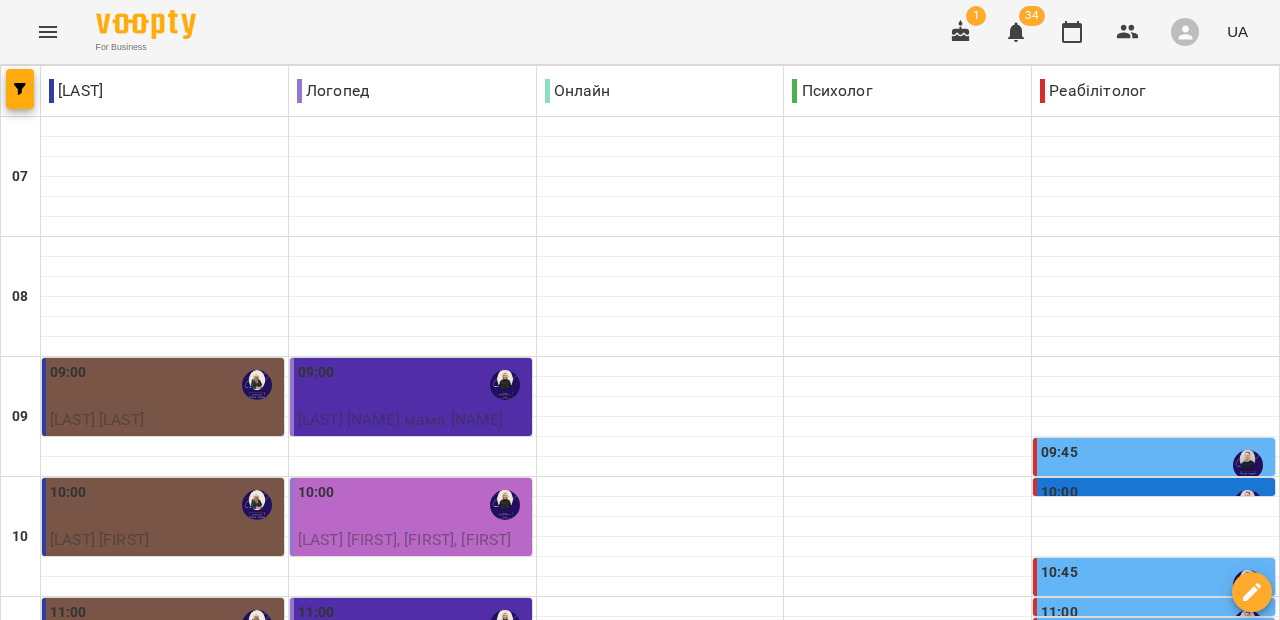 click on "10:45" at bounding box center [1059, 573] 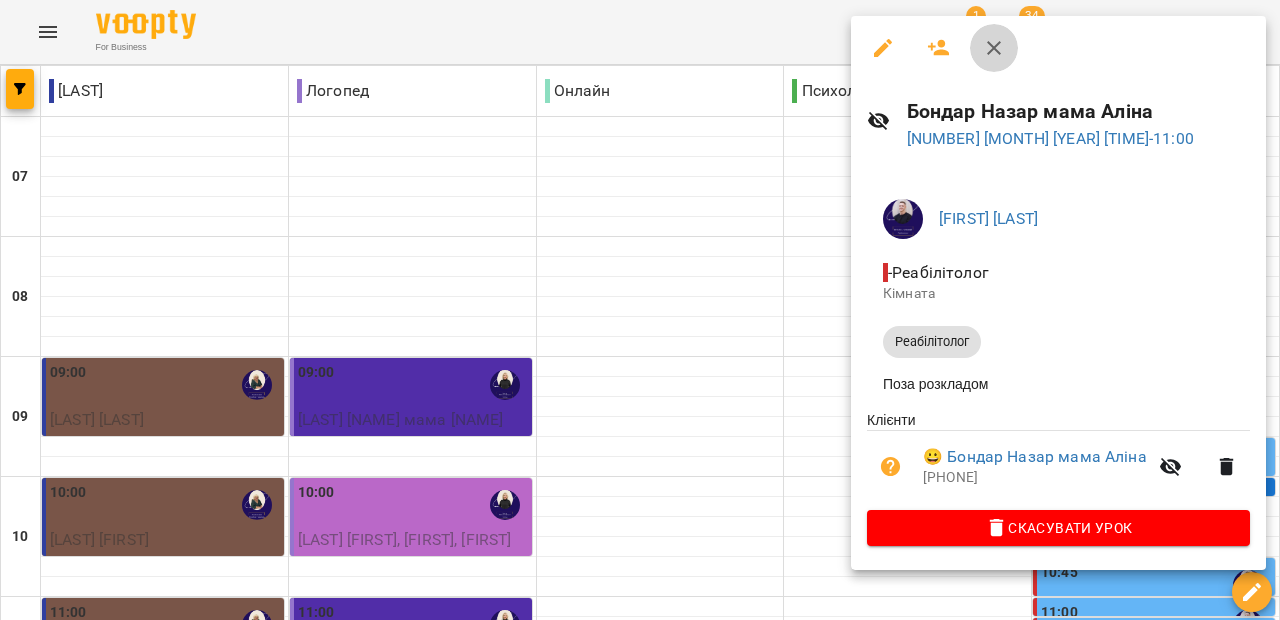 click at bounding box center (994, 48) 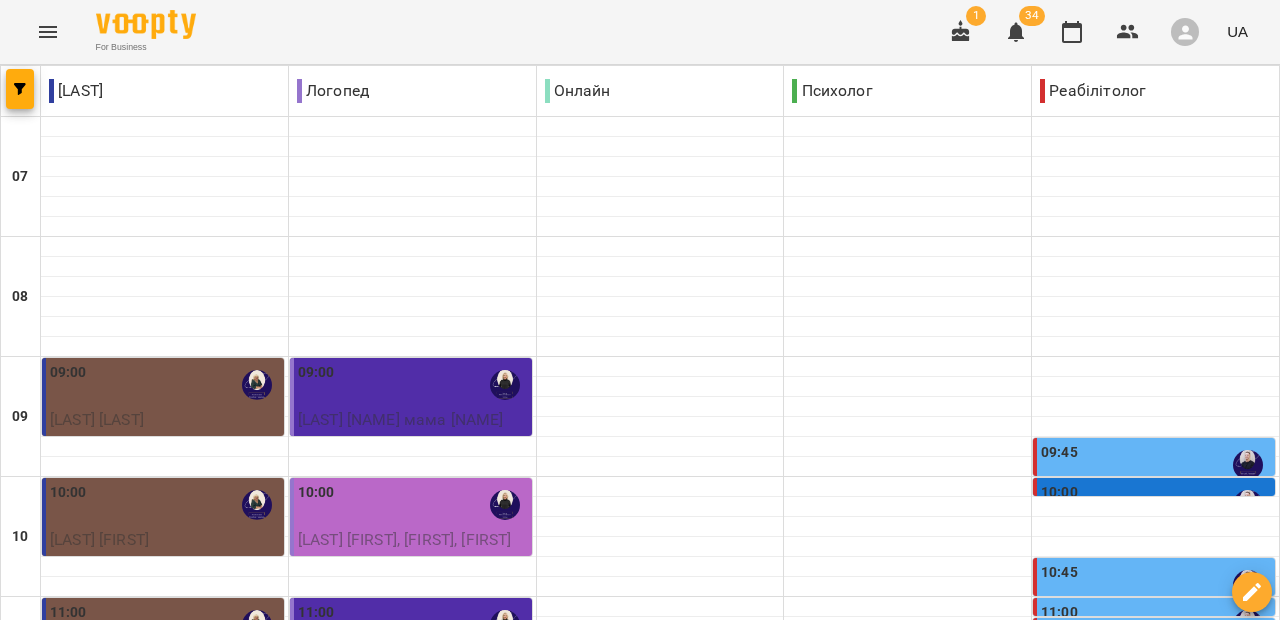 click on "11:00" at bounding box center (1156, 625) 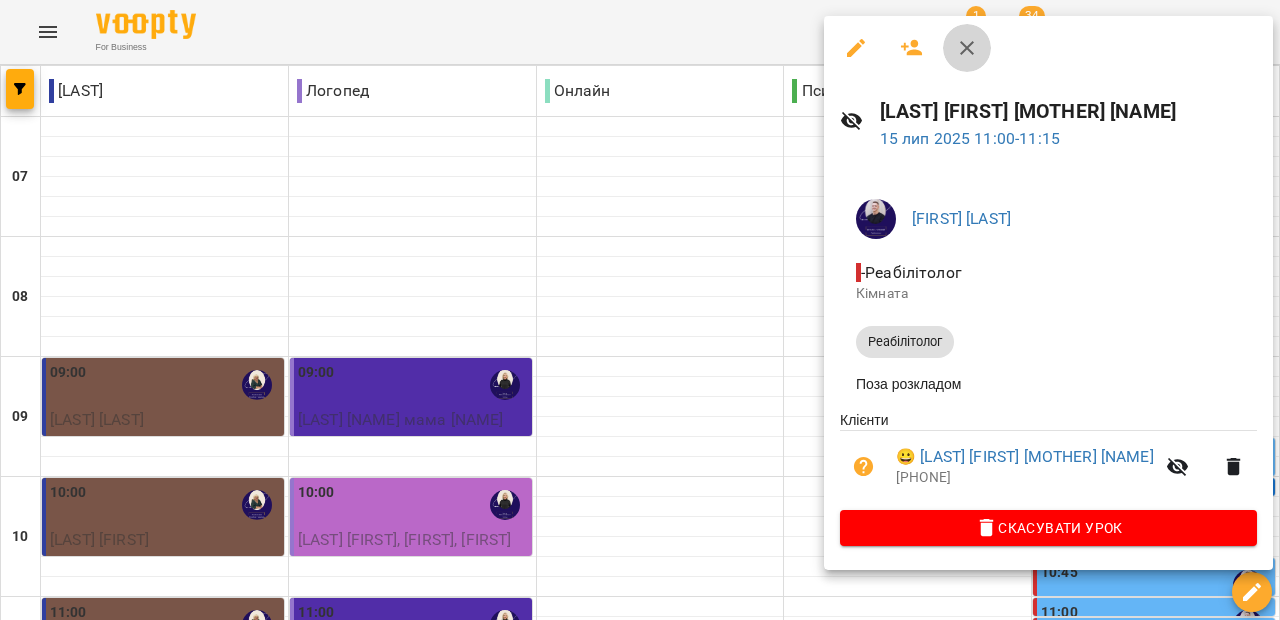 click 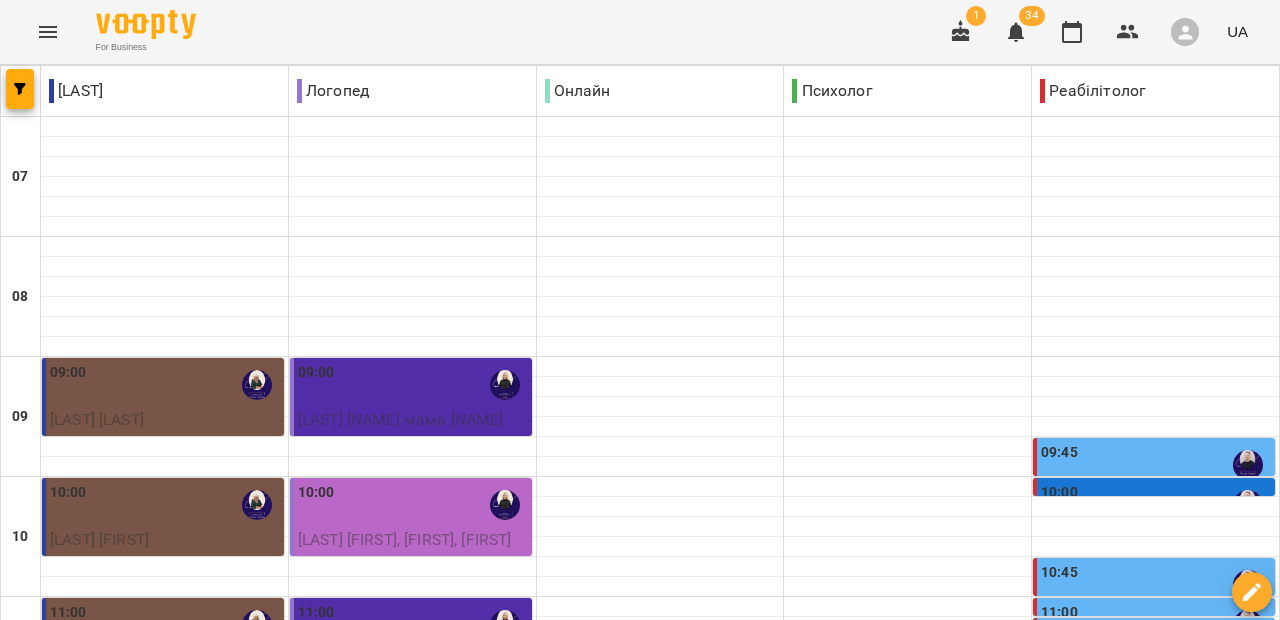 click on "11:15" at bounding box center (1156, 645) 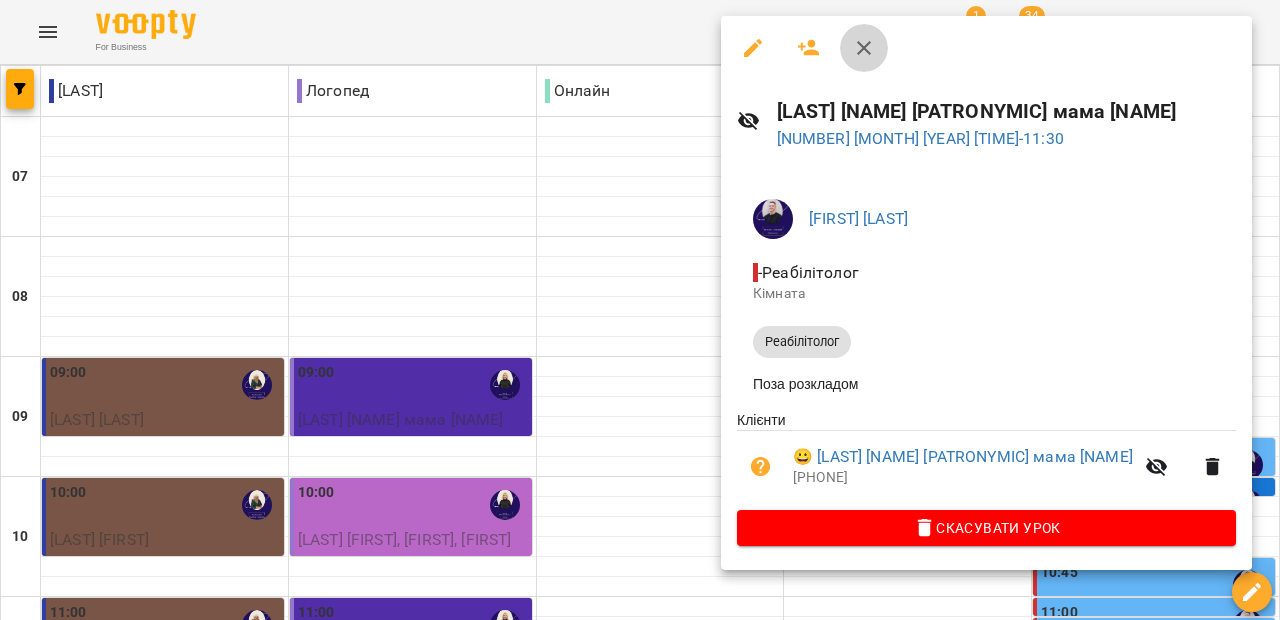 click 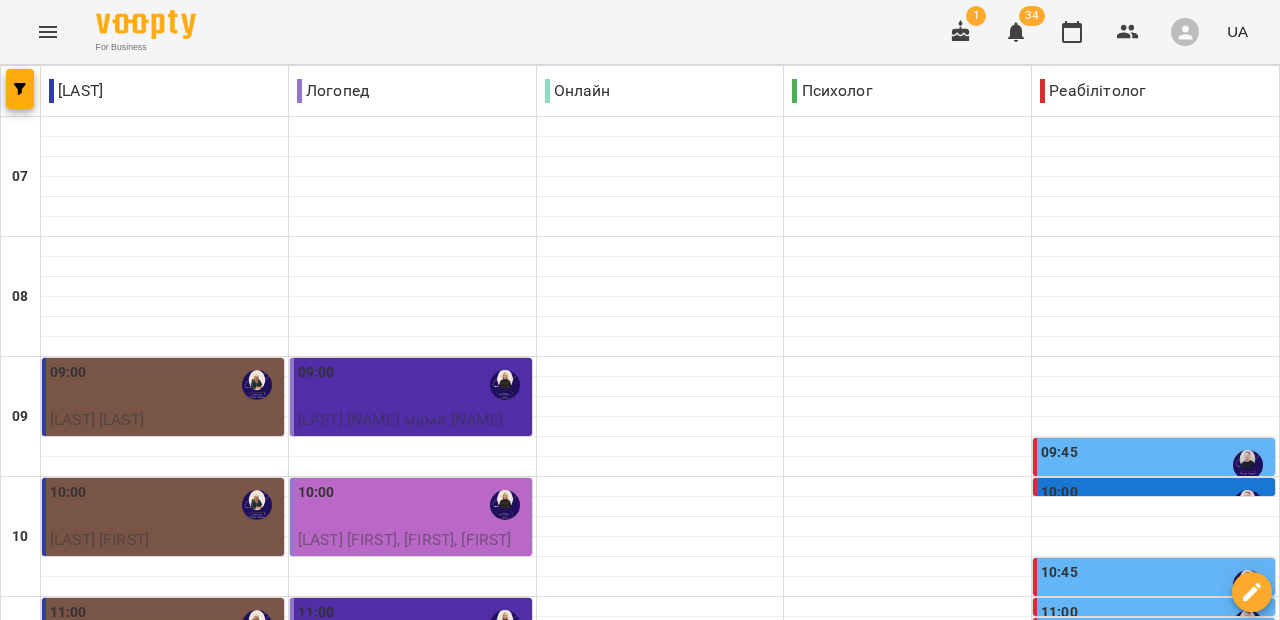 click on "11:45 Малек Леон мама Олена Реабілітолог" at bounding box center (1154, 697) 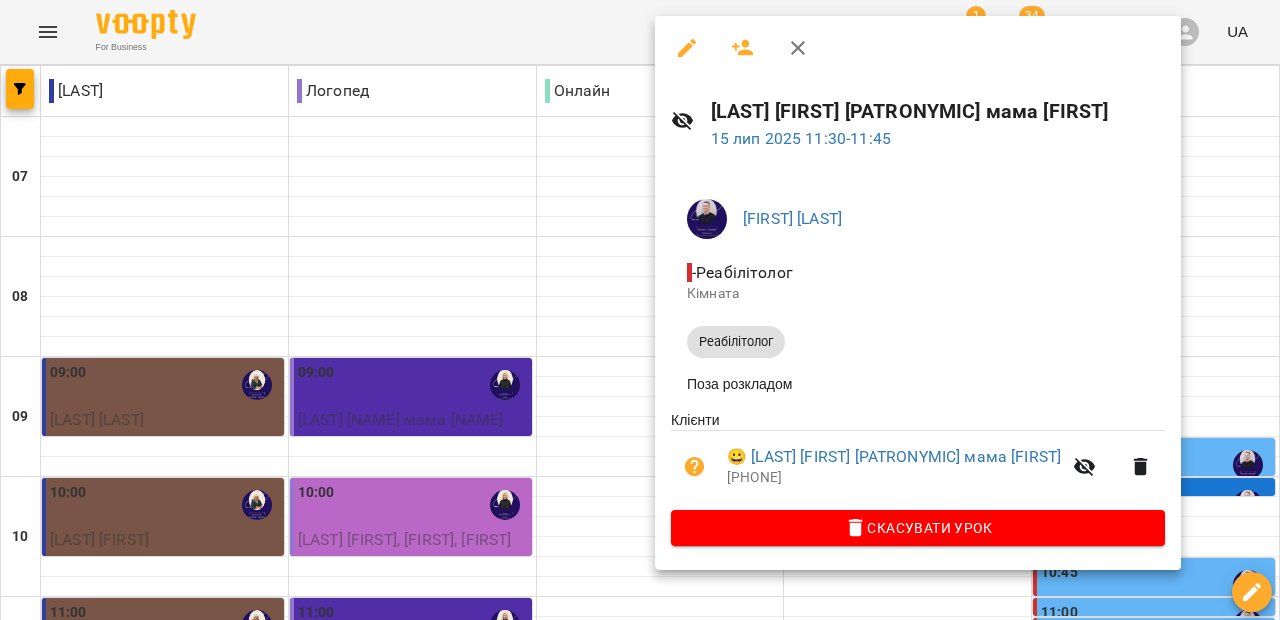 click 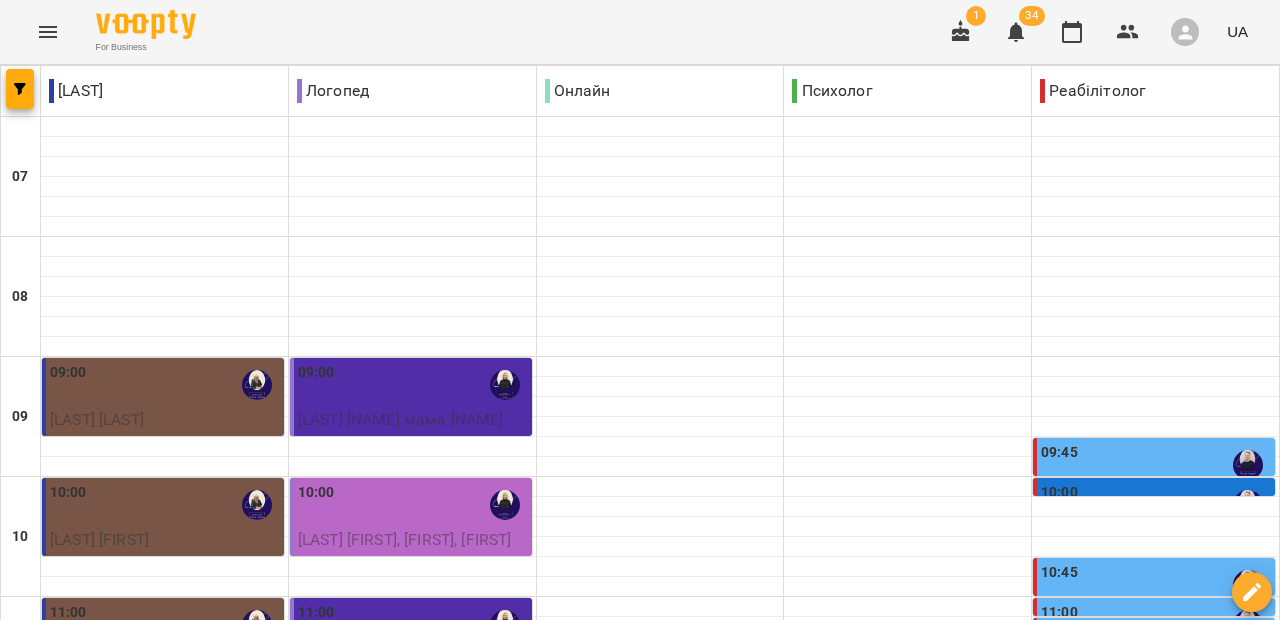 scroll, scrollTop: 396, scrollLeft: 0, axis: vertical 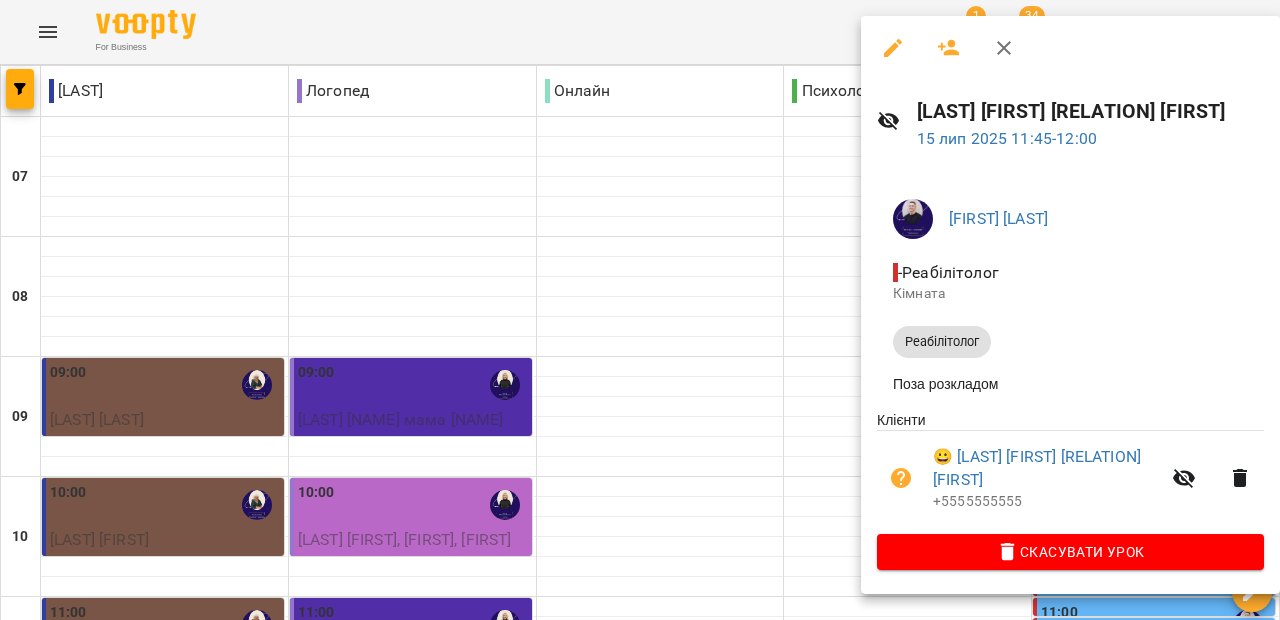 click at bounding box center (1004, 48) 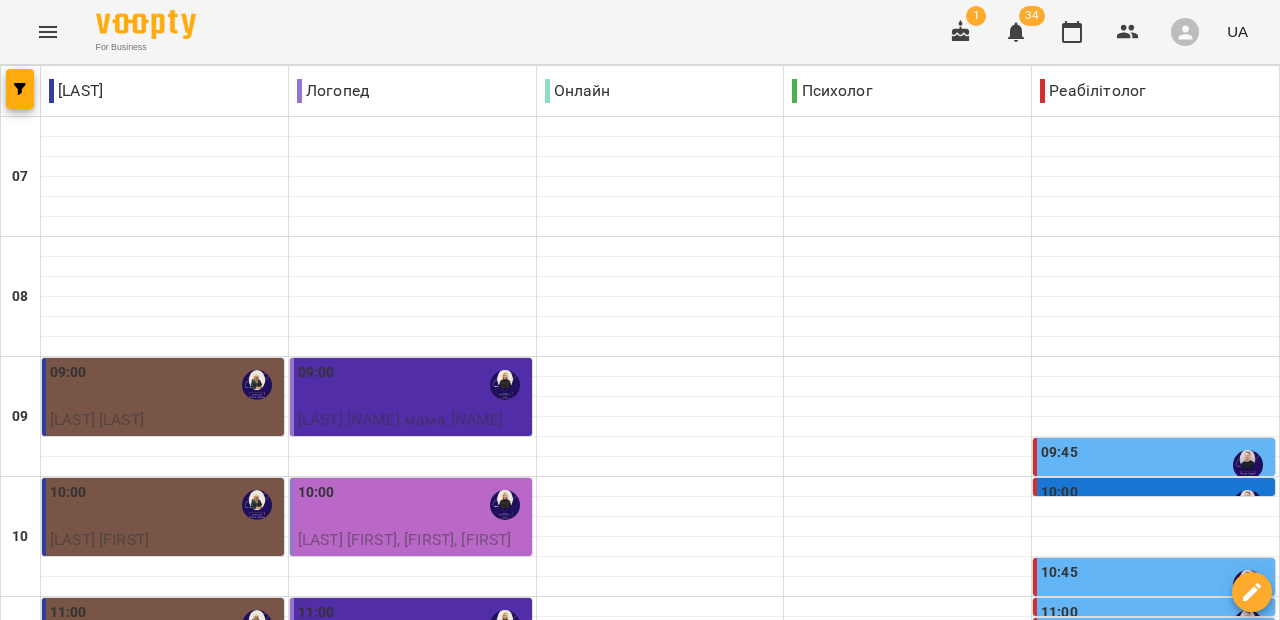 scroll, scrollTop: 703, scrollLeft: 0, axis: vertical 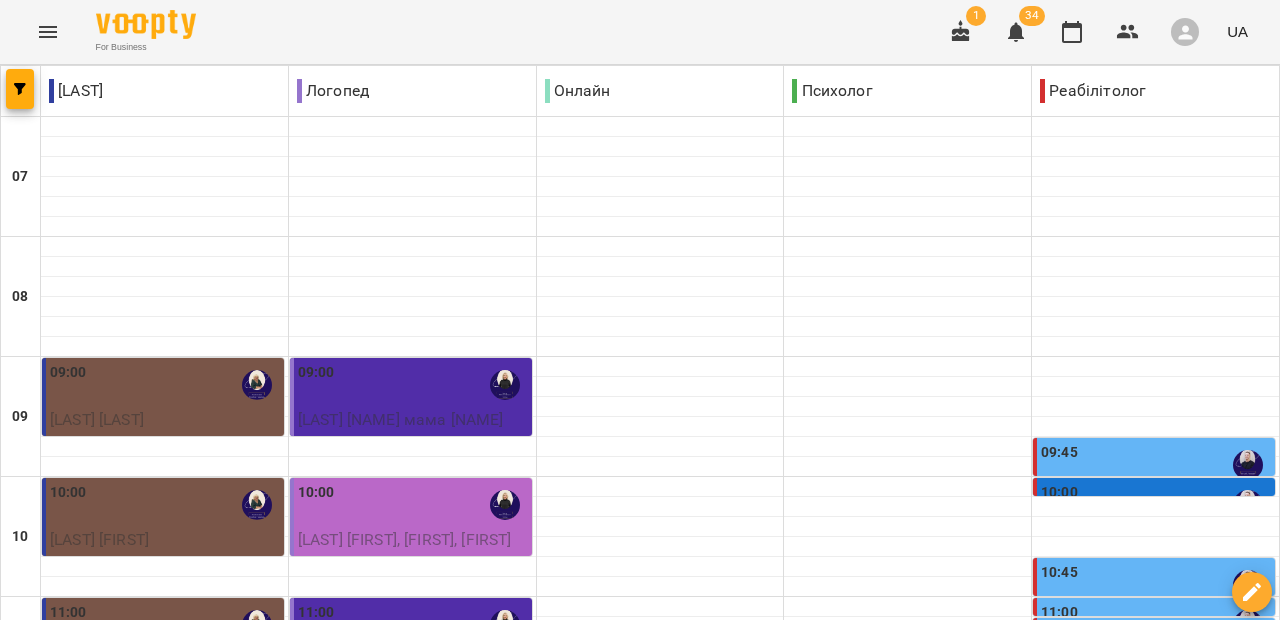 click 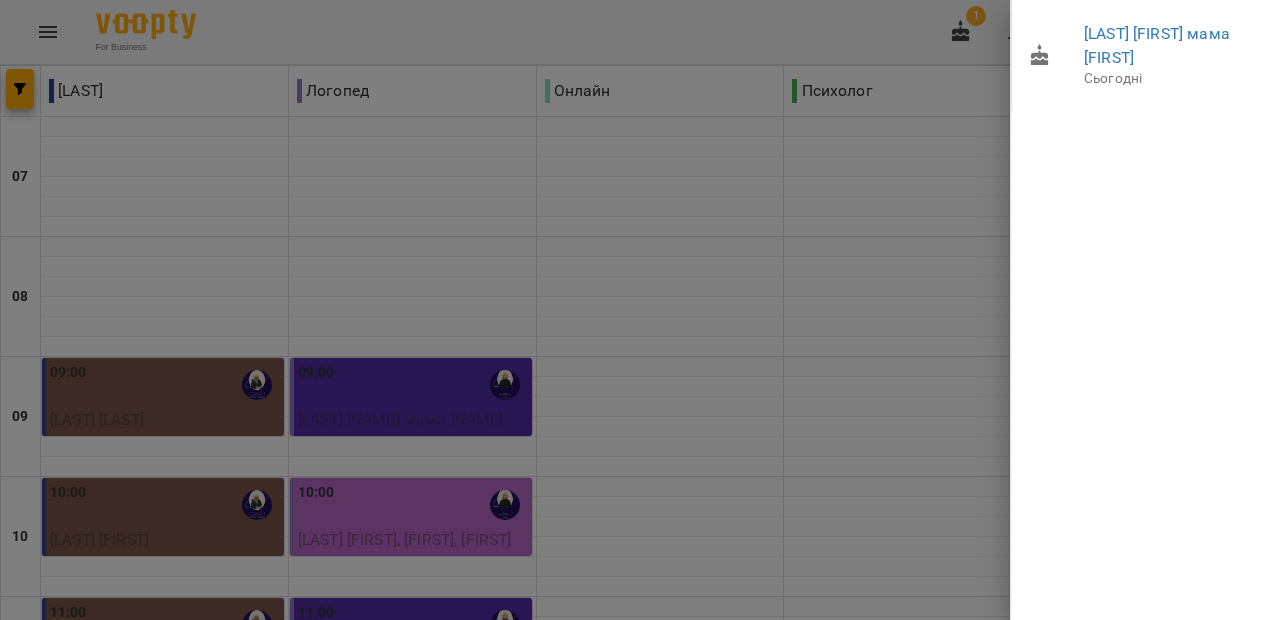 click at bounding box center [640, 310] 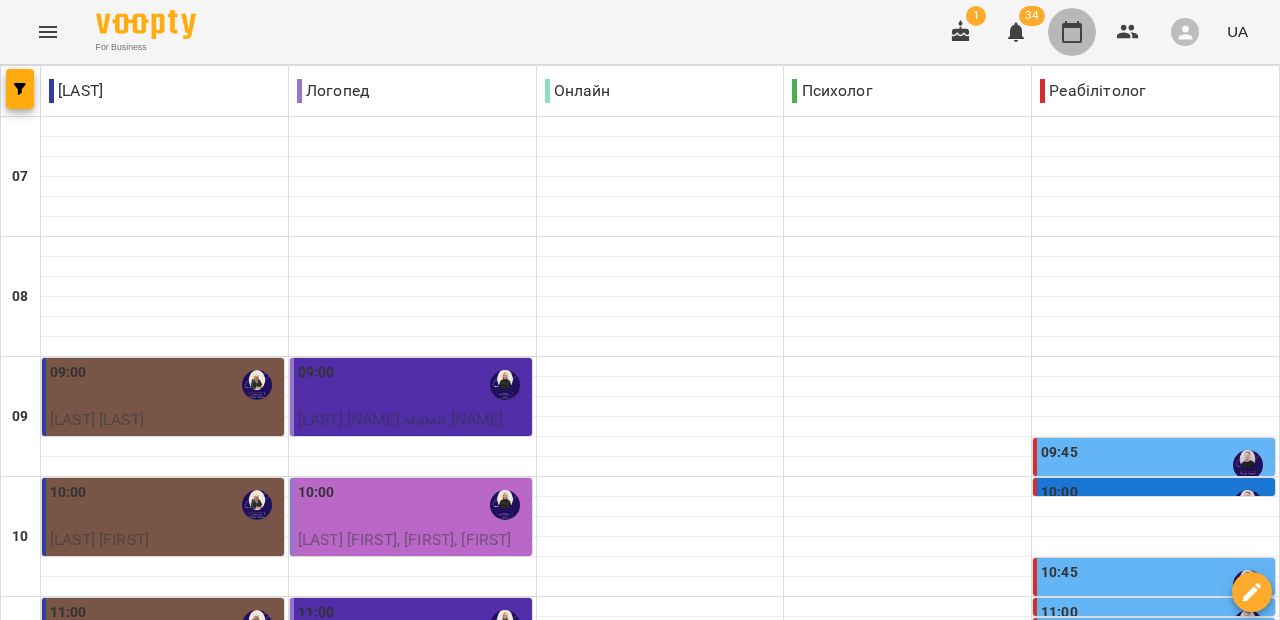 click 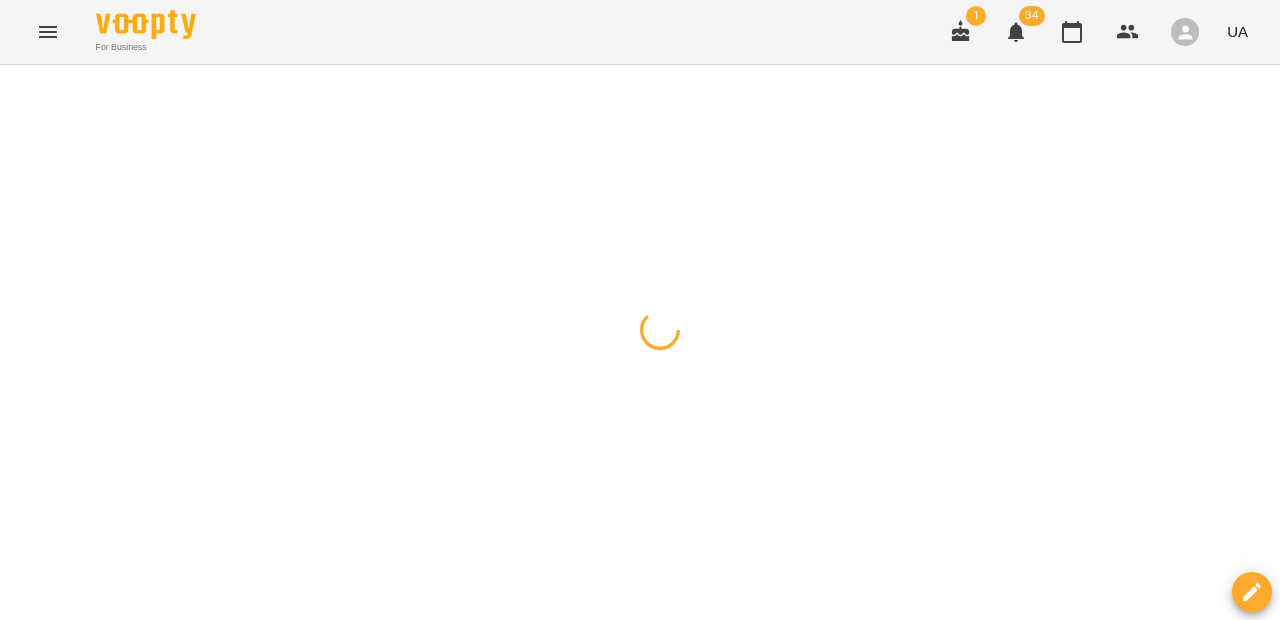 click at bounding box center [20, 89] 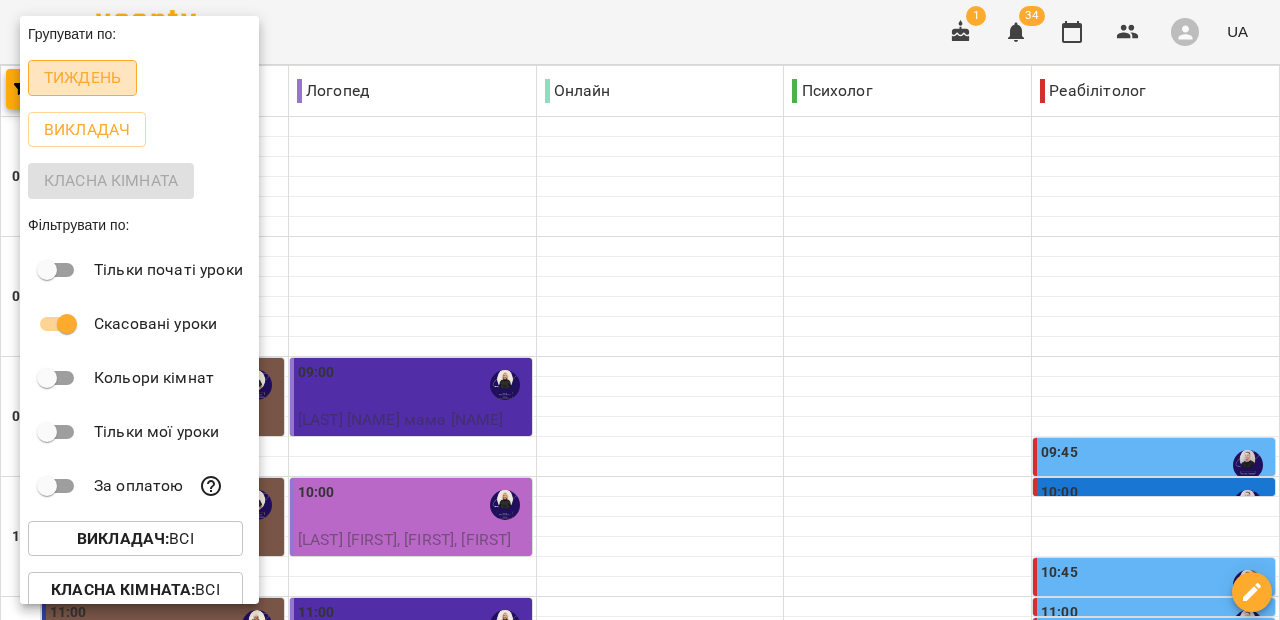 click on "Тиждень" at bounding box center (82, 78) 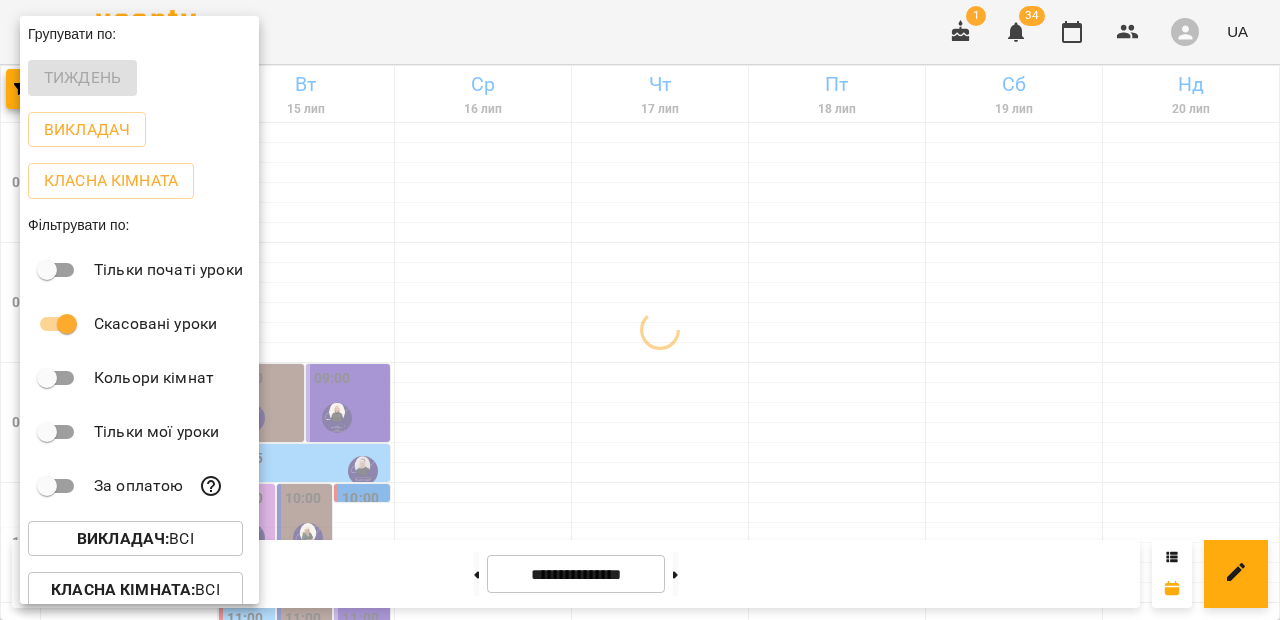 click at bounding box center (640, 310) 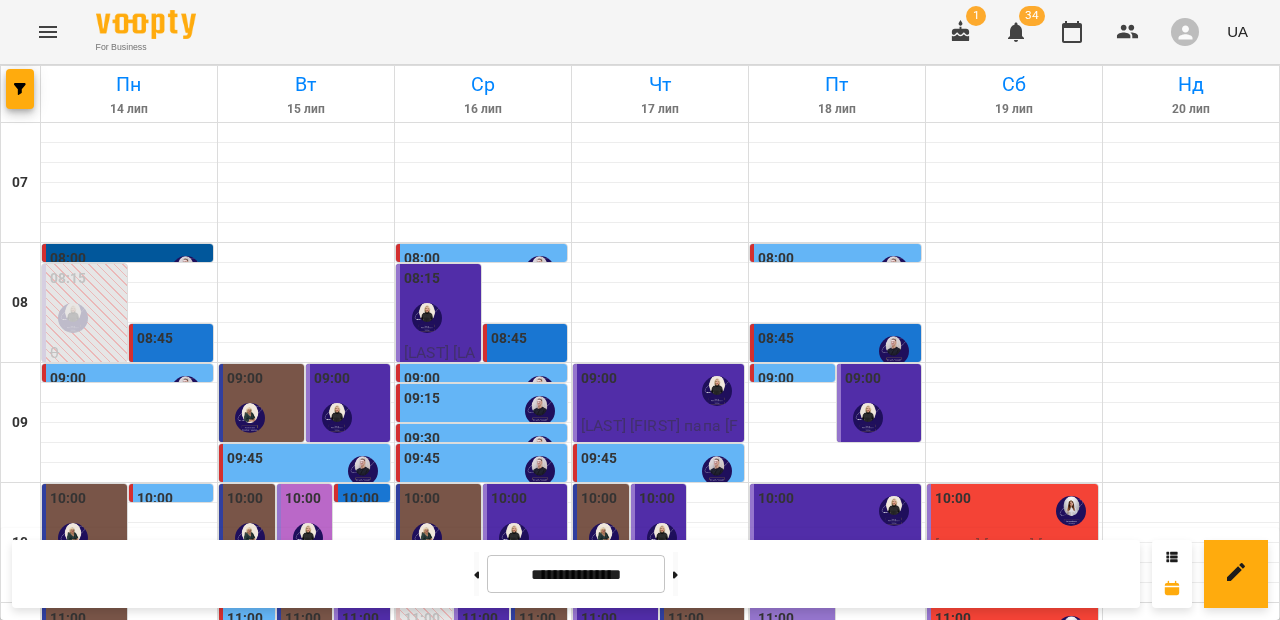 click on "For Business [NUMBER] [NUMBER] UA" at bounding box center [640, 32] 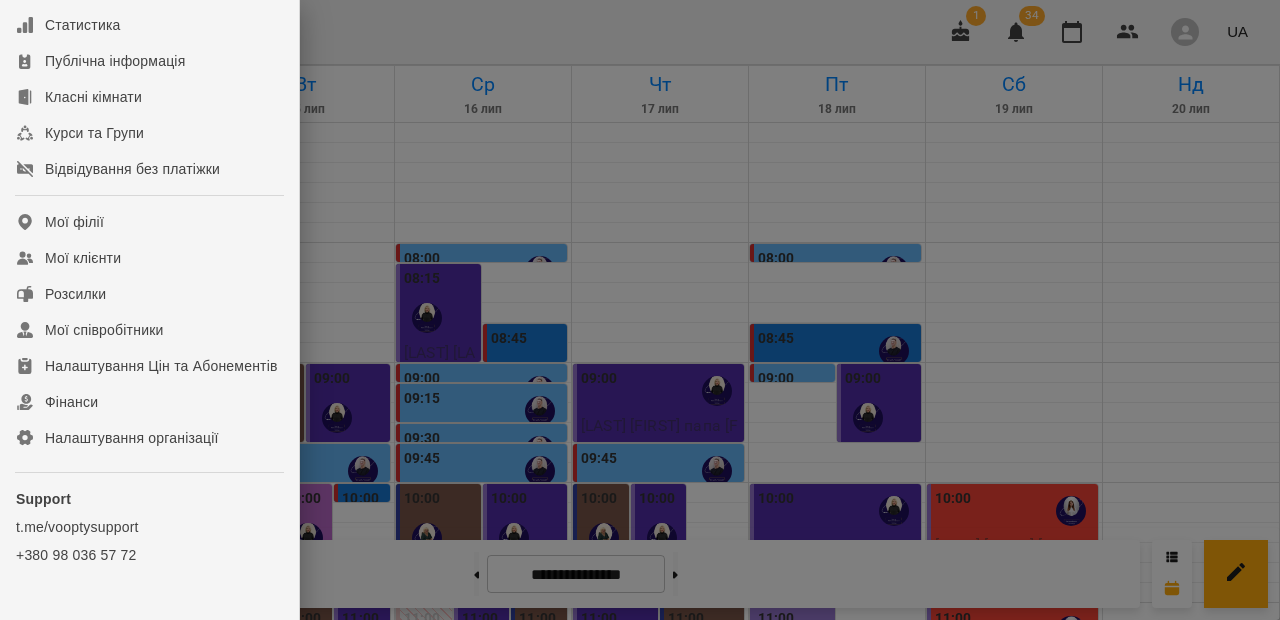 scroll, scrollTop: 207, scrollLeft: 0, axis: vertical 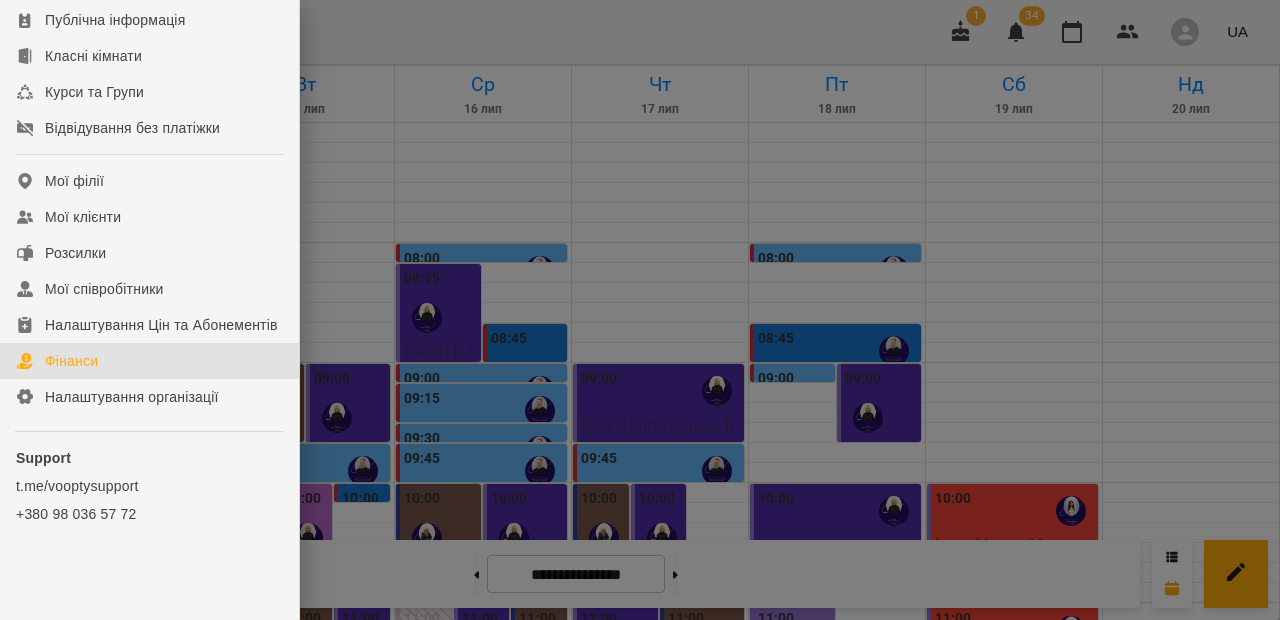 click on "Фінанси" 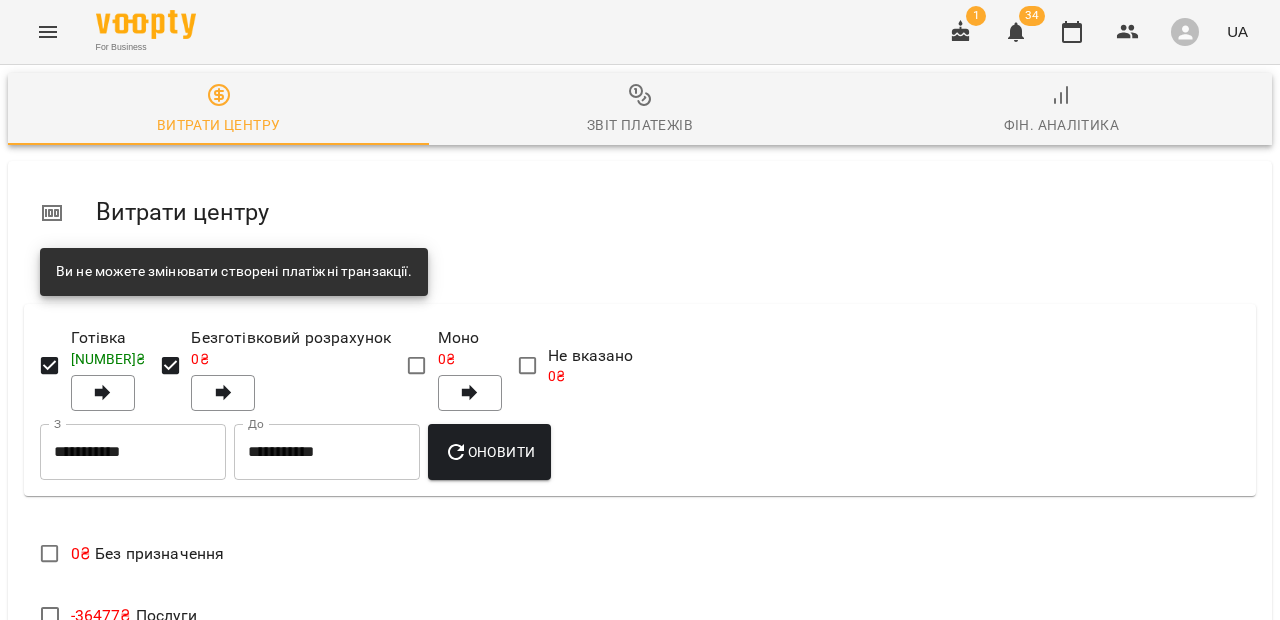 scroll, scrollTop: 893, scrollLeft: 0, axis: vertical 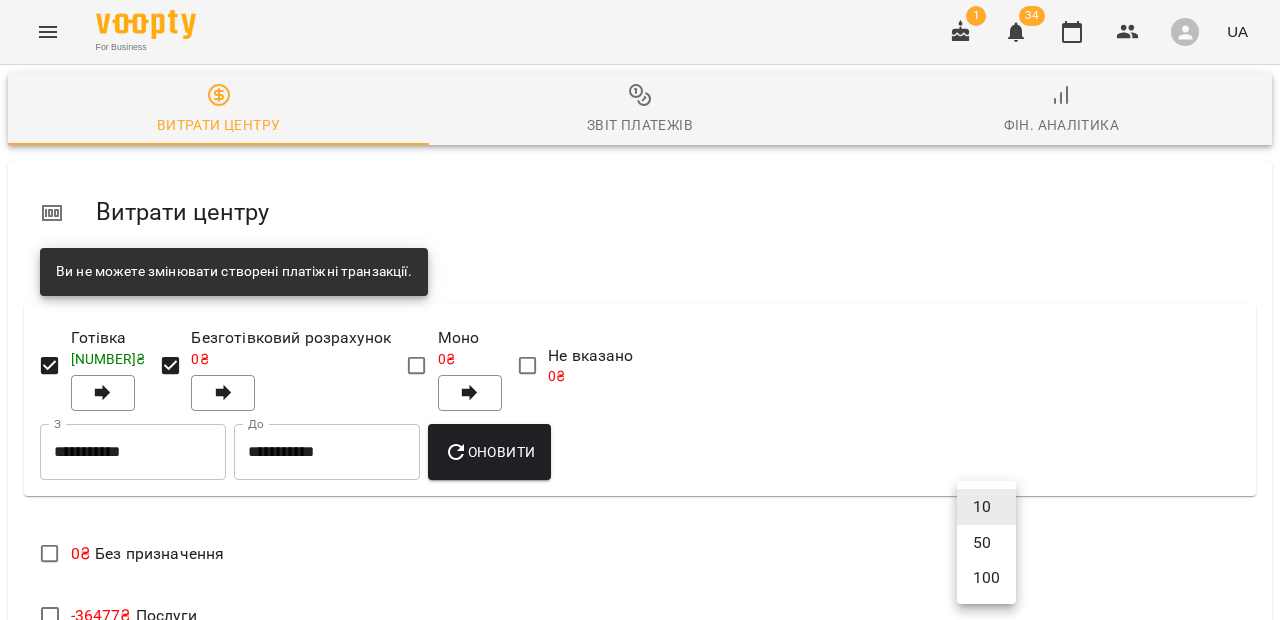 click on "**********" at bounding box center (640, 1253) 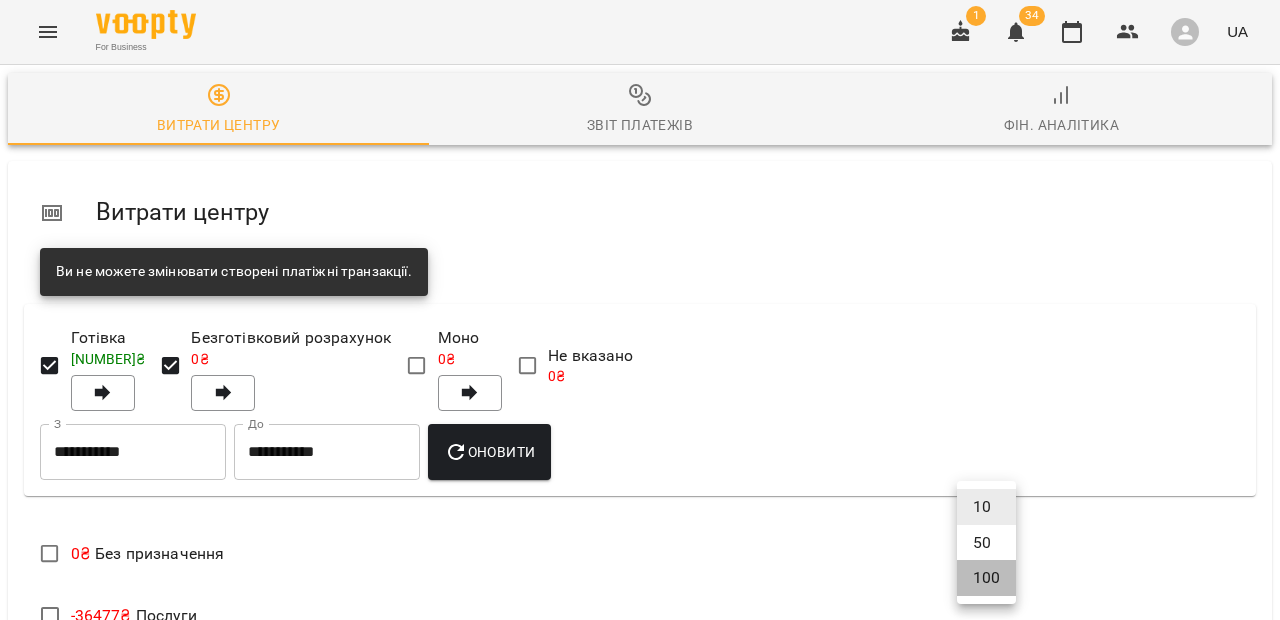 click on "100" at bounding box center [986, 578] 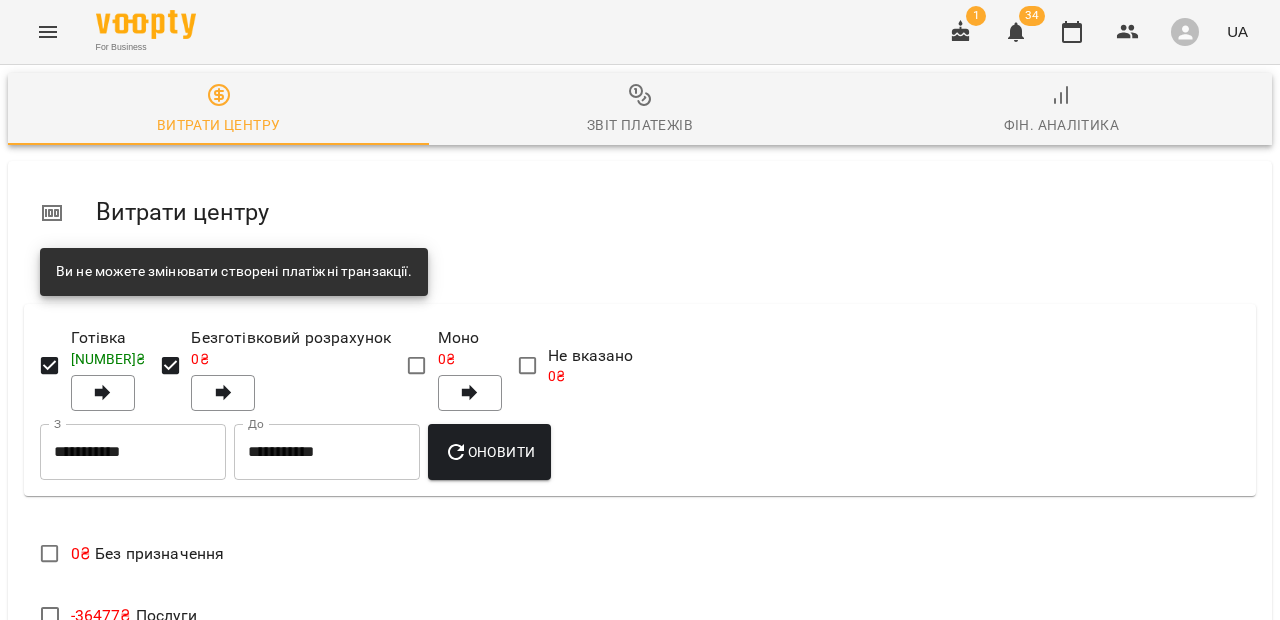 scroll, scrollTop: 2038, scrollLeft: 0, axis: vertical 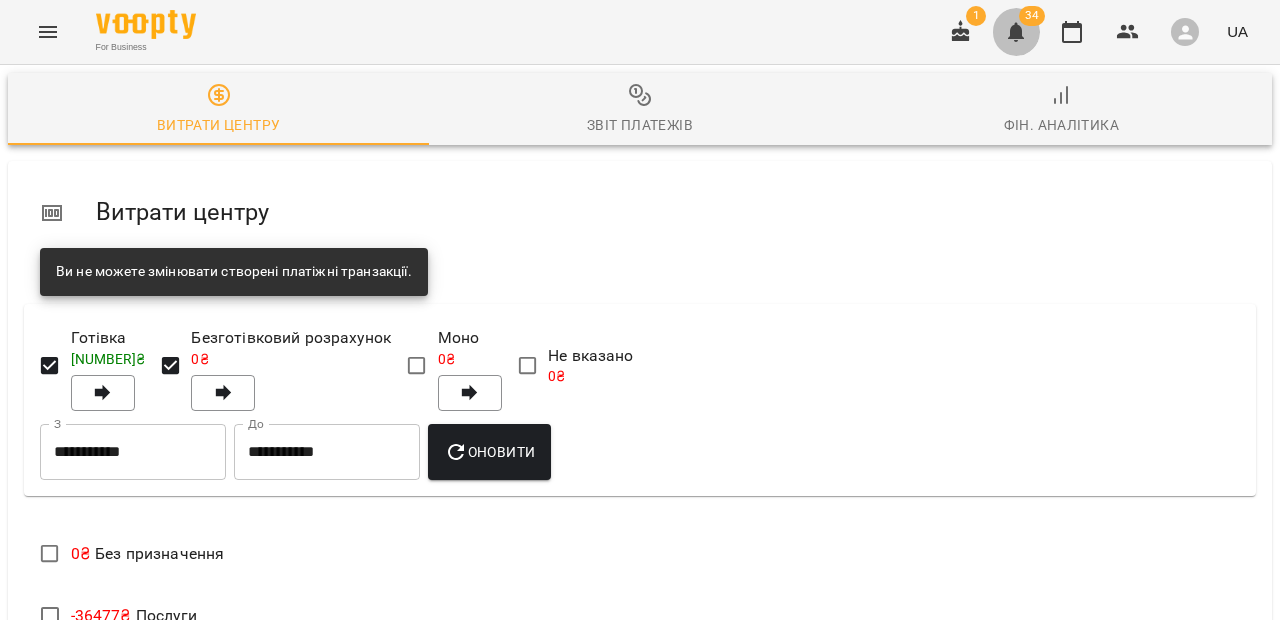 click 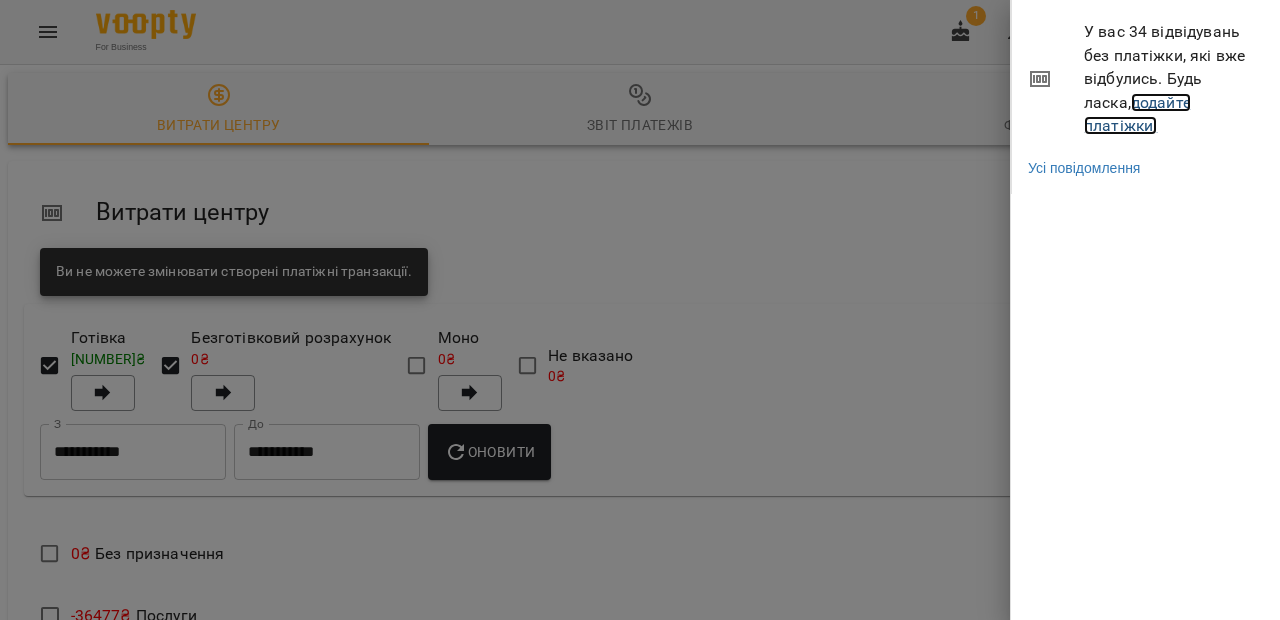 drag, startPoint x: 1125, startPoint y: 107, endPoint x: 1123, endPoint y: 80, distance: 27.073973 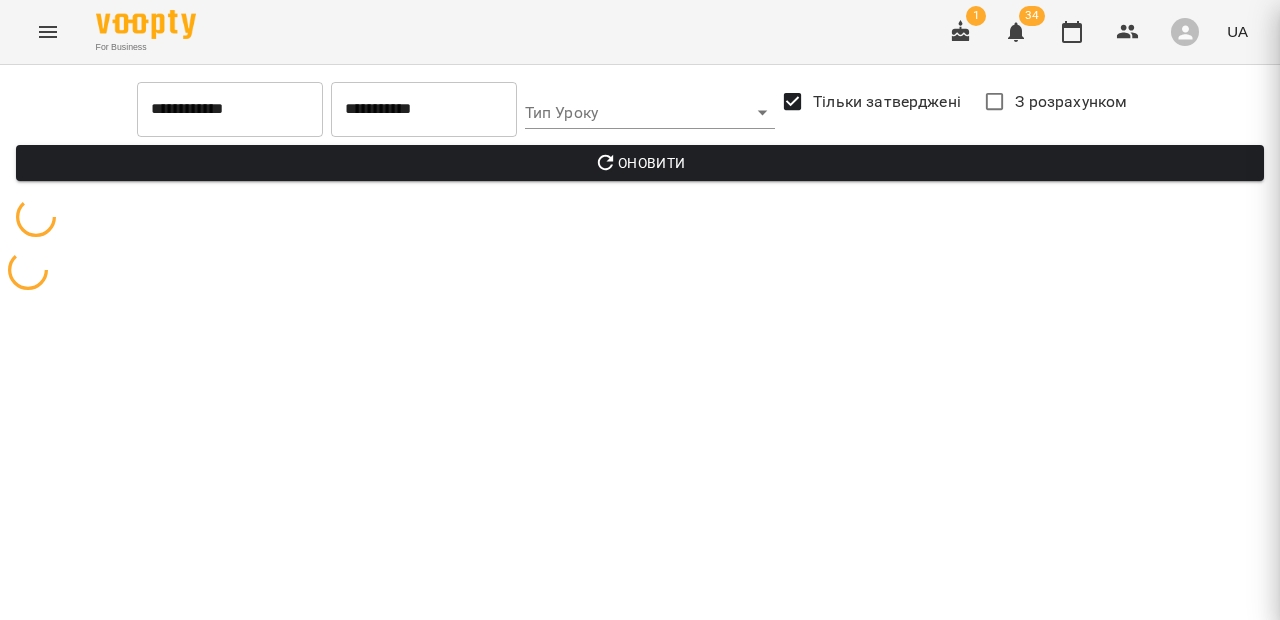 scroll, scrollTop: 0, scrollLeft: 0, axis: both 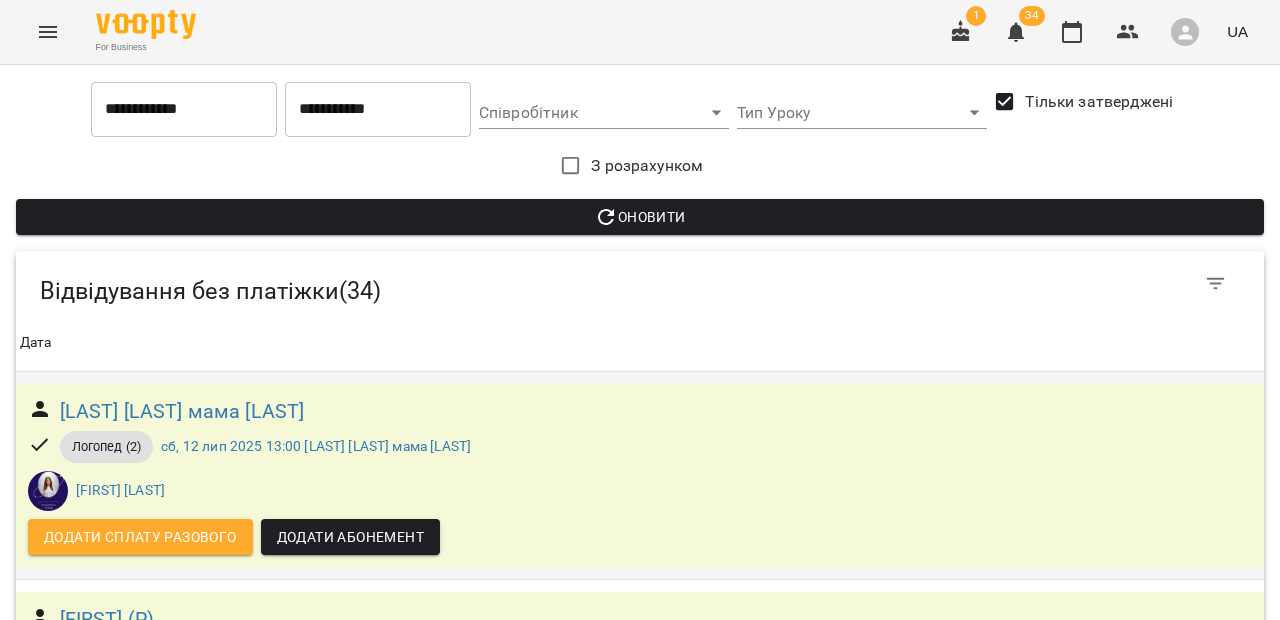 click on "Додати сплату разового" at bounding box center (140, 537) 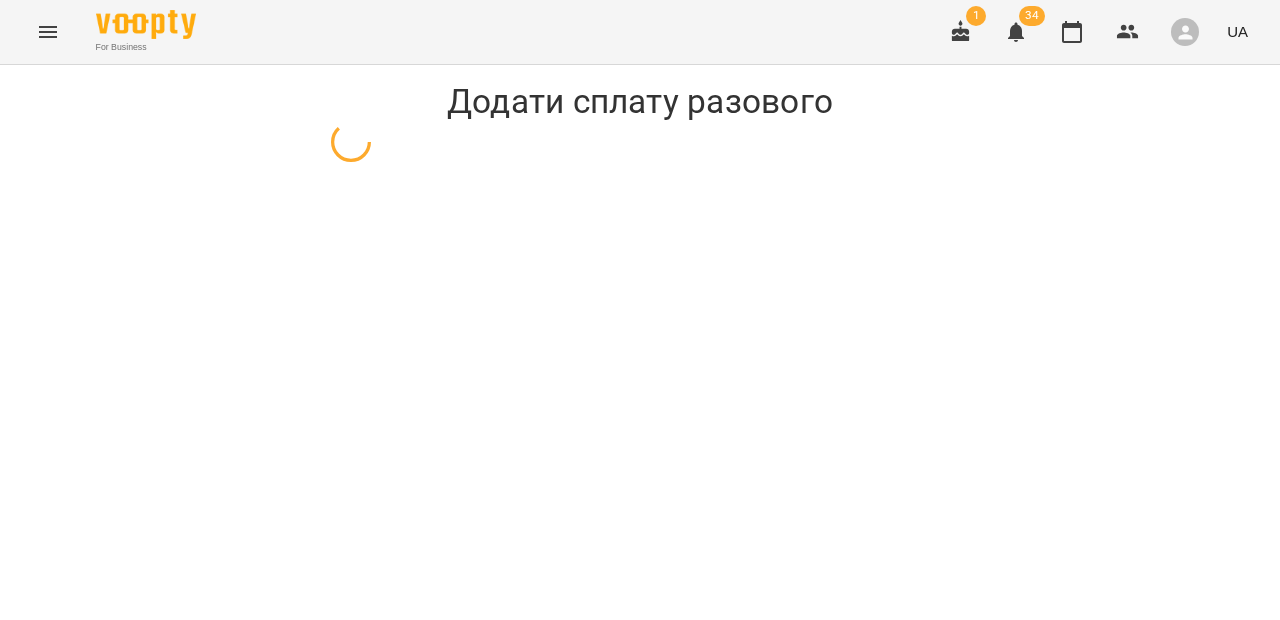 select on "**********" 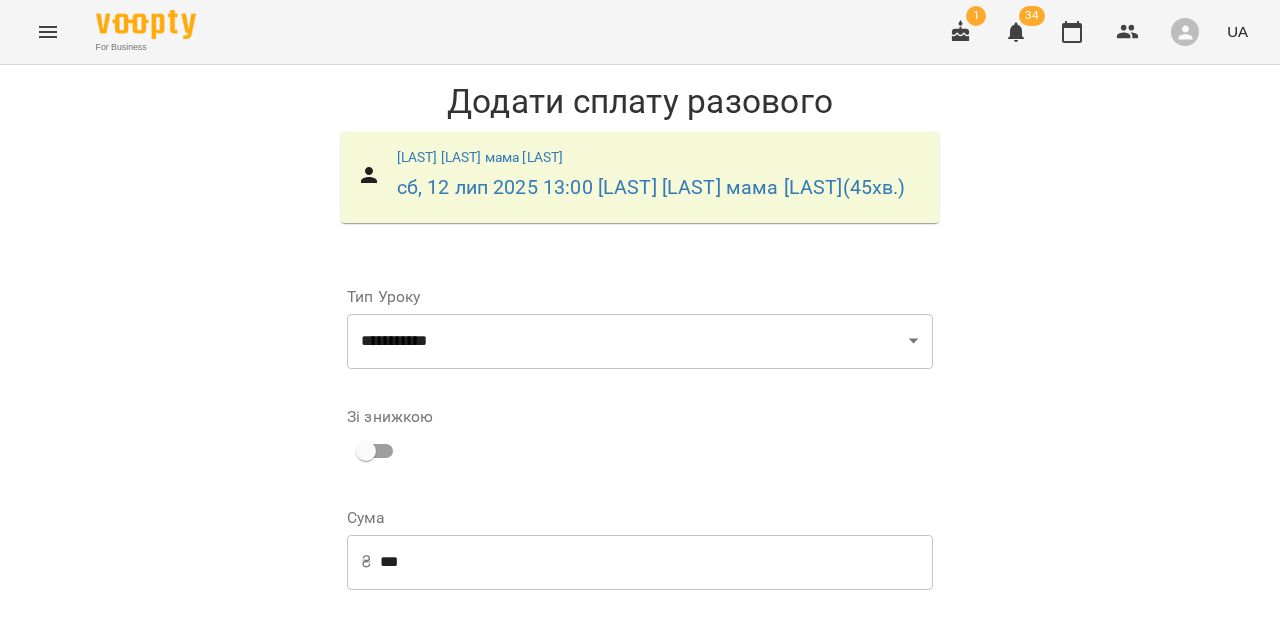 scroll, scrollTop: 370, scrollLeft: 0, axis: vertical 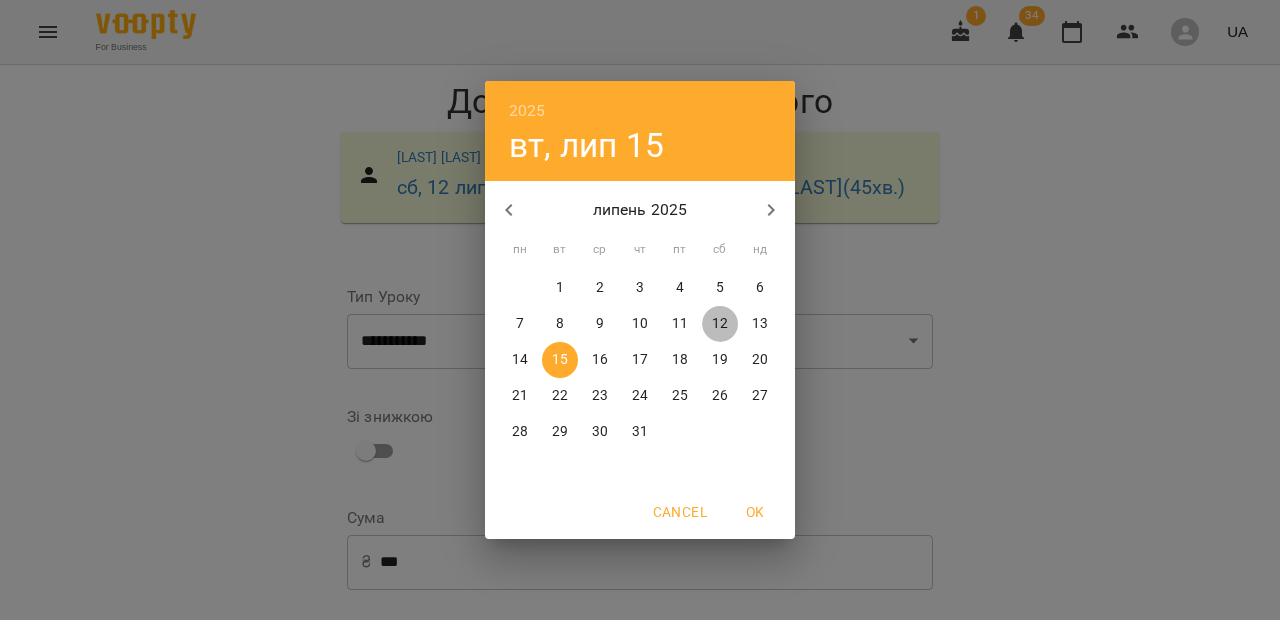 click on "12" at bounding box center (720, 324) 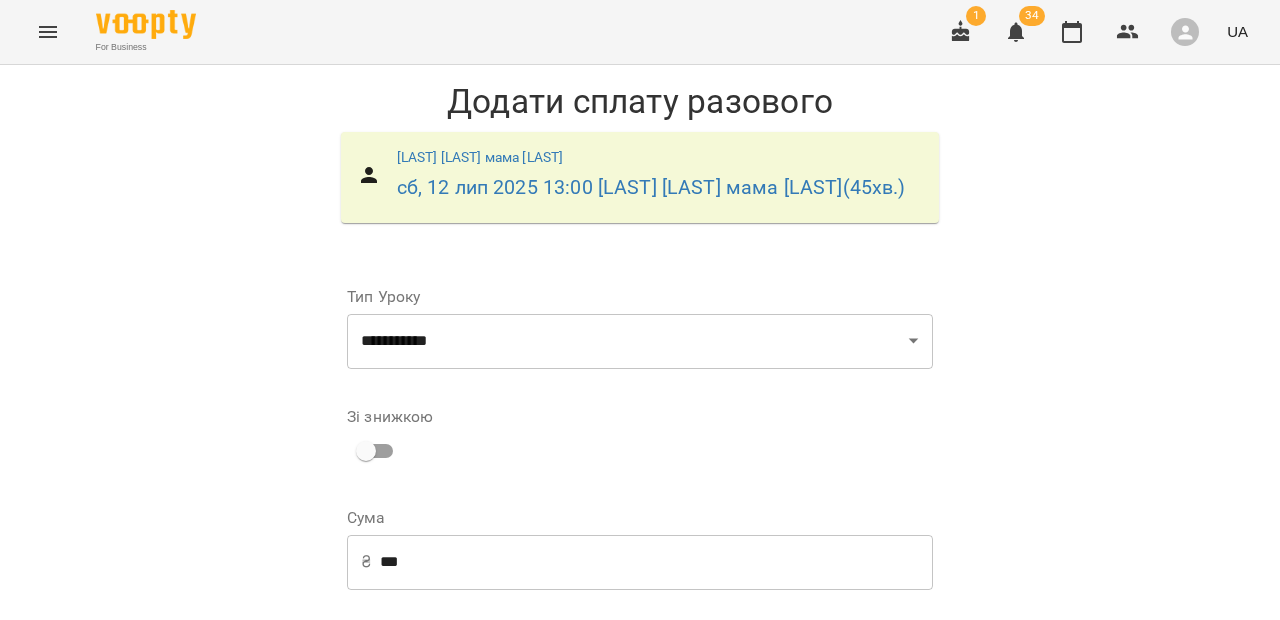 scroll, scrollTop: 341, scrollLeft: 0, axis: vertical 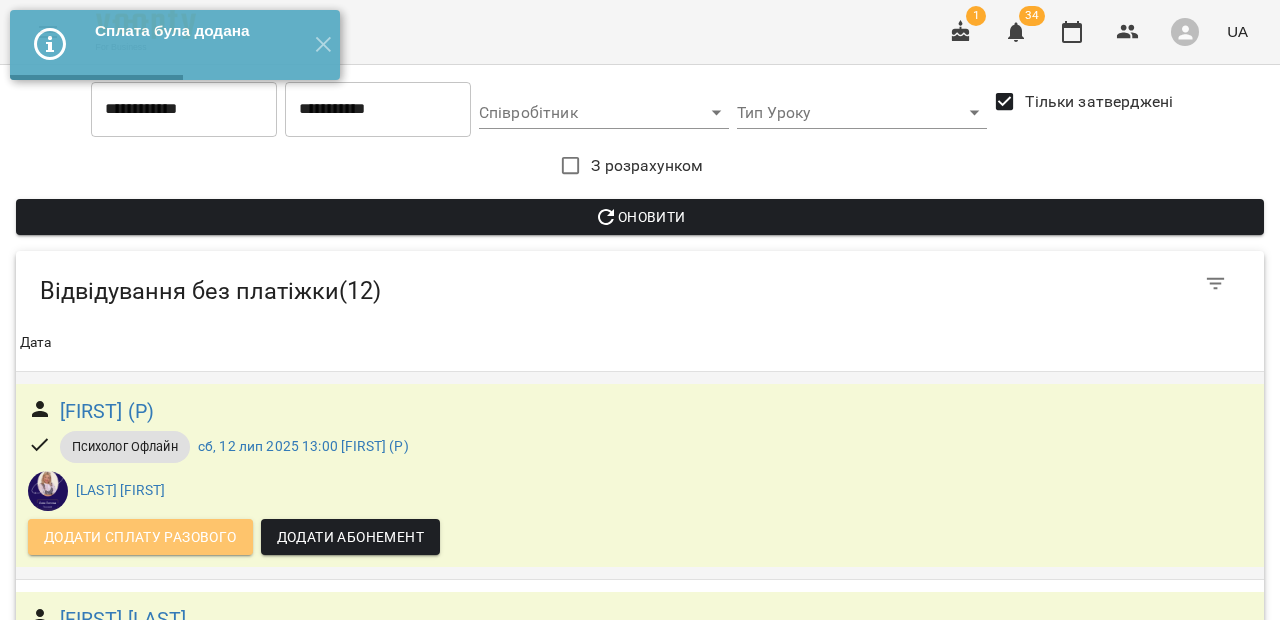 click on "Додати сплату разового" at bounding box center (140, 537) 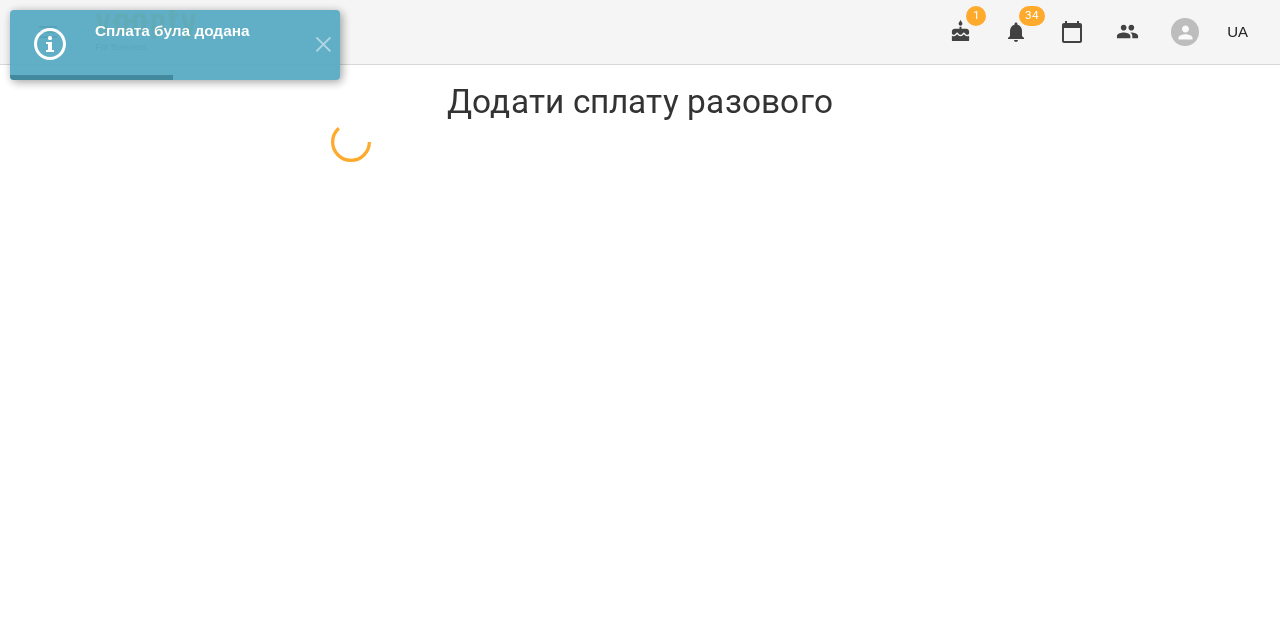 select on "**********" 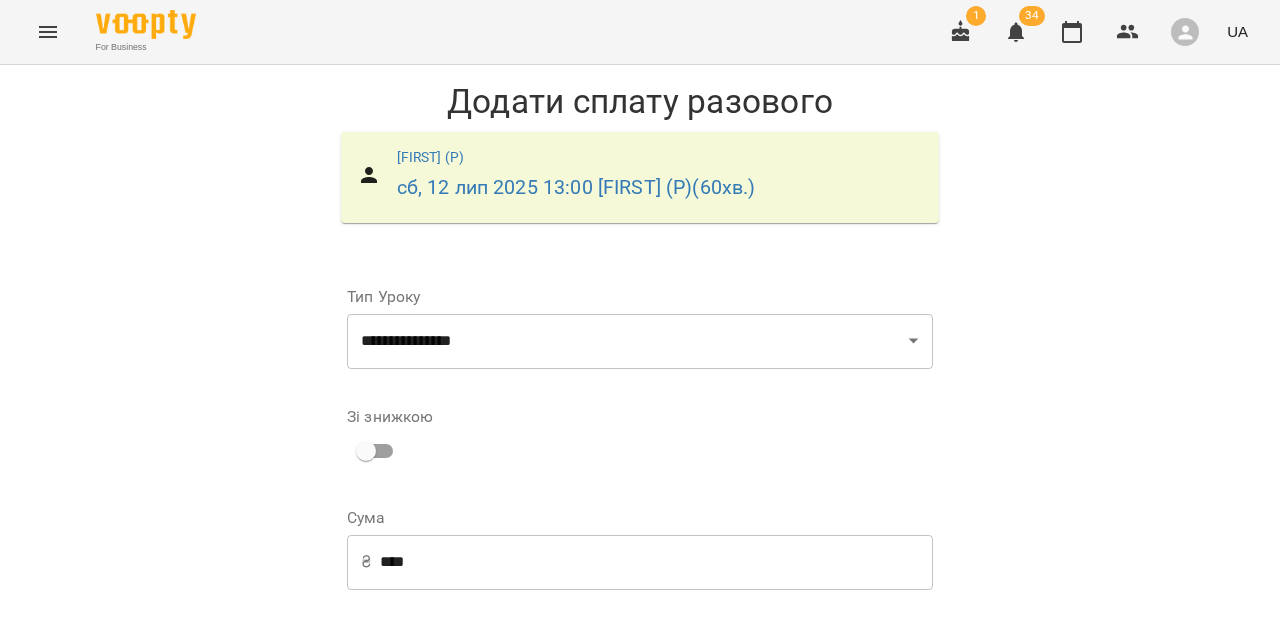 scroll, scrollTop: 339, scrollLeft: 0, axis: vertical 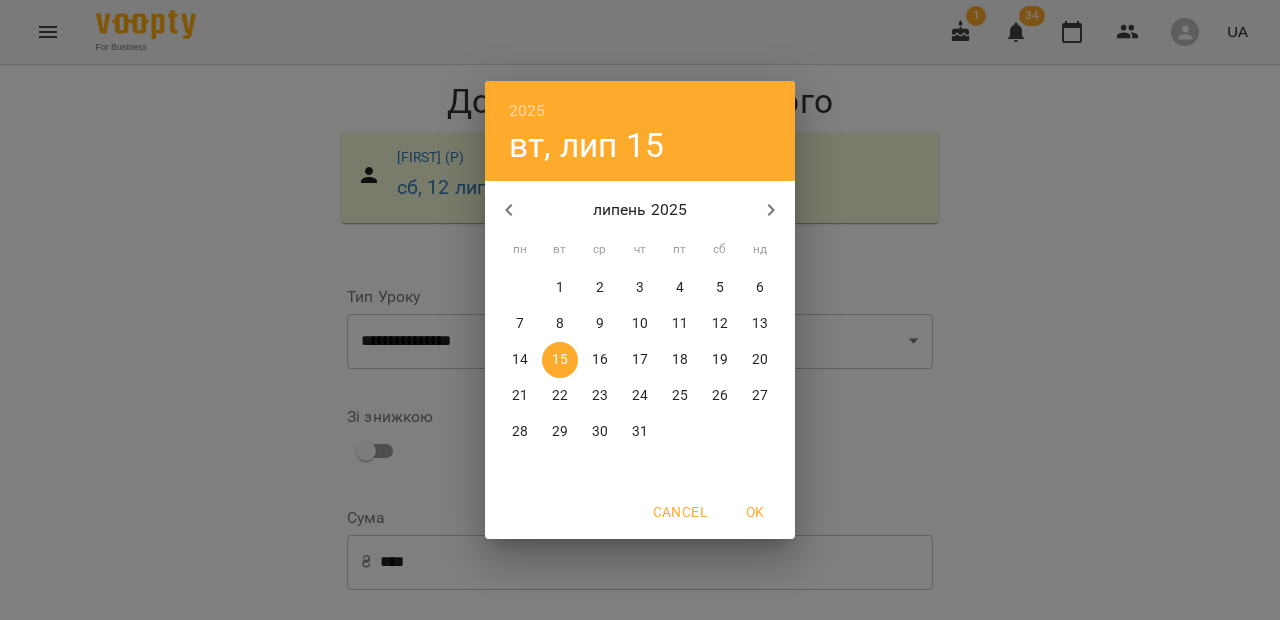 click on "12" at bounding box center [720, 324] 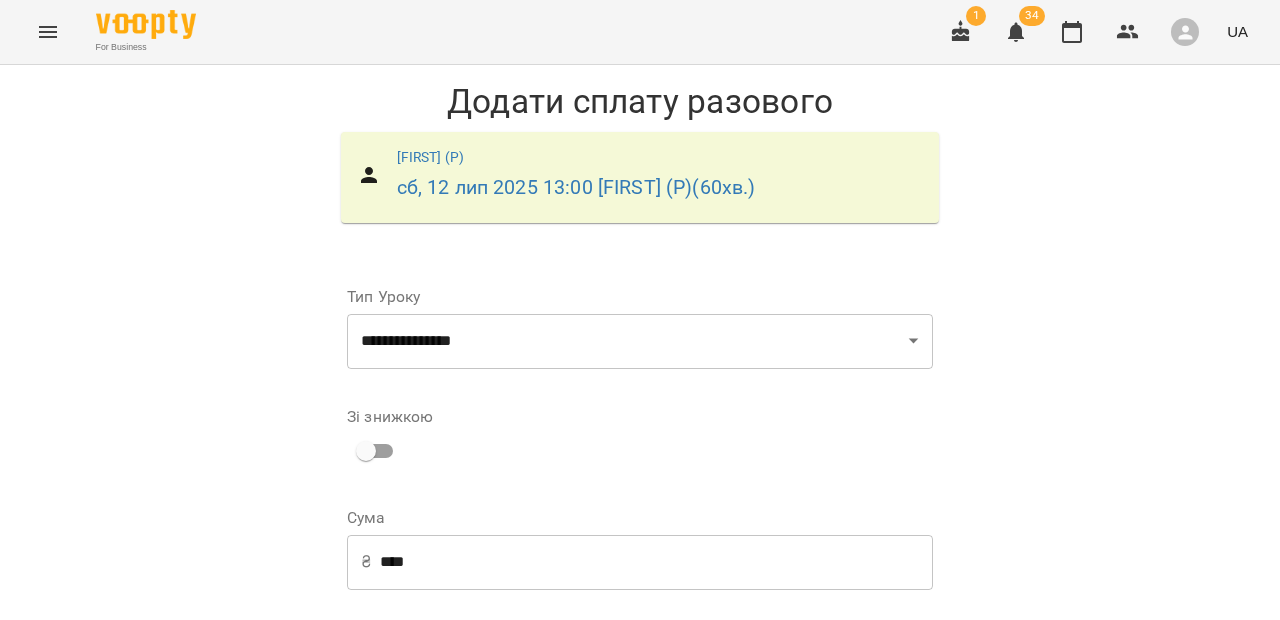 scroll, scrollTop: 309, scrollLeft: 0, axis: vertical 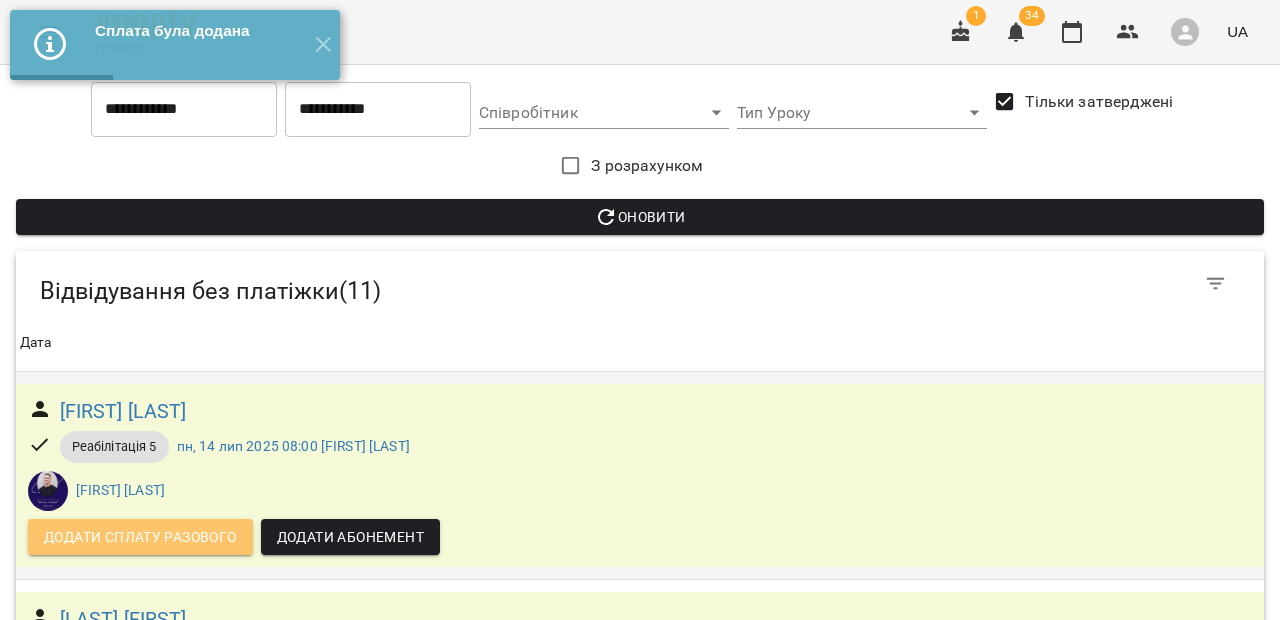 click on "Додати сплату разового" at bounding box center [140, 537] 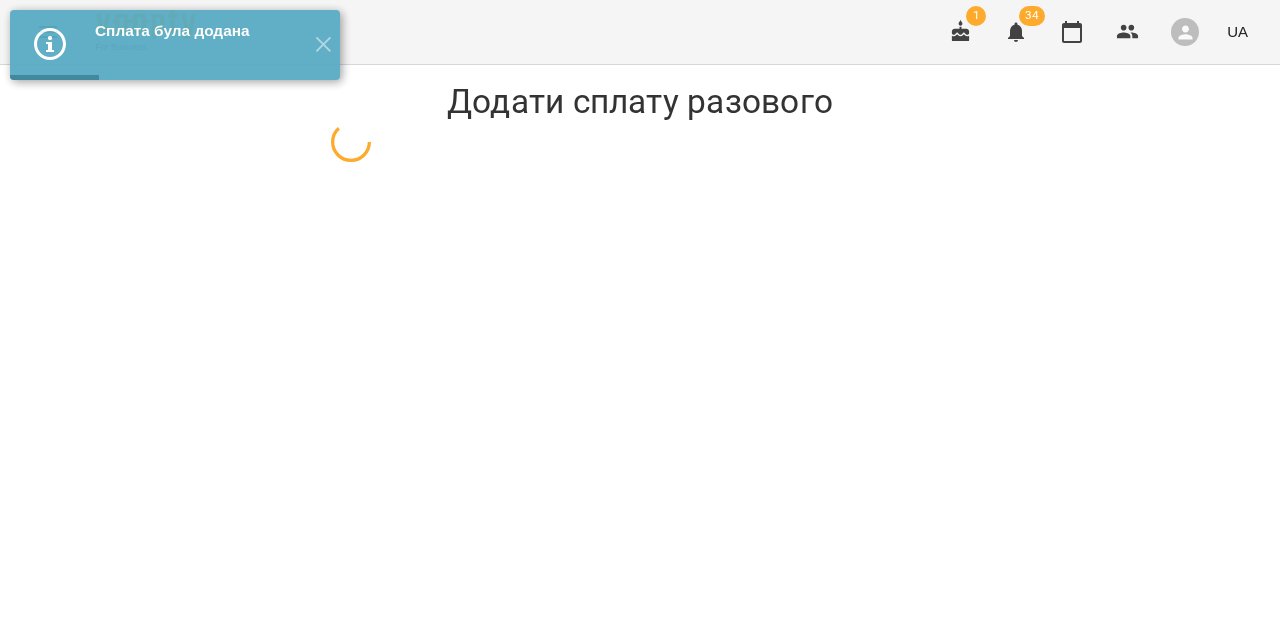 select on "**********" 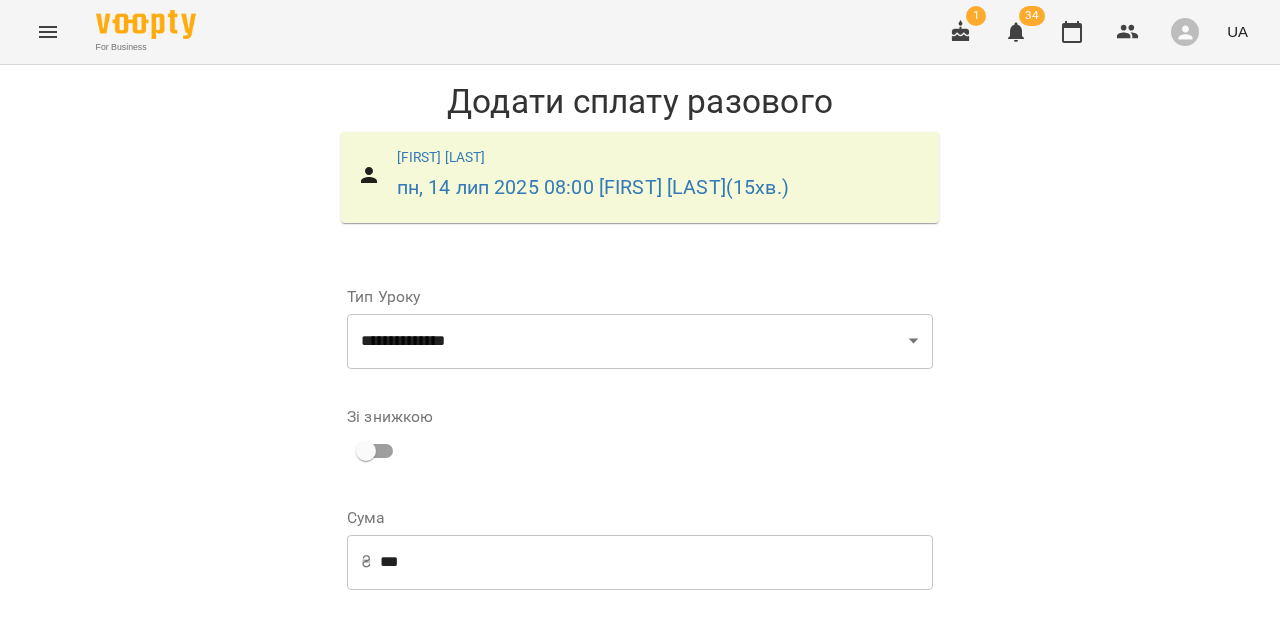 scroll, scrollTop: 292, scrollLeft: 0, axis: vertical 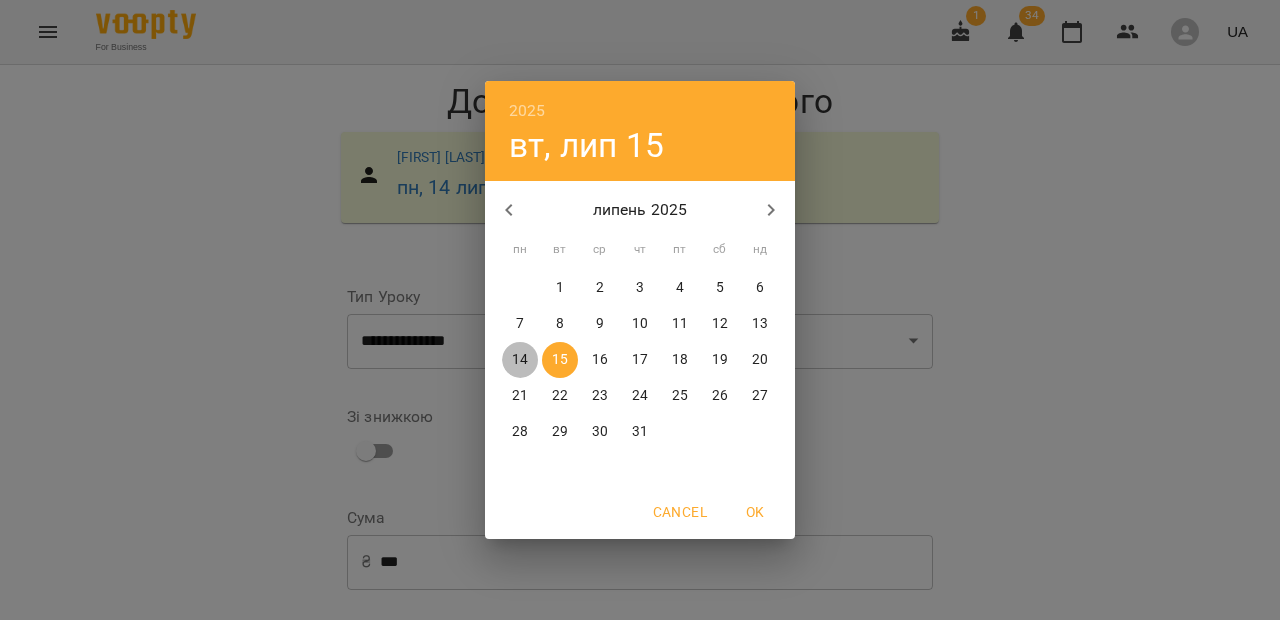 click on "14" at bounding box center [520, 360] 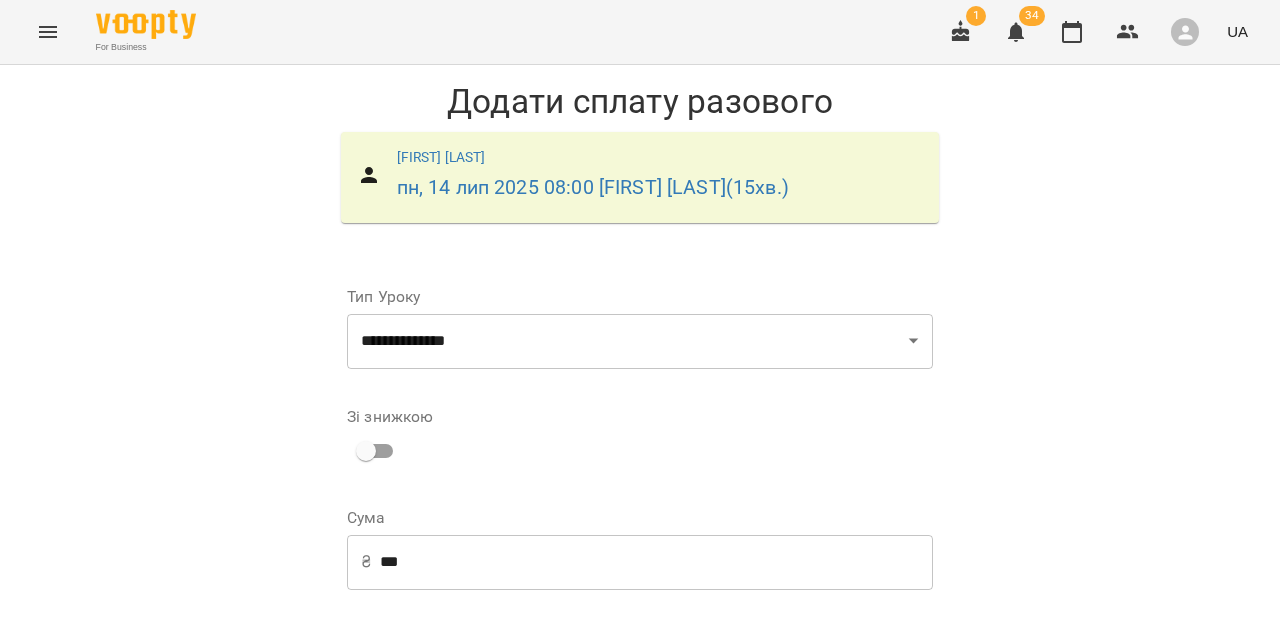 click on "Додати сплату разового" at bounding box center [806, 877] 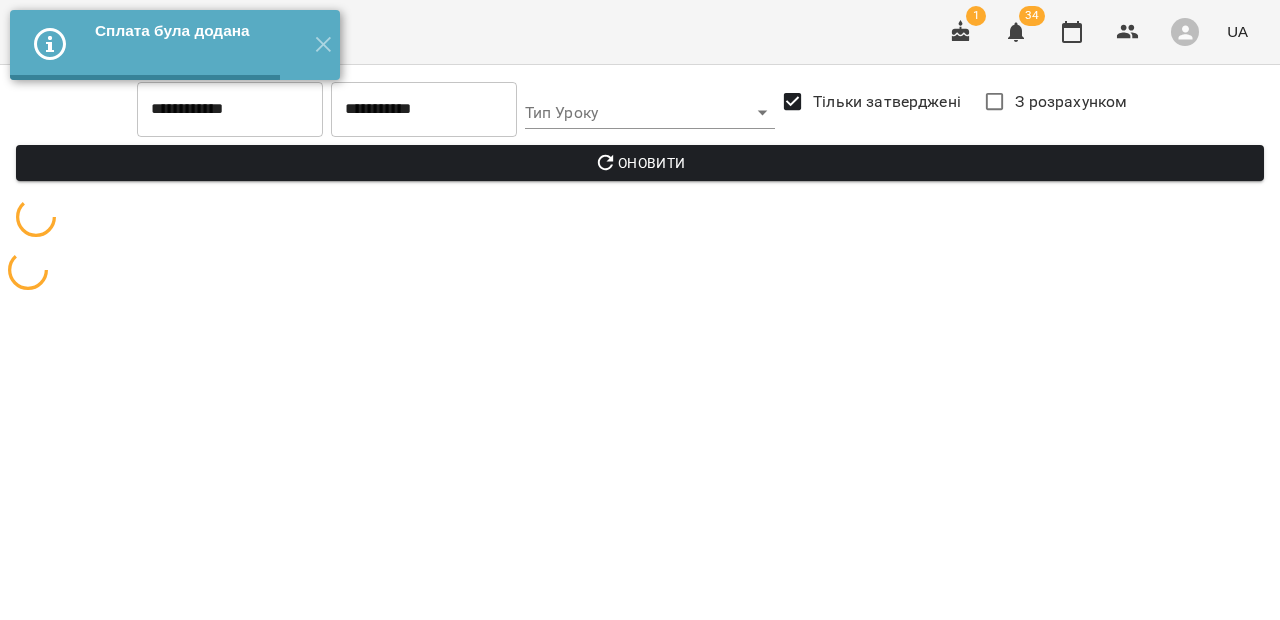 scroll, scrollTop: 0, scrollLeft: 0, axis: both 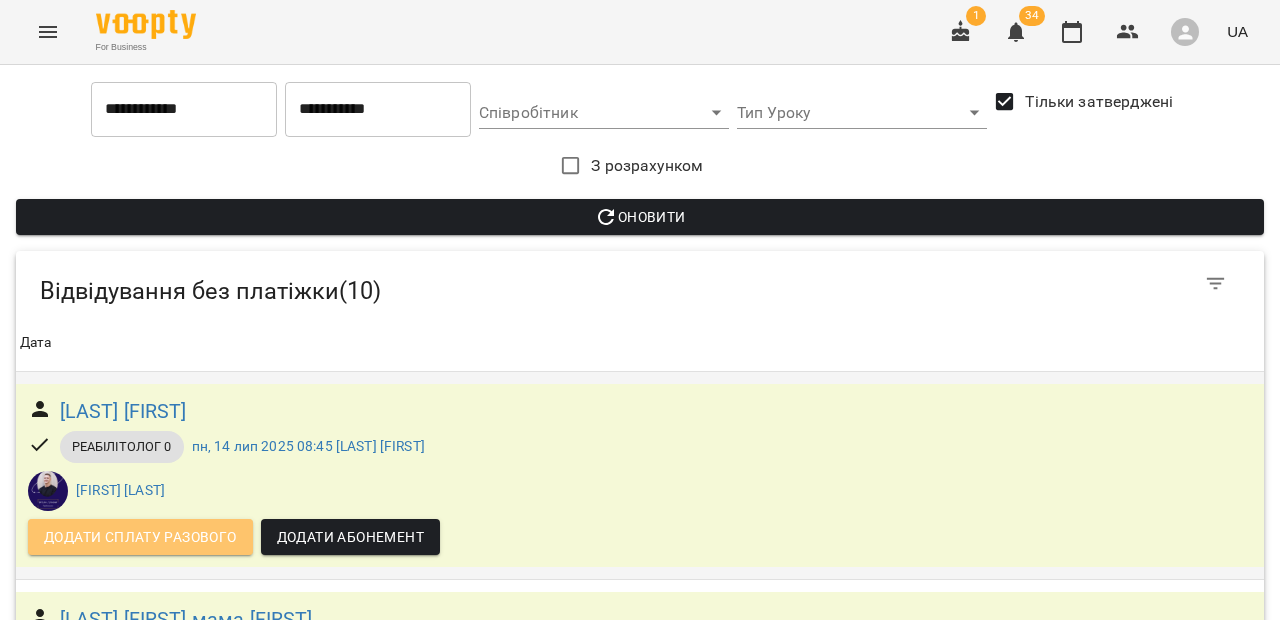 click on "Додати сплату разового" at bounding box center [140, 537] 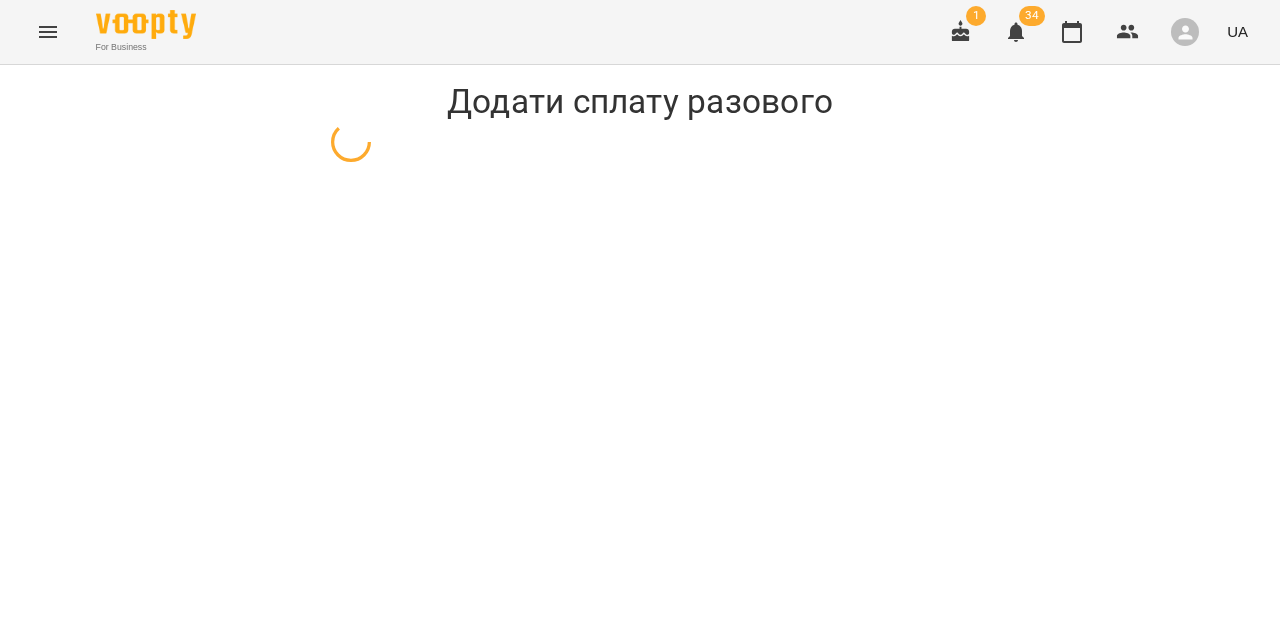 select on "**********" 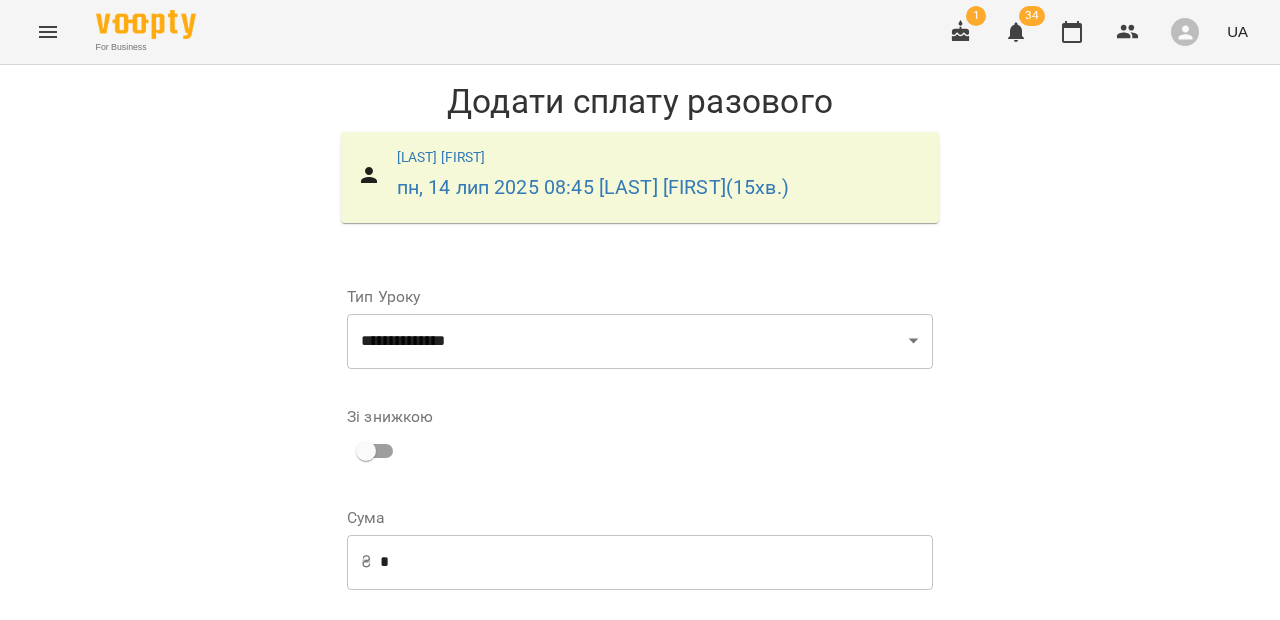 scroll, scrollTop: 292, scrollLeft: 0, axis: vertical 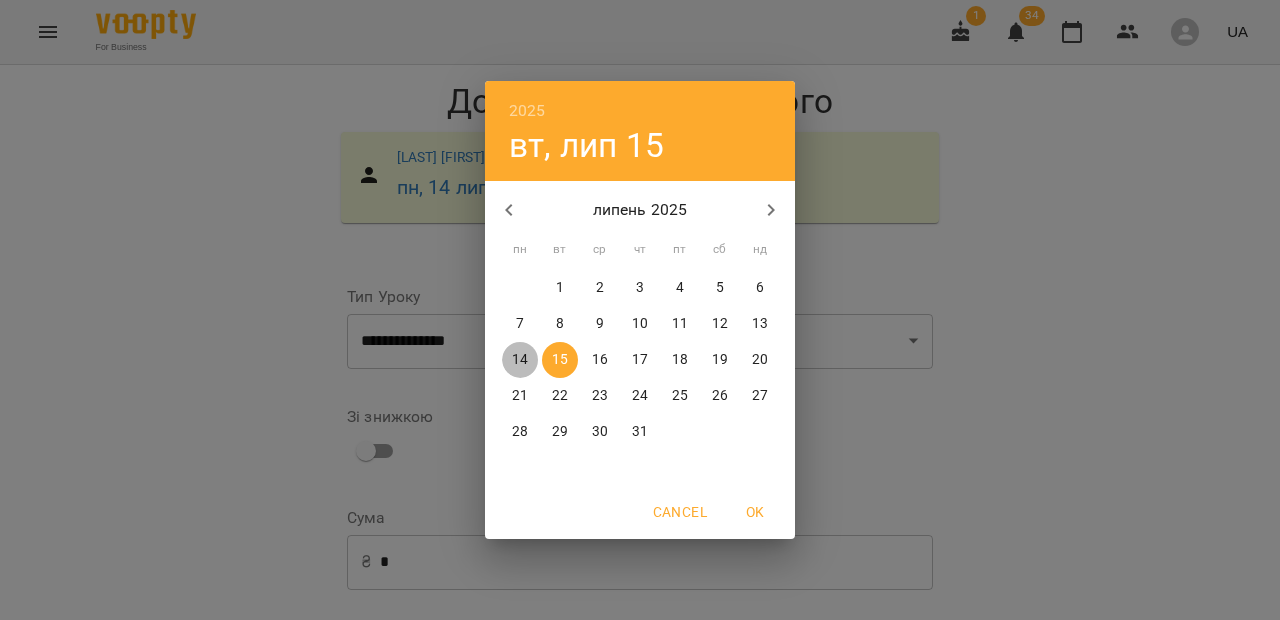 click on "14" at bounding box center (520, 360) 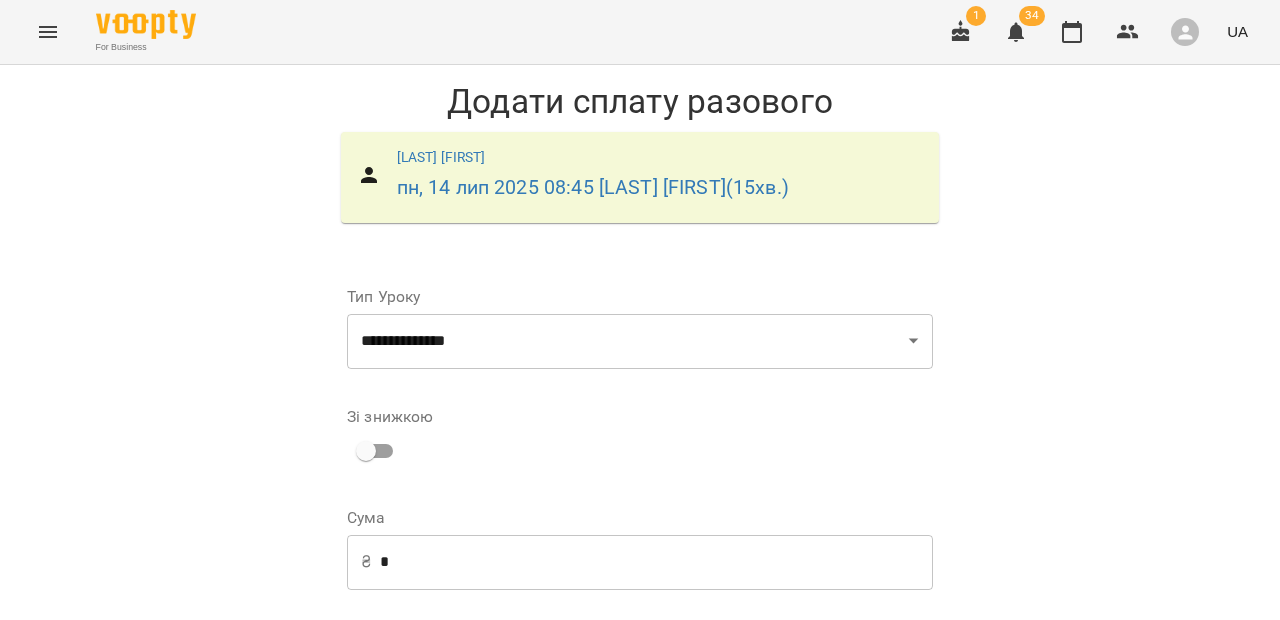 scroll, scrollTop: 309, scrollLeft: 0, axis: vertical 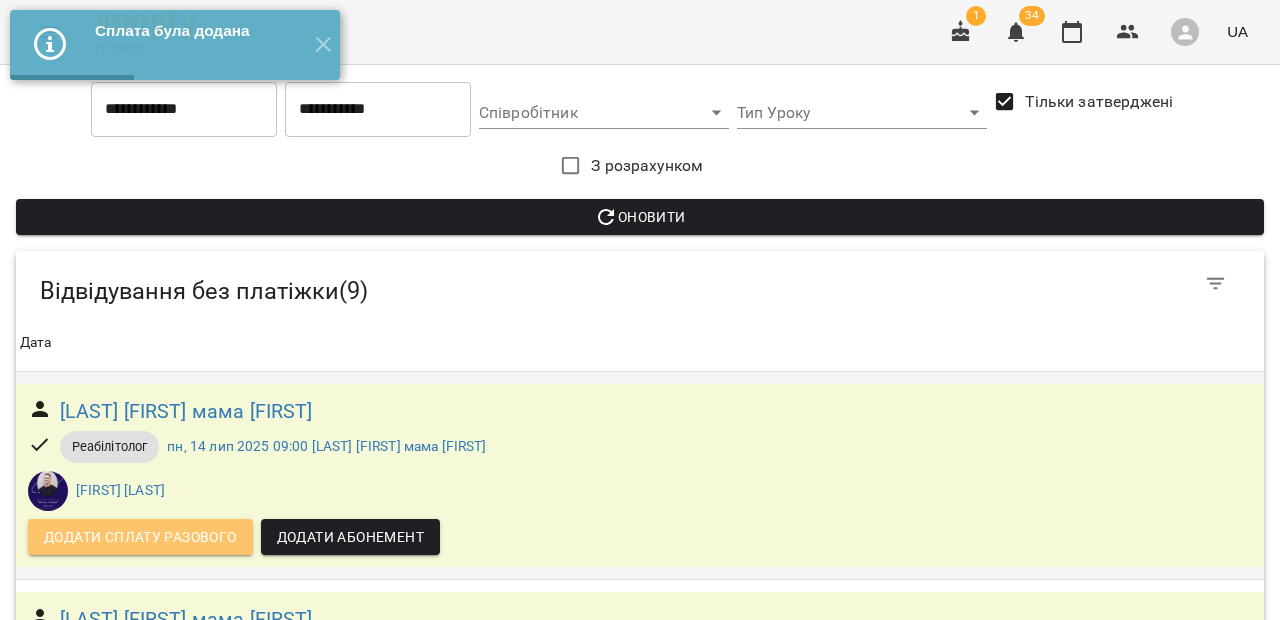 click on "Додати сплату разового" at bounding box center (140, 537) 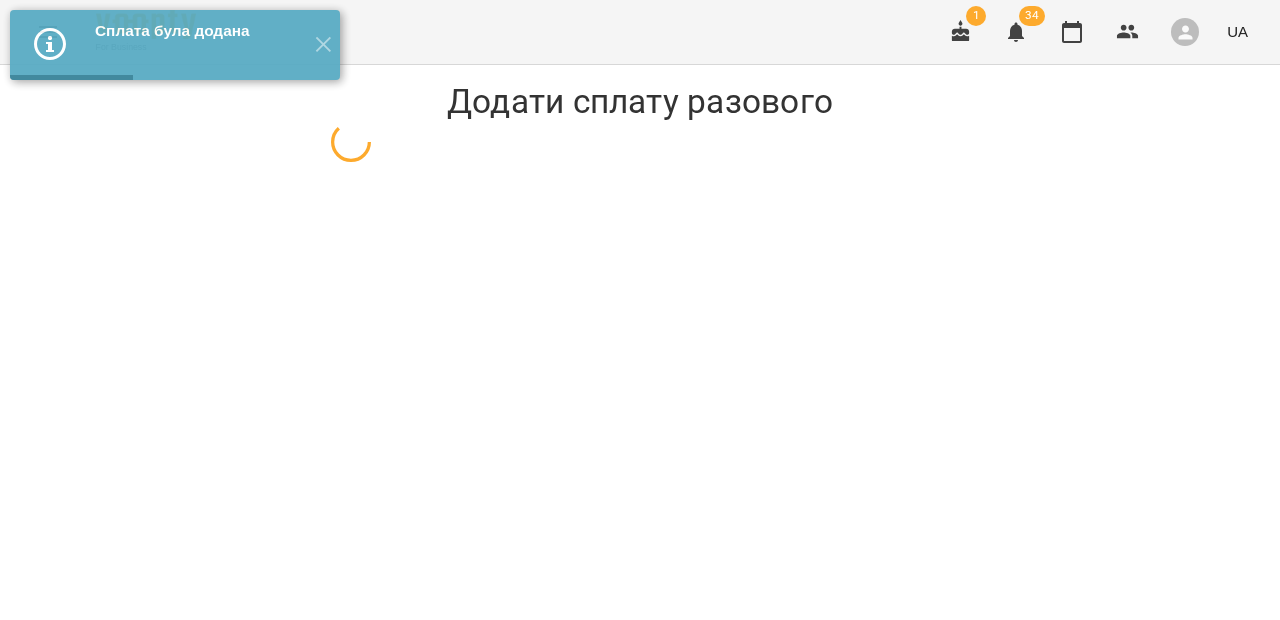select on "**********" 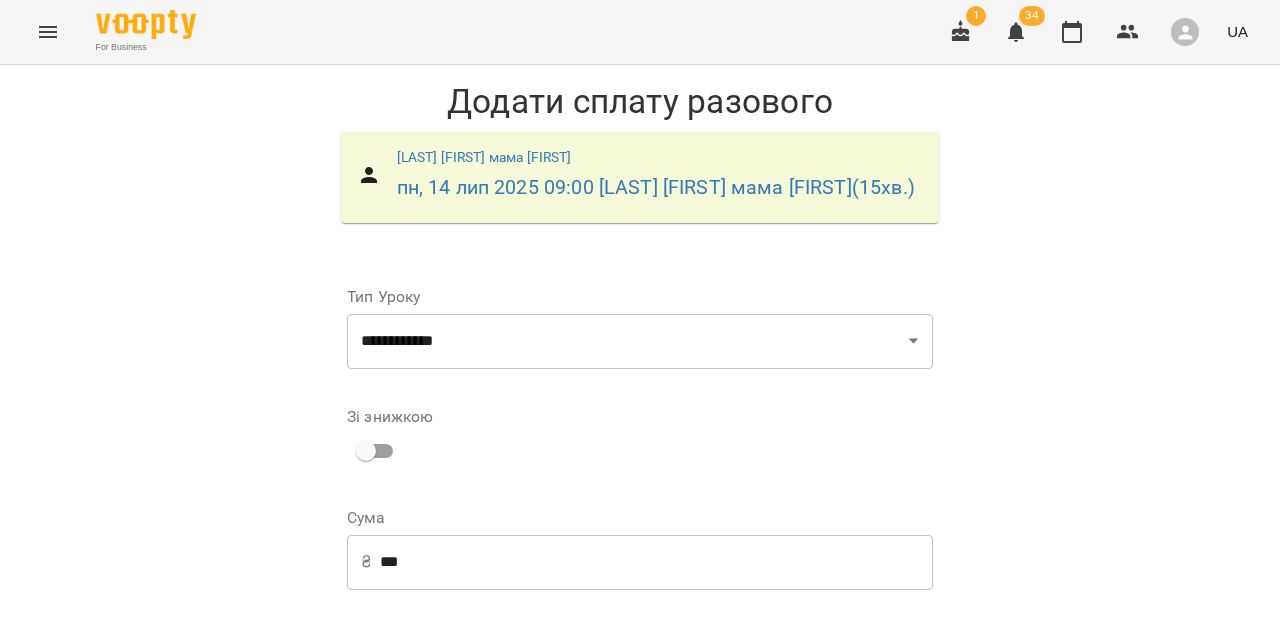 scroll, scrollTop: 323, scrollLeft: 0, axis: vertical 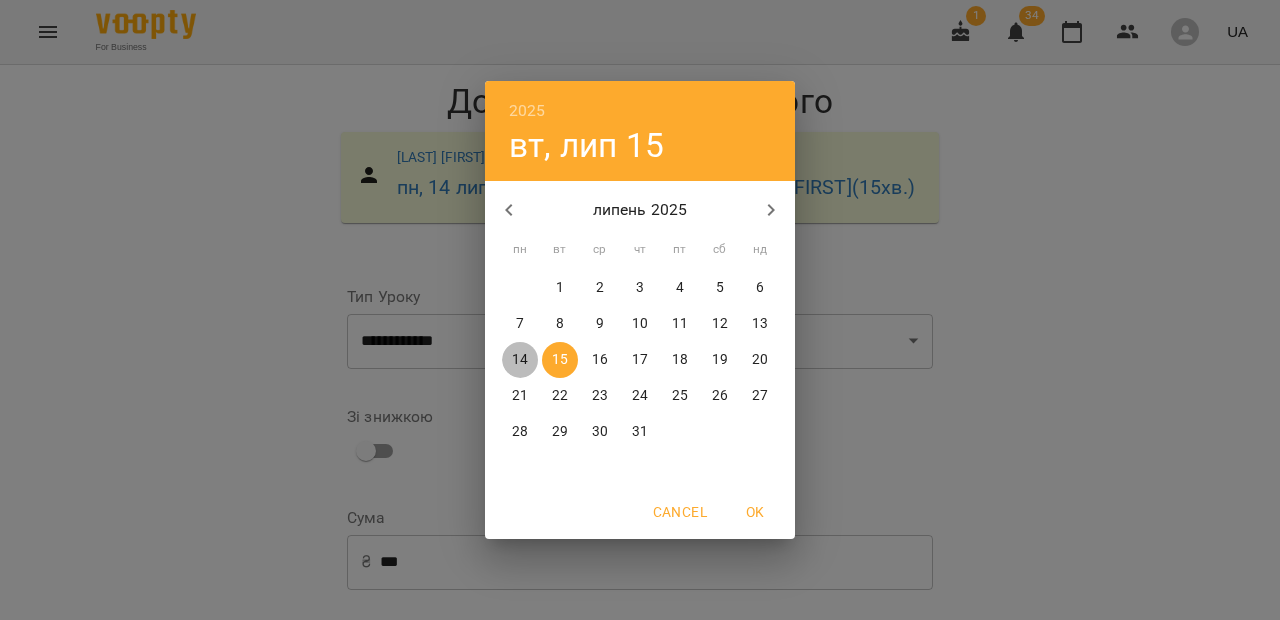 click on "14" at bounding box center (520, 360) 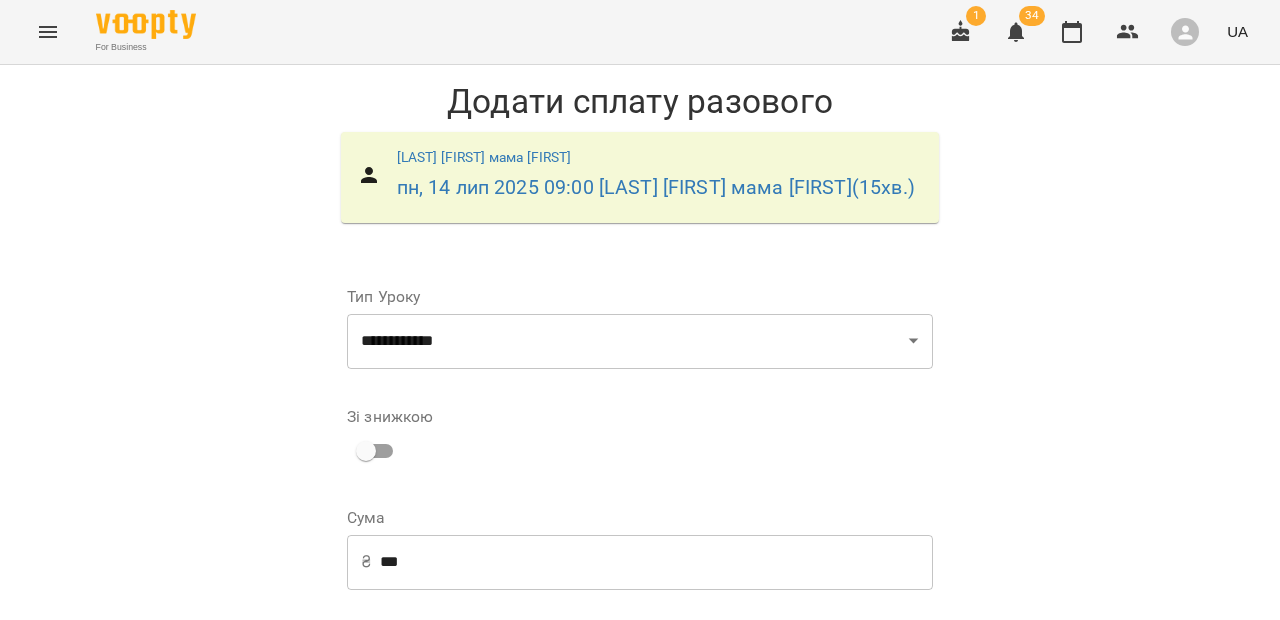 click on "Додати сплату разового" at bounding box center (806, 877) 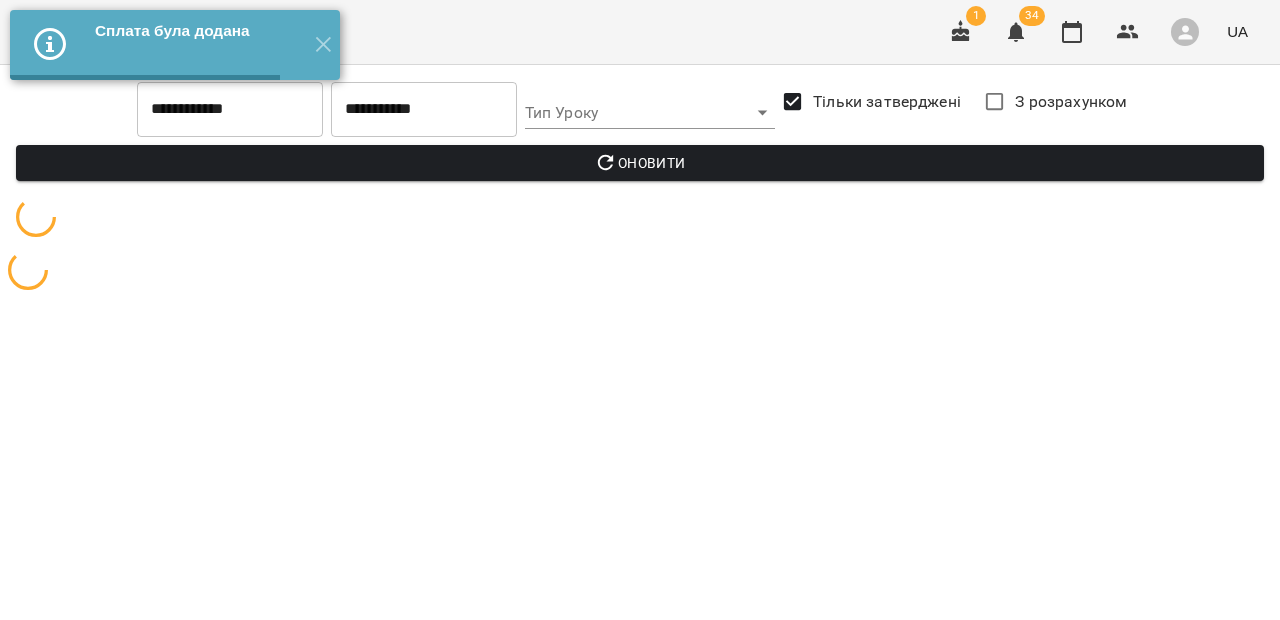 scroll, scrollTop: 0, scrollLeft: 0, axis: both 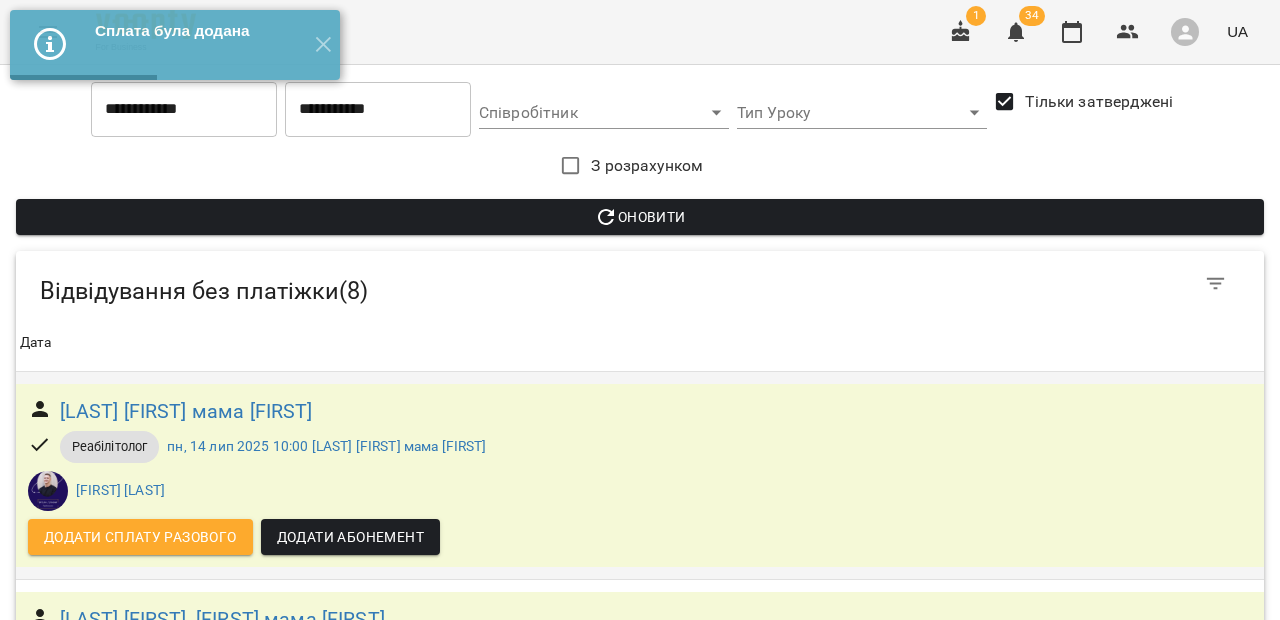 click on "Додати сплату разового" at bounding box center (140, 537) 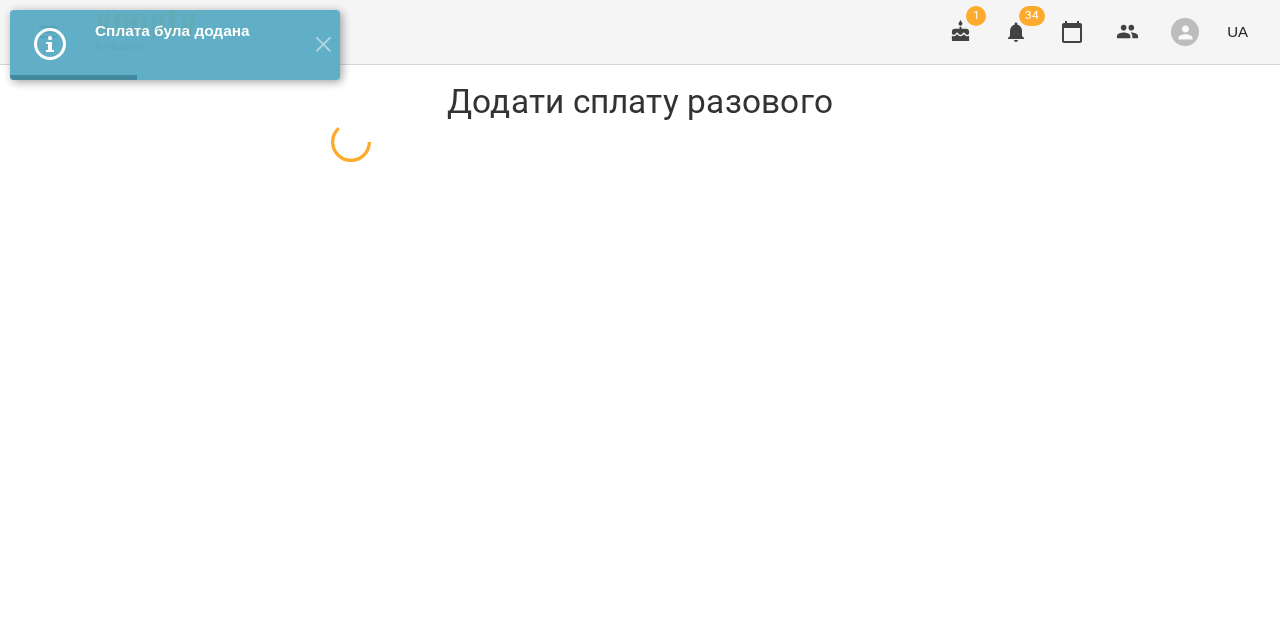 select on "**********" 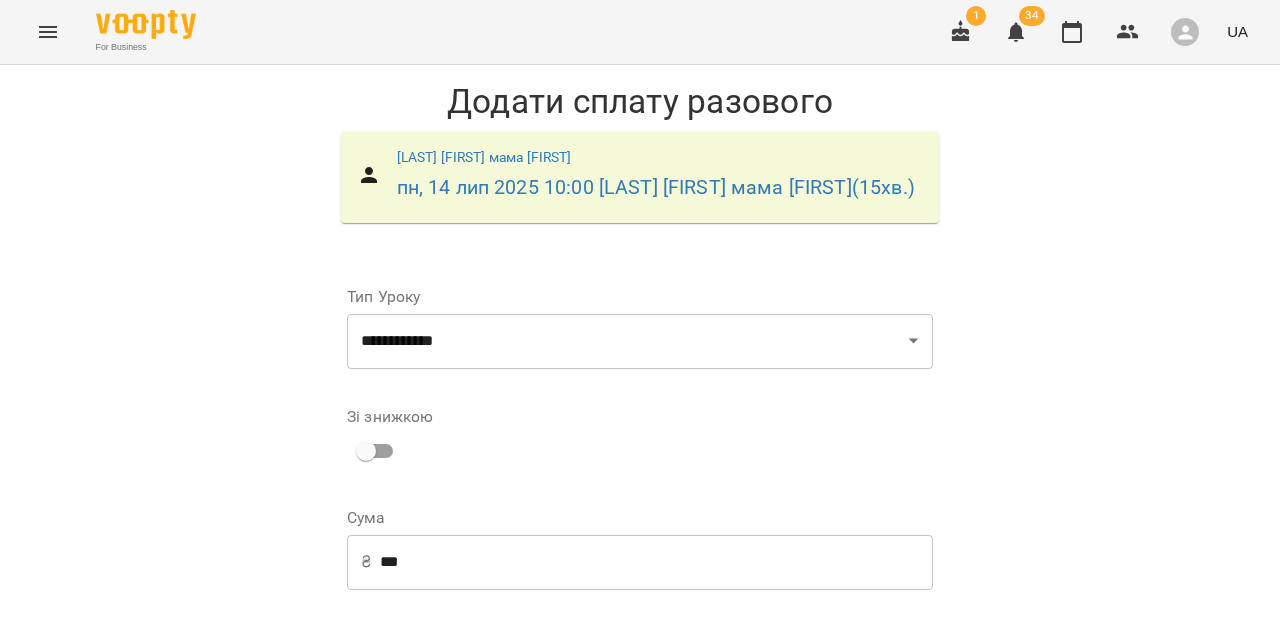 click on "**********" at bounding box center [640, 456] 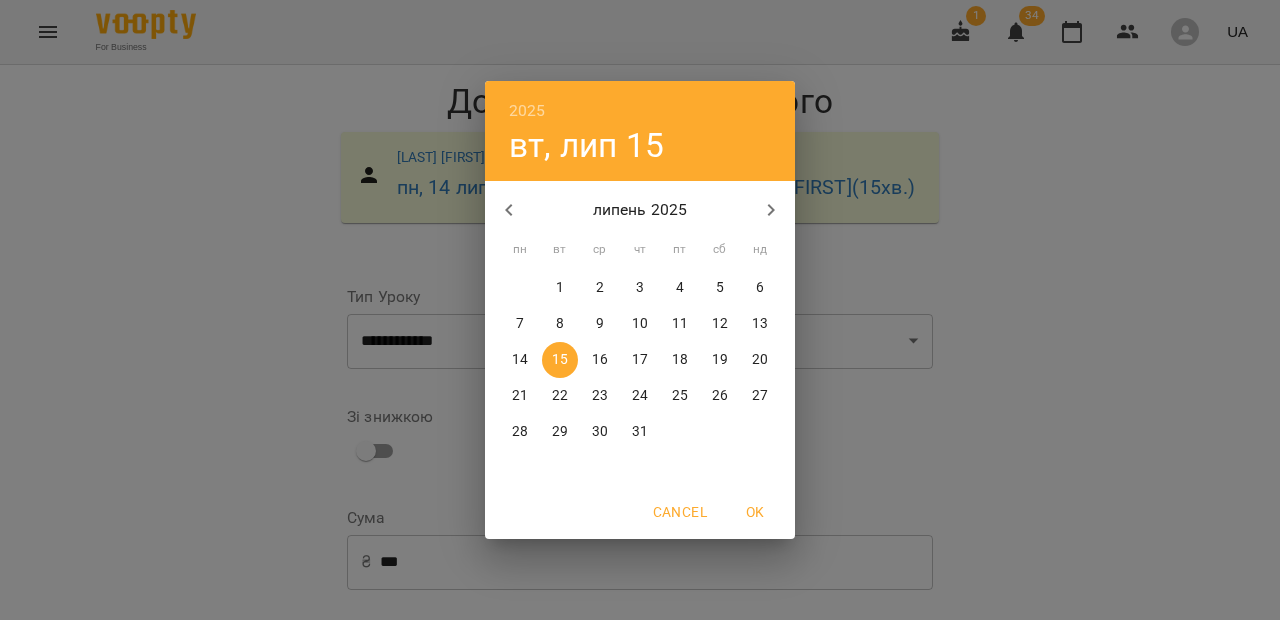 click on "14" at bounding box center [520, 360] 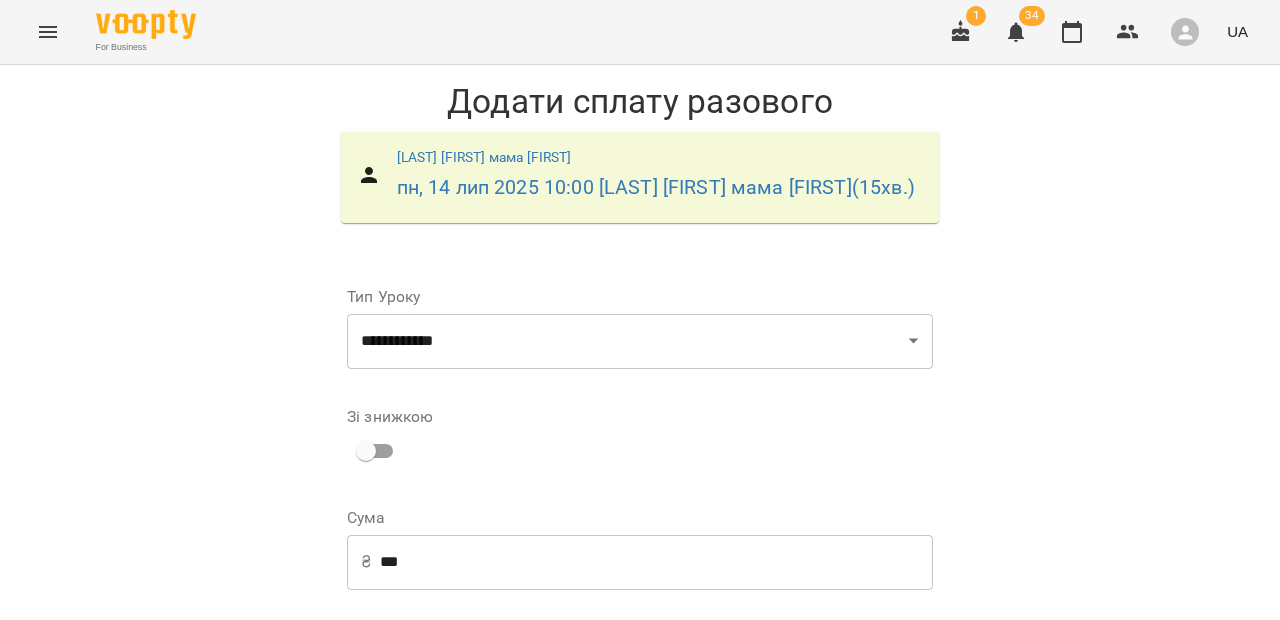drag, startPoint x: 828, startPoint y: 560, endPoint x: 828, endPoint y: 598, distance: 38 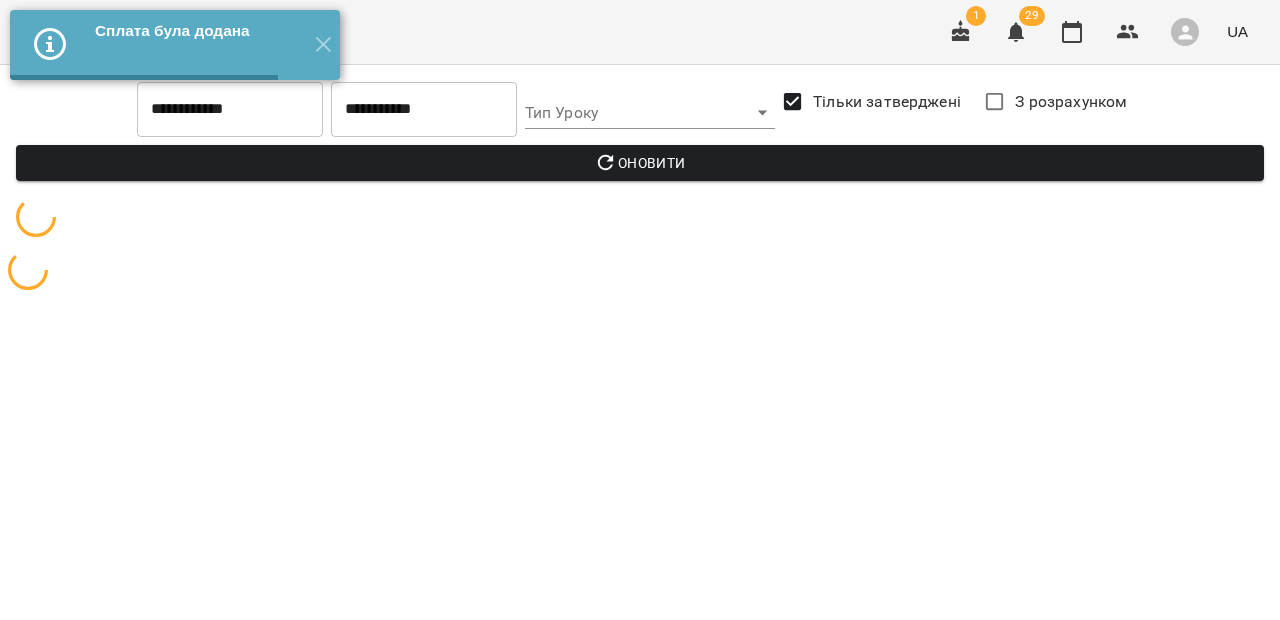 scroll, scrollTop: 0, scrollLeft: 0, axis: both 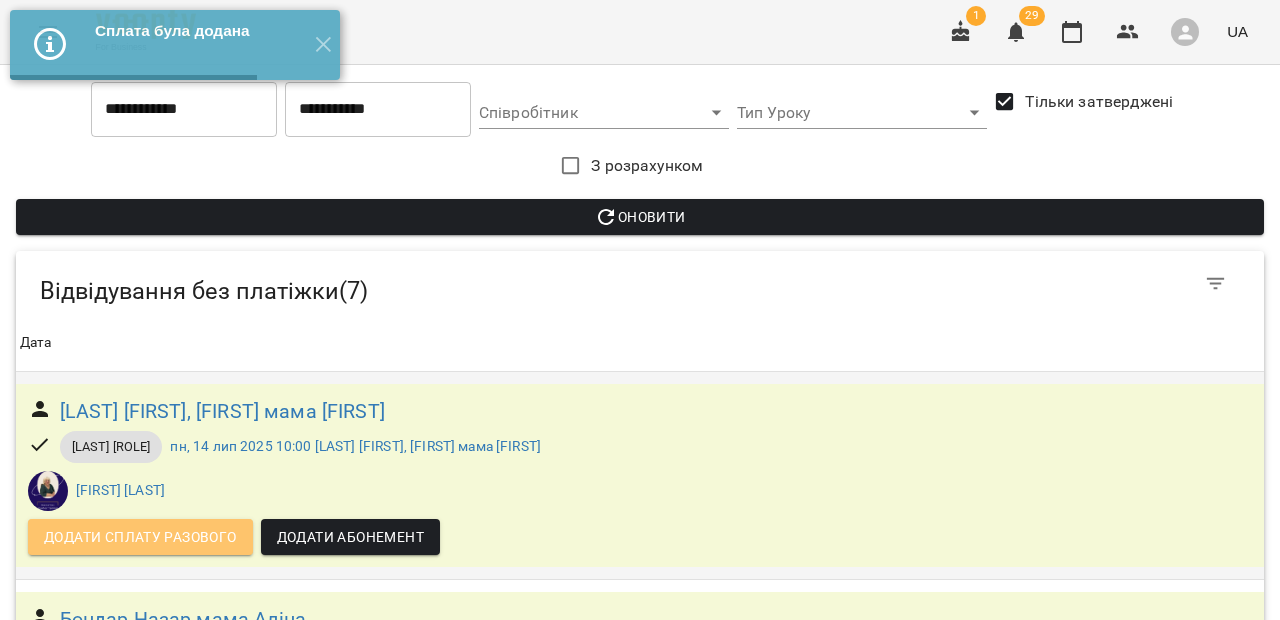 click on "Додати сплату разового" at bounding box center (140, 537) 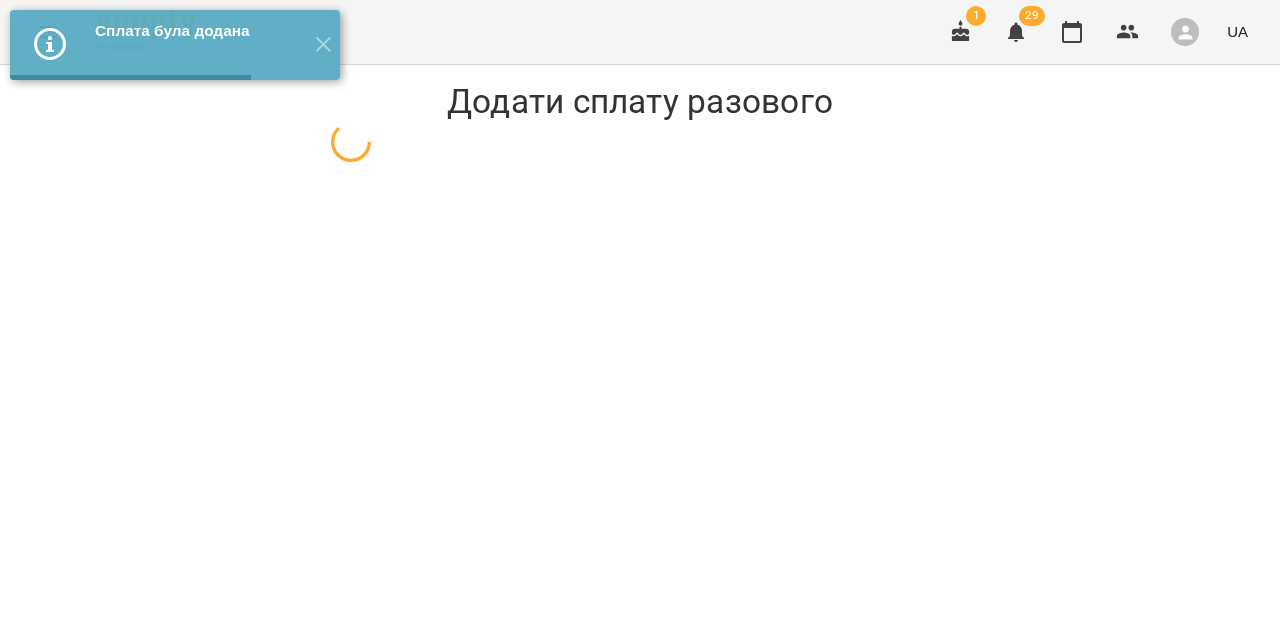select on "**********" 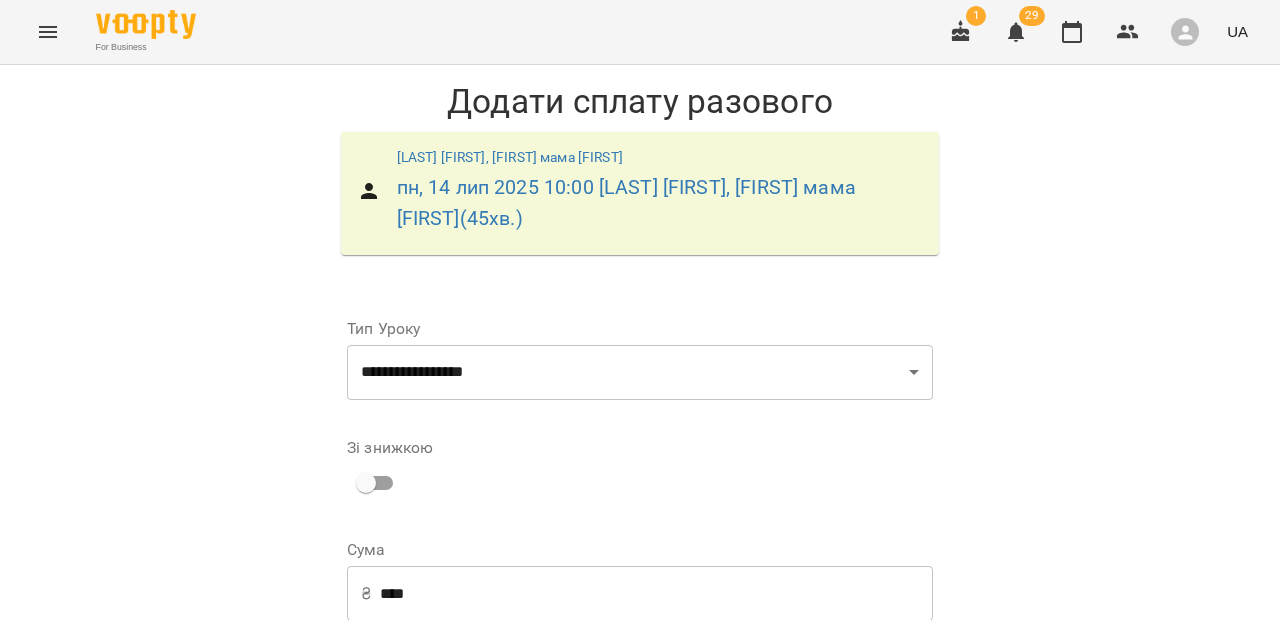 scroll, scrollTop: 323, scrollLeft: 0, axis: vertical 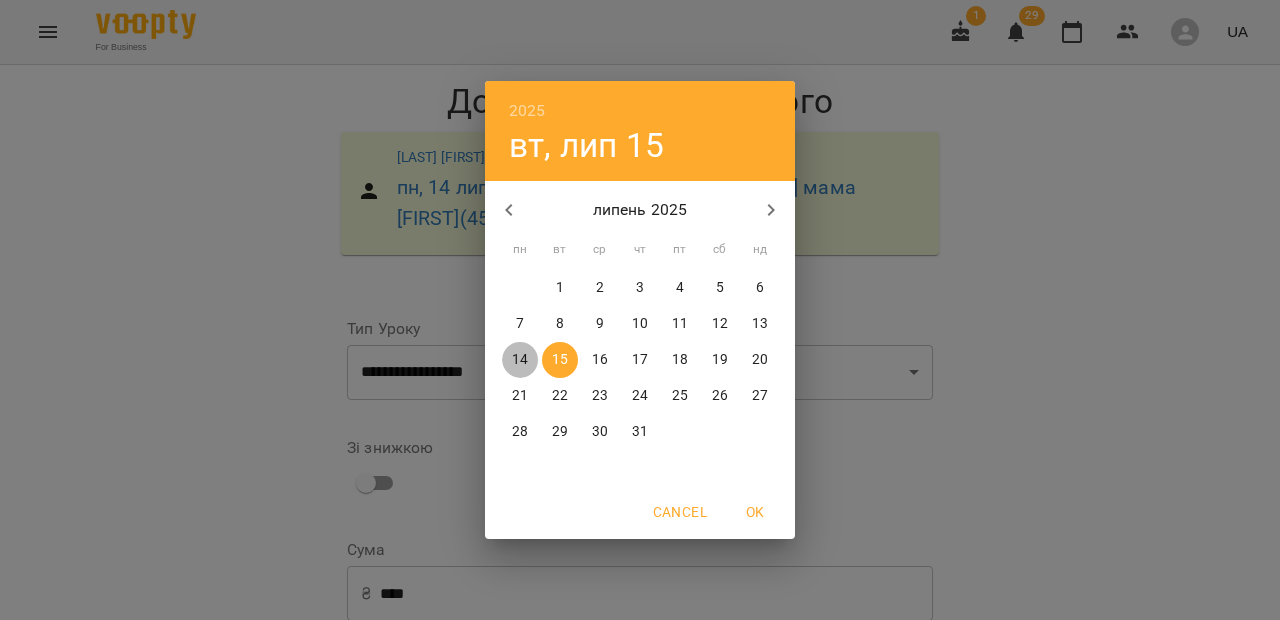 click on "14" at bounding box center [520, 360] 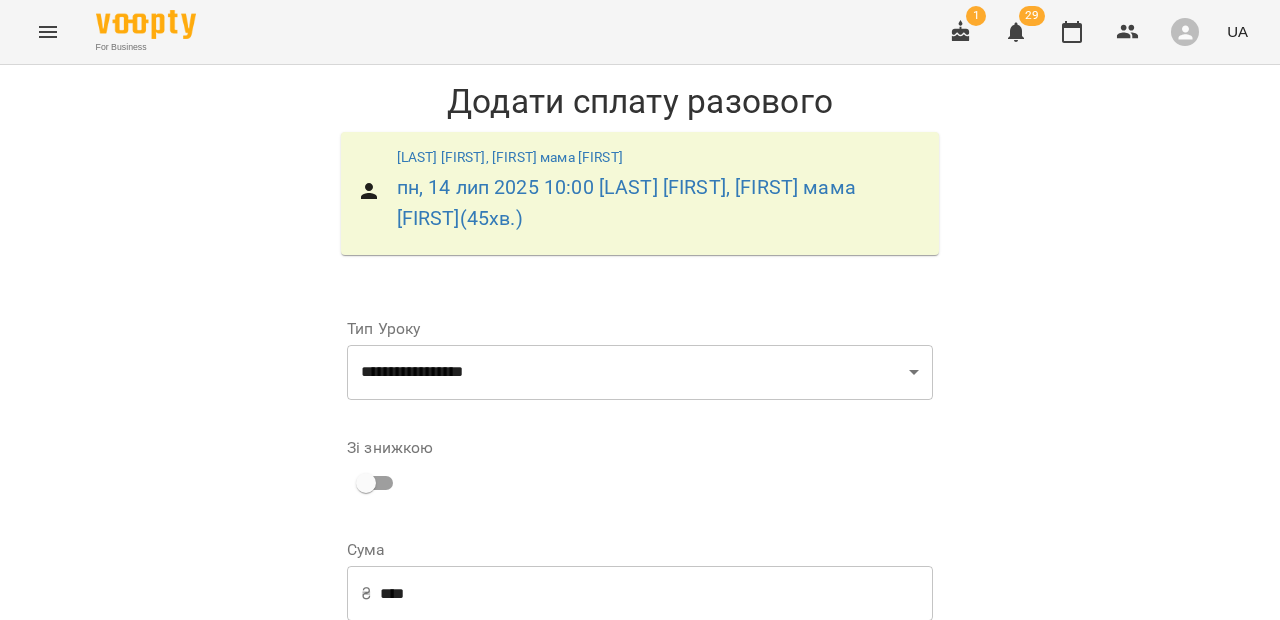 click on "Додати сплату разового" at bounding box center [806, 908] 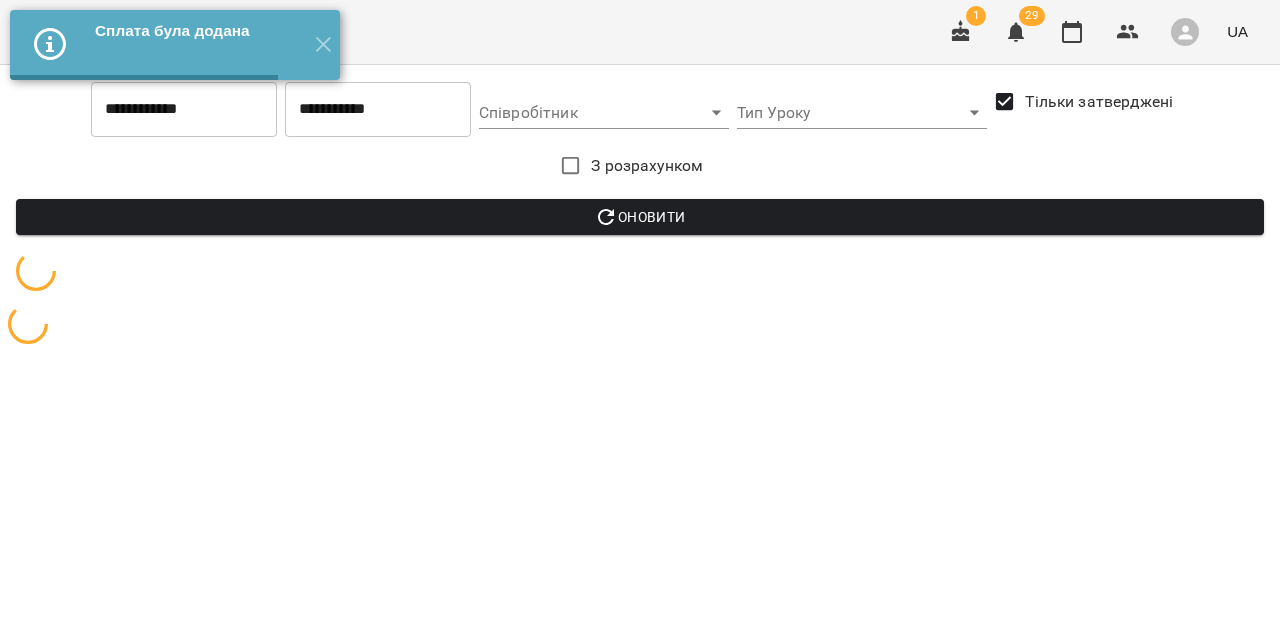 scroll, scrollTop: 0, scrollLeft: 0, axis: both 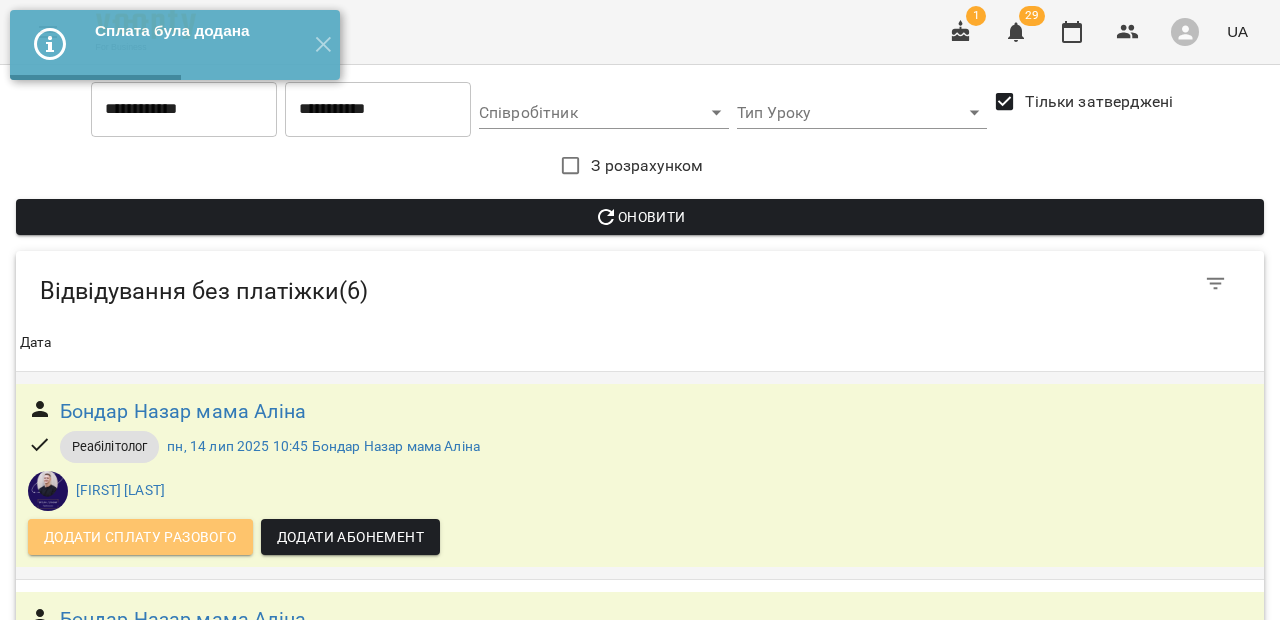 click on "Додати сплату разового" at bounding box center [140, 537] 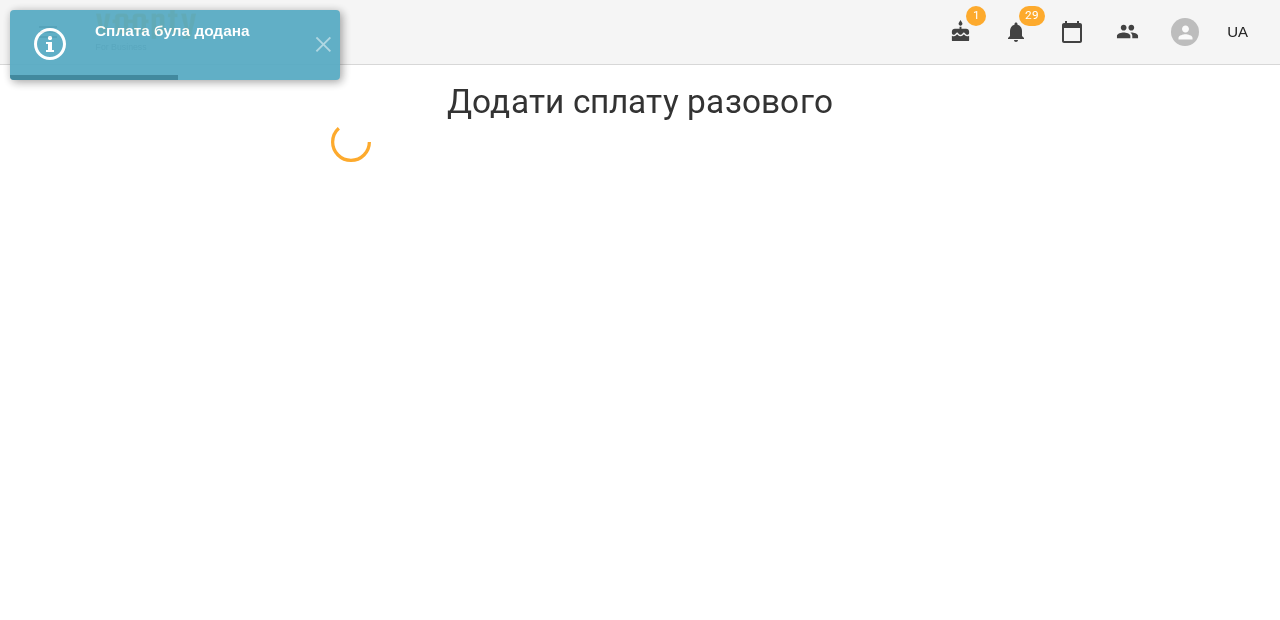 select on "**********" 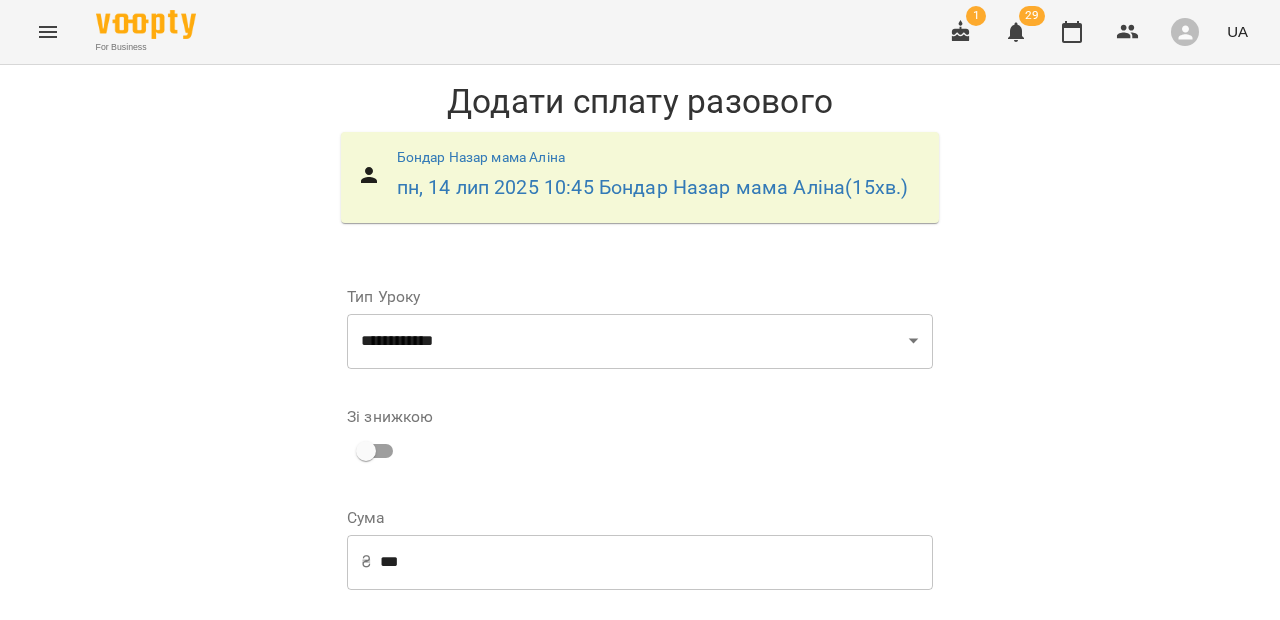 scroll, scrollTop: 292, scrollLeft: 0, axis: vertical 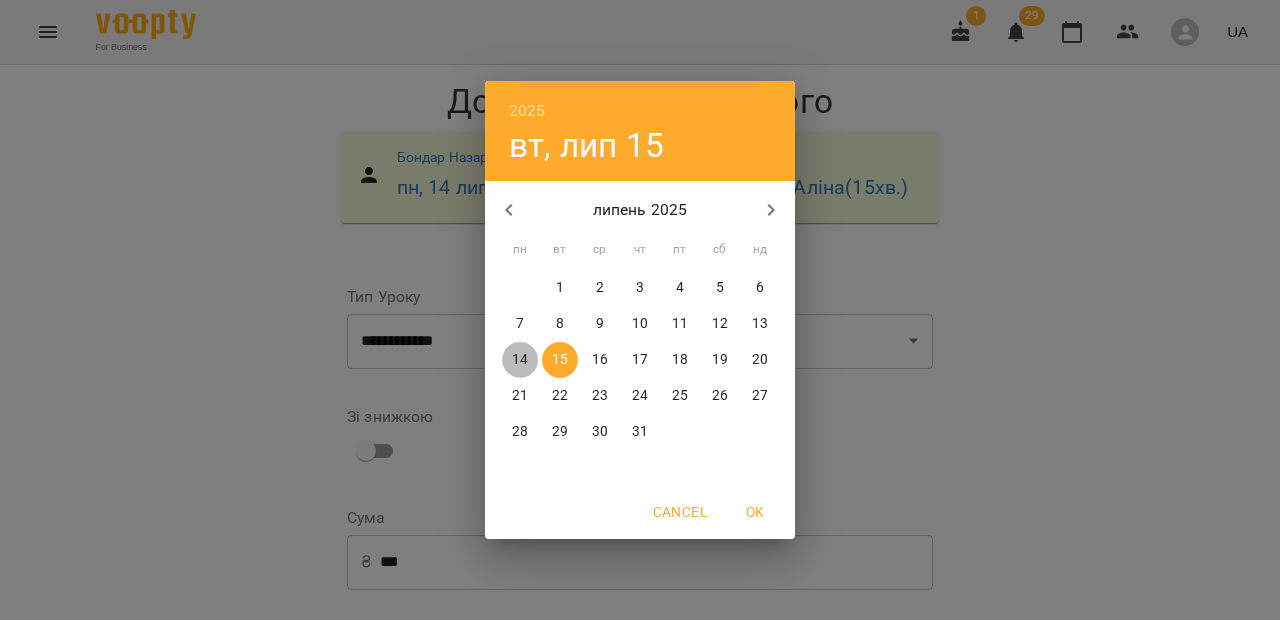 click on "14" at bounding box center (520, 360) 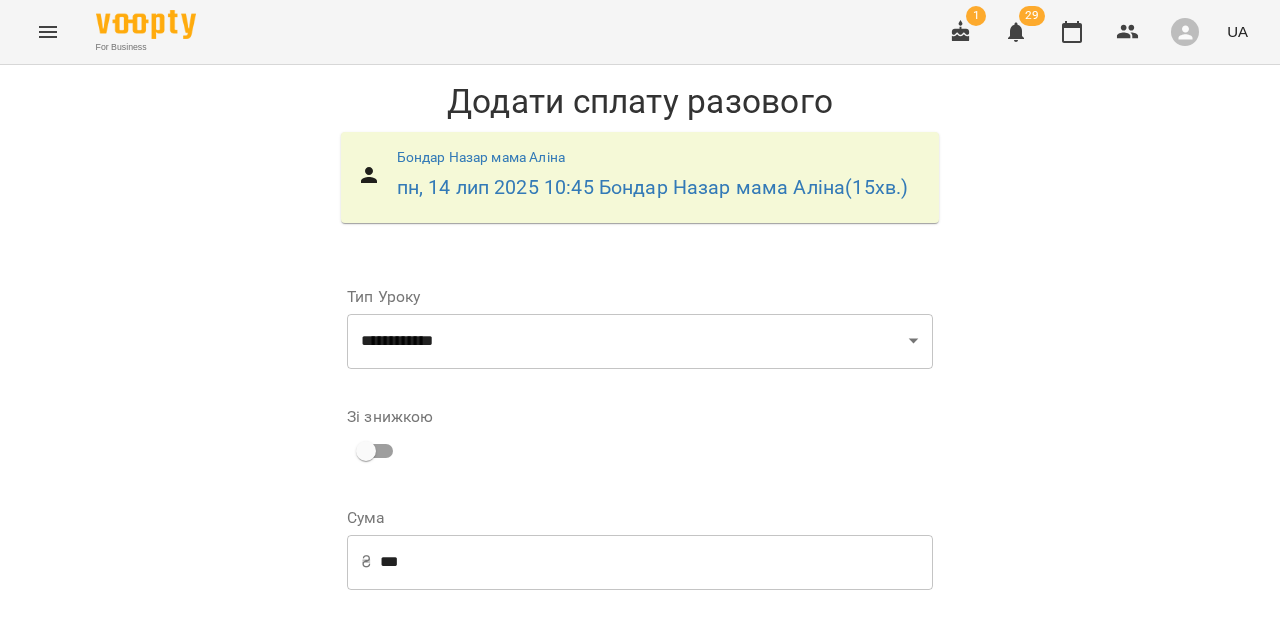 click on "Додати сплату разового" at bounding box center [806, 877] 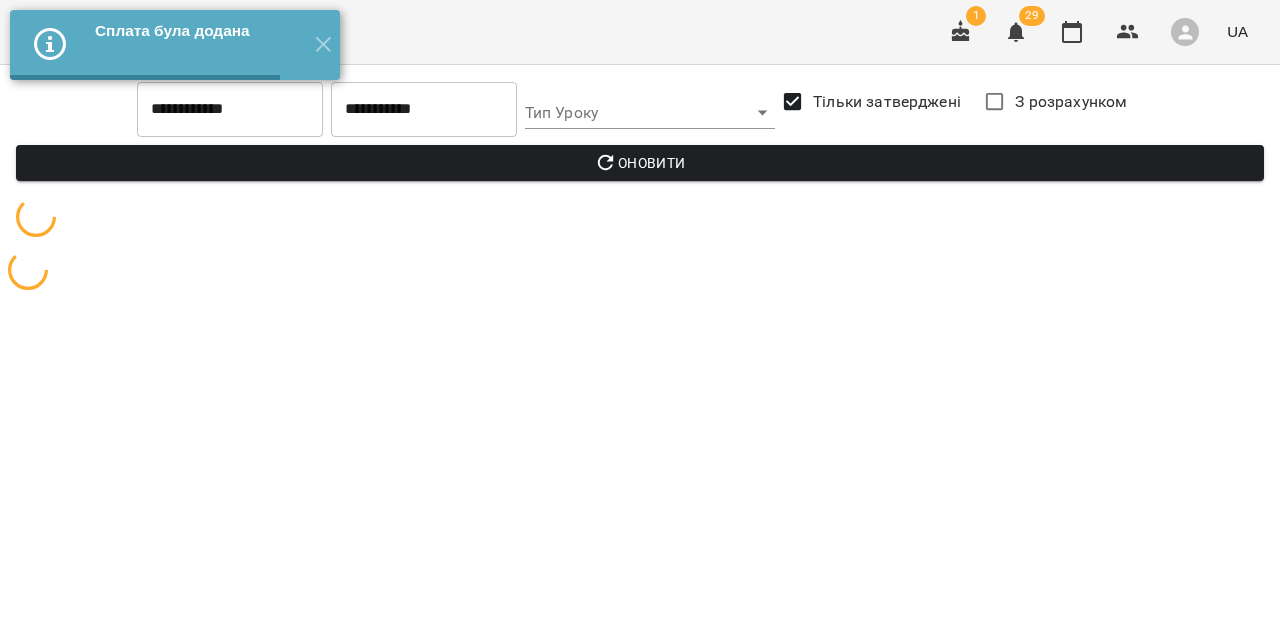 scroll, scrollTop: 0, scrollLeft: 0, axis: both 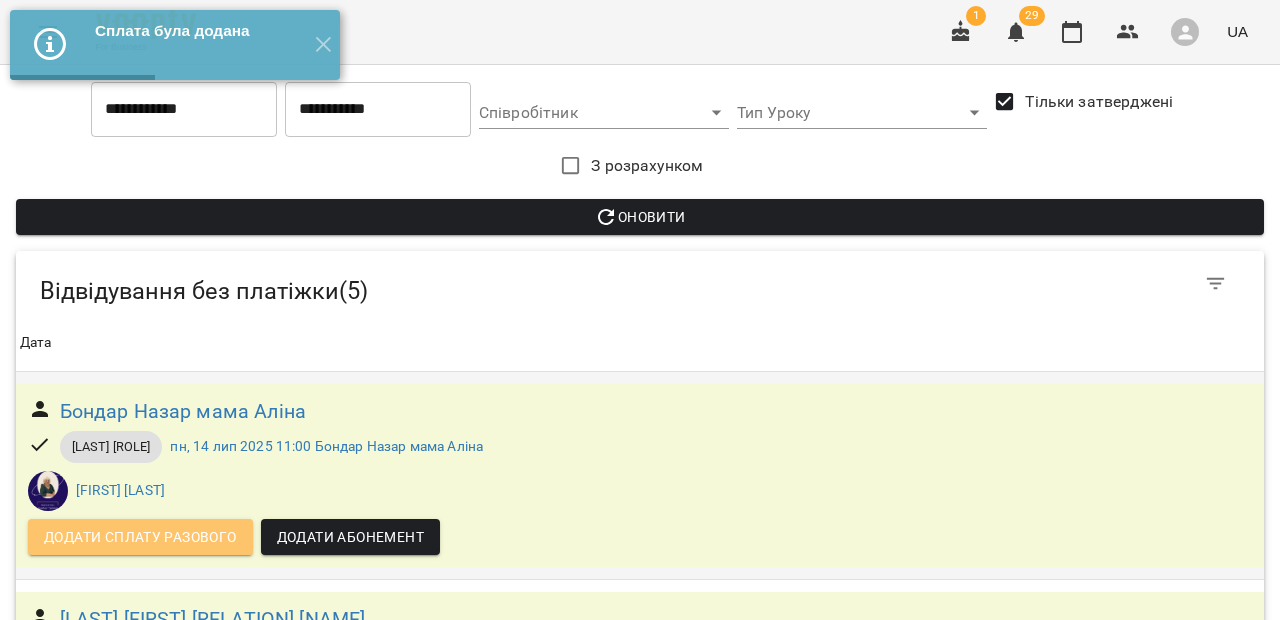 click on "Додати сплату разового" at bounding box center [140, 537] 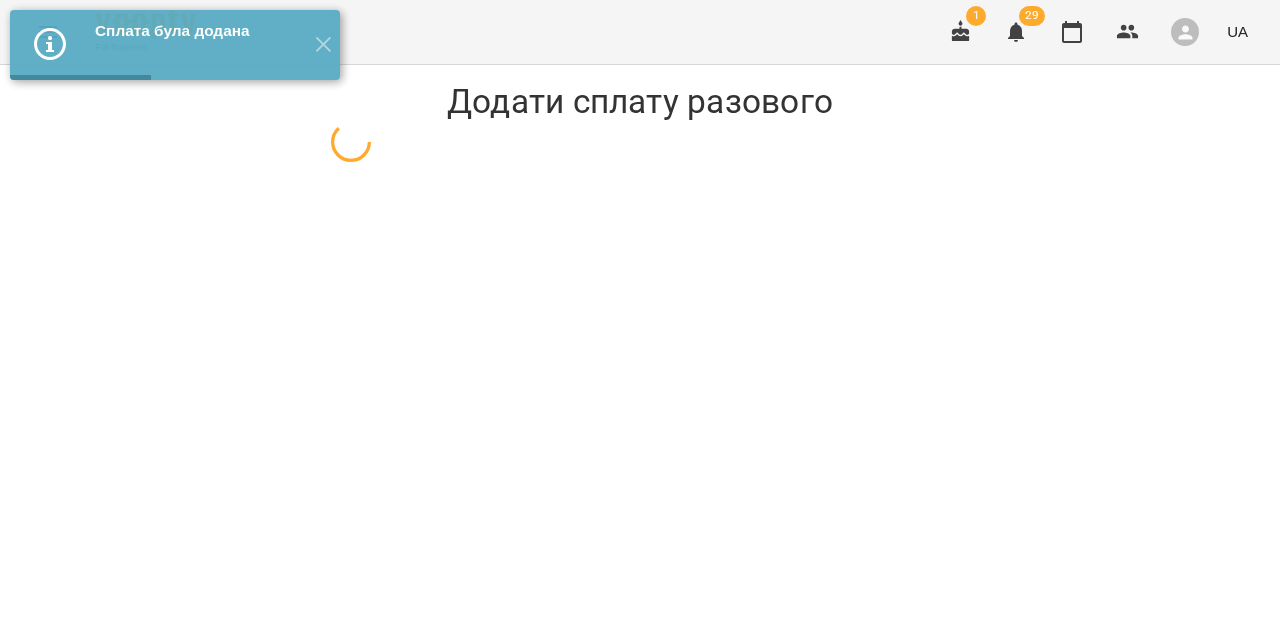 select on "**********" 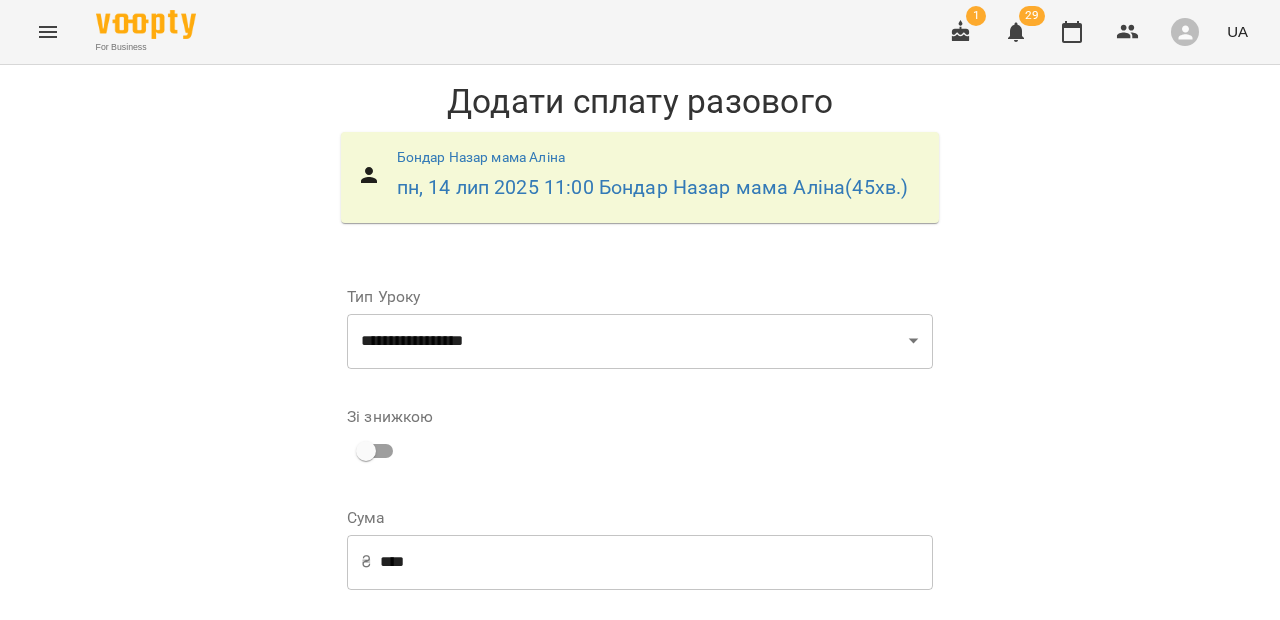 scroll, scrollTop: 292, scrollLeft: 0, axis: vertical 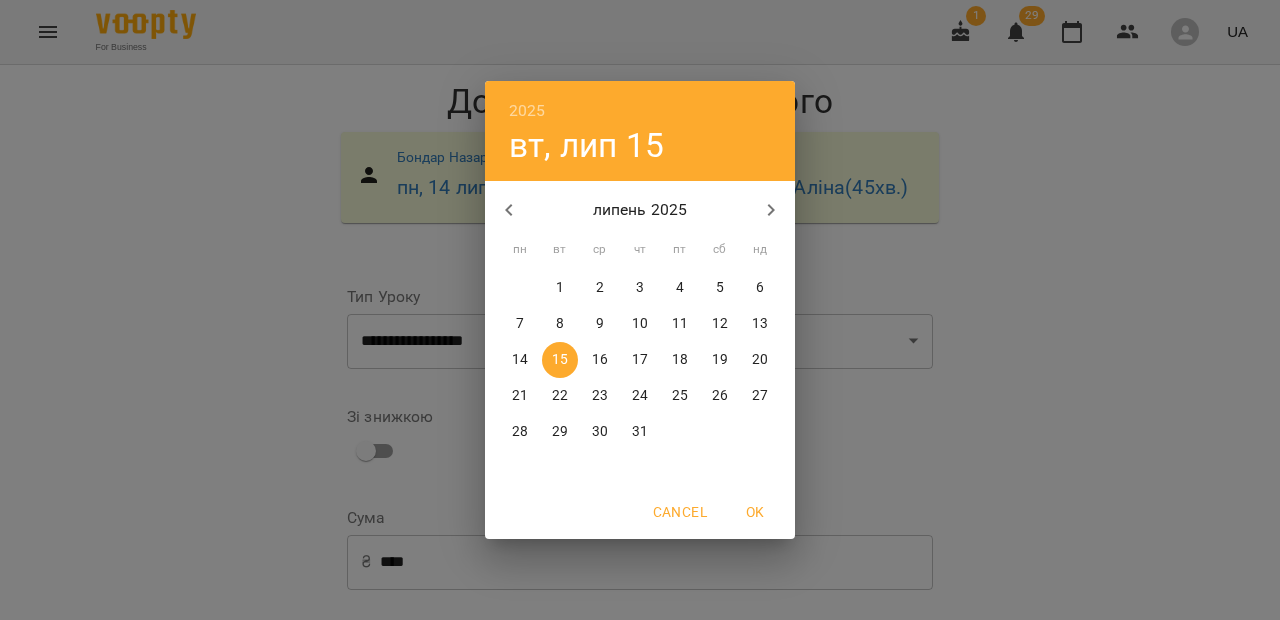 click on "14" at bounding box center (520, 360) 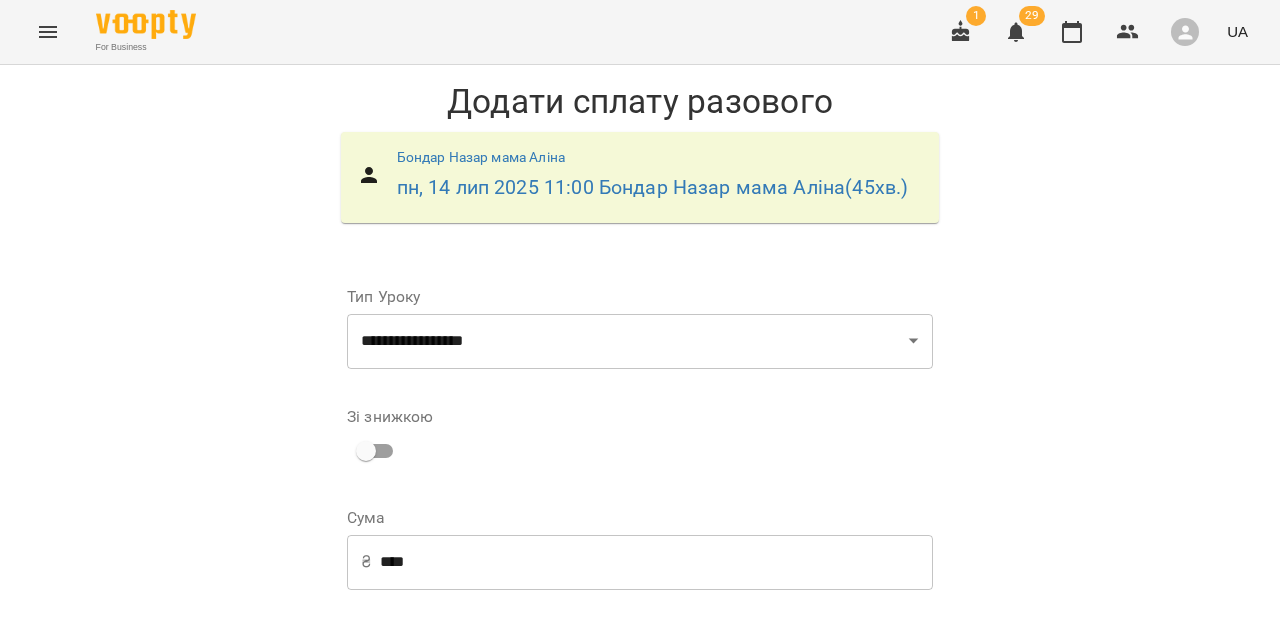 click on "Скасувати Додати сплату разового" at bounding box center (640, 877) 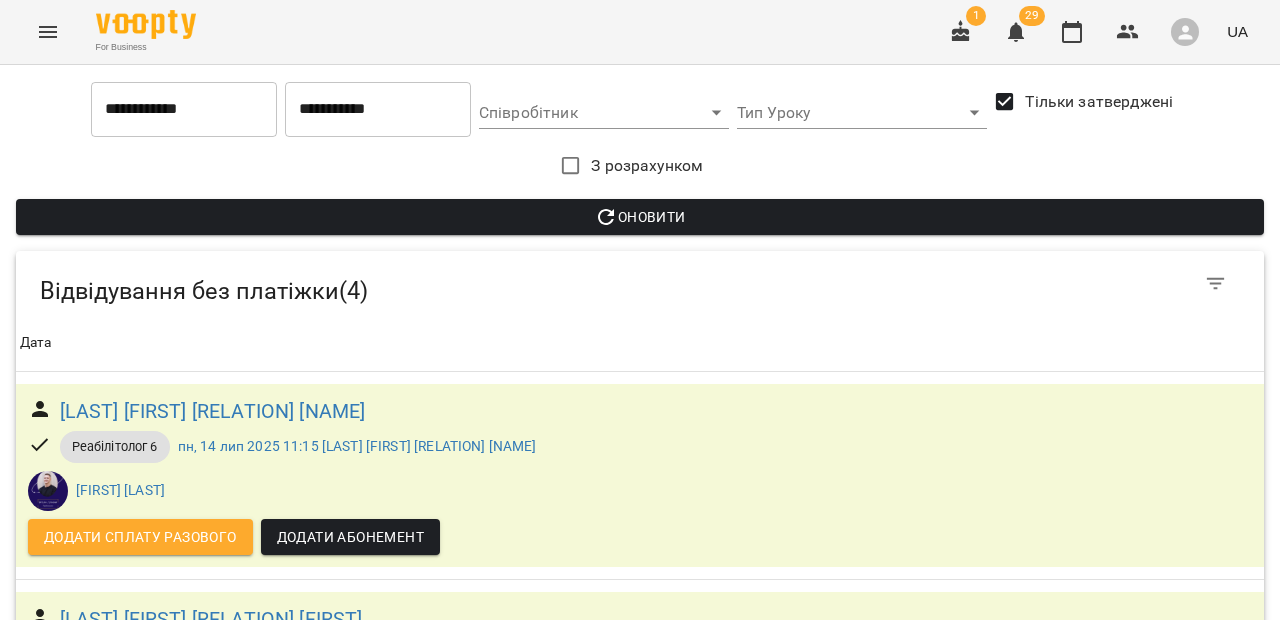 scroll, scrollTop: 0, scrollLeft: 0, axis: both 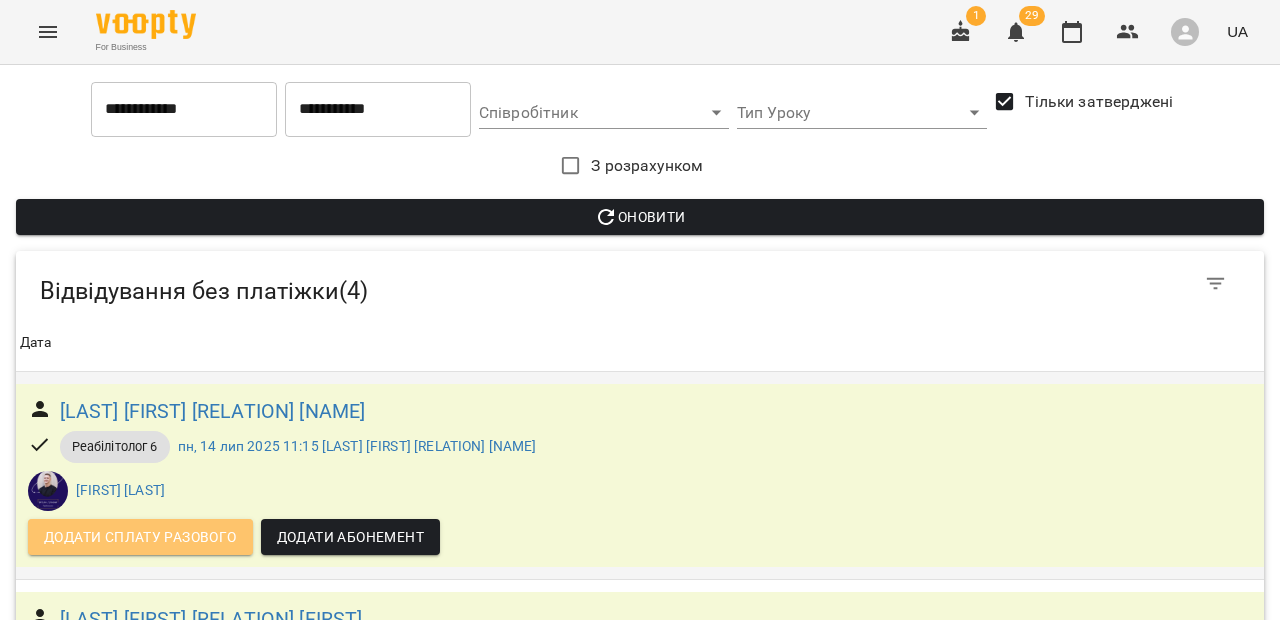 click on "Додати сплату разового" at bounding box center (140, 537) 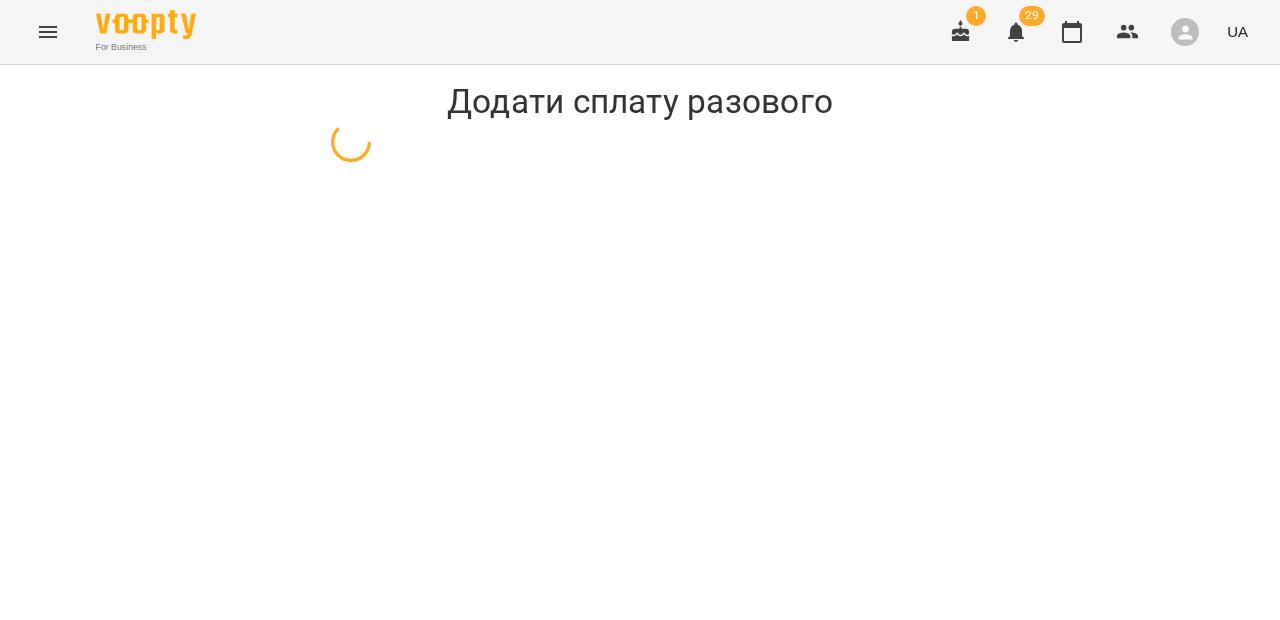 select on "**********" 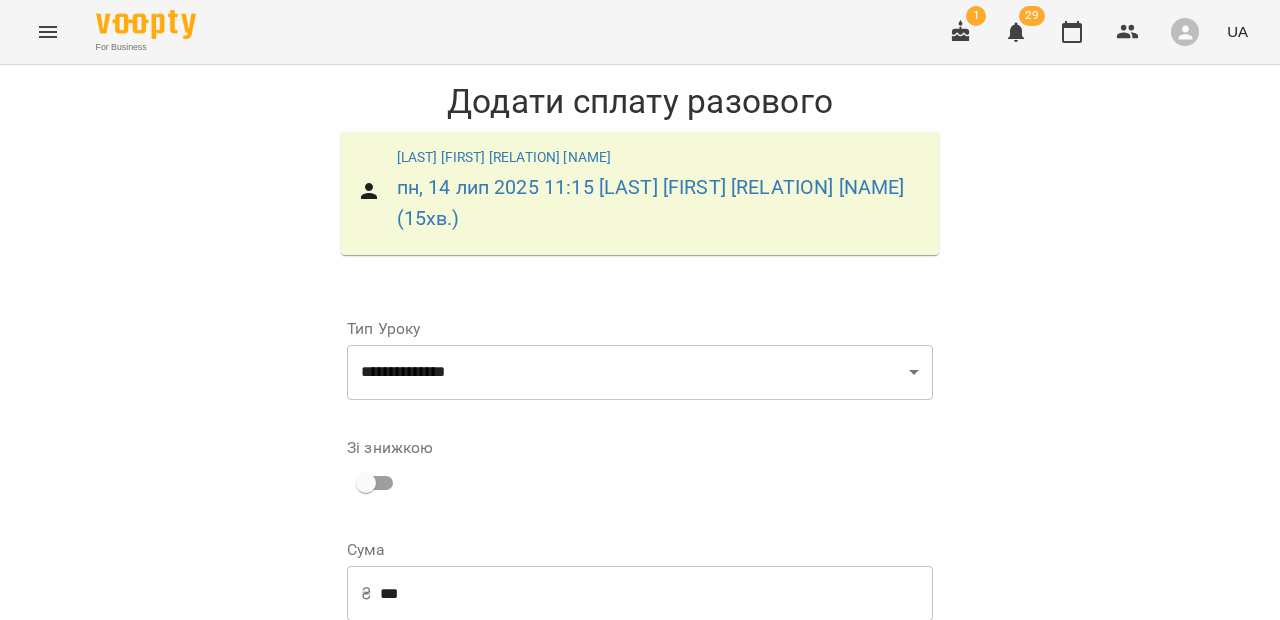 scroll, scrollTop: 323, scrollLeft: 0, axis: vertical 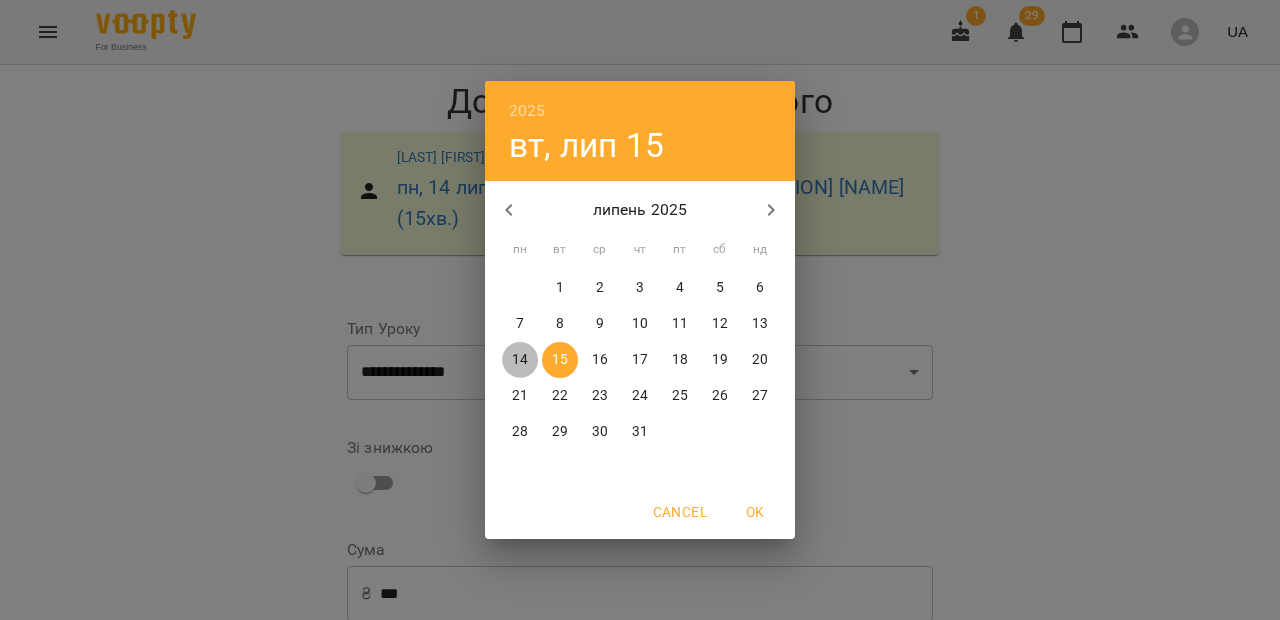 click on "14" at bounding box center (520, 360) 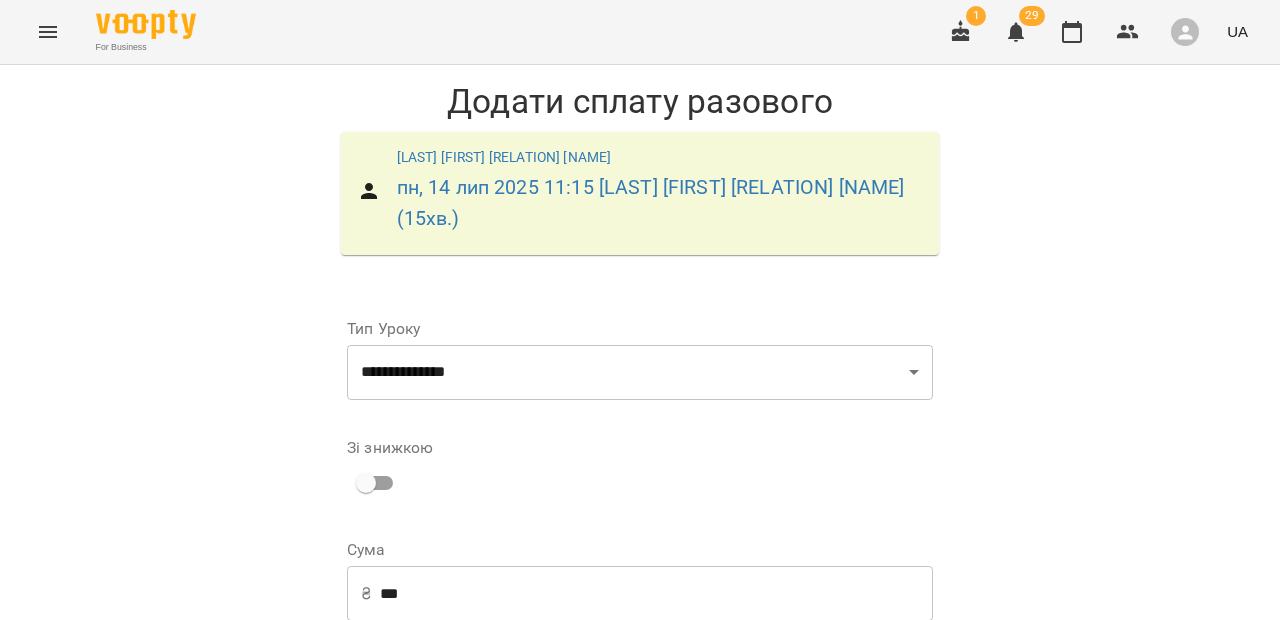scroll, scrollTop: 341, scrollLeft: 0, axis: vertical 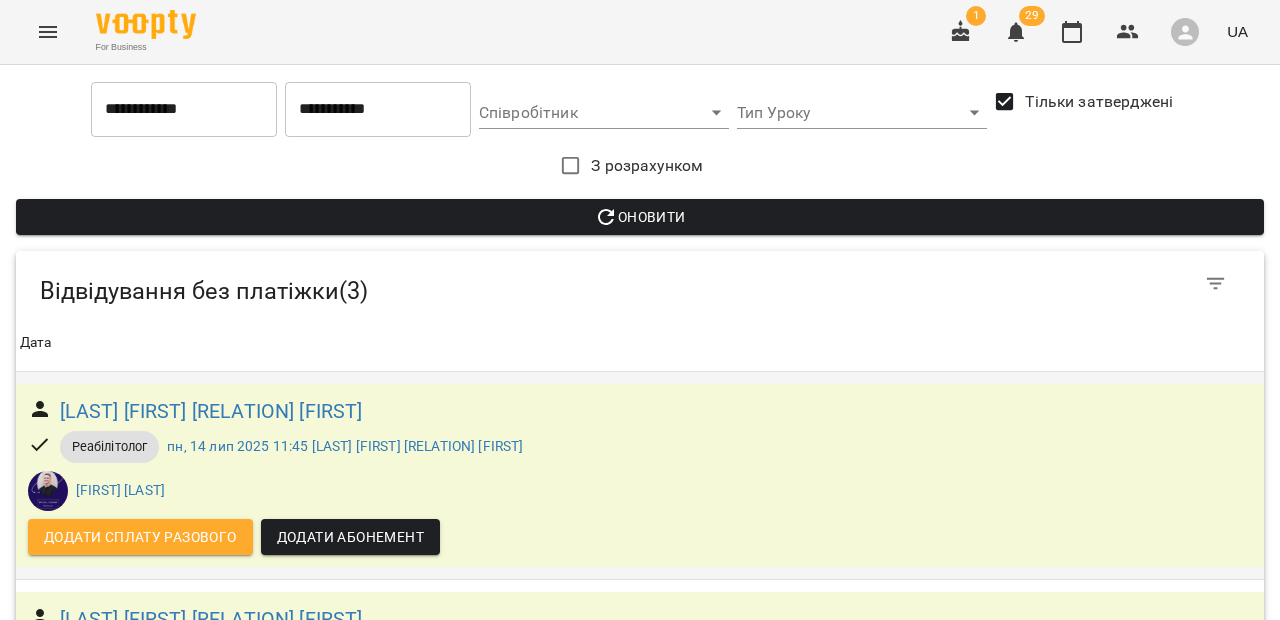 click on "Додати сплату разового" at bounding box center [140, 537] 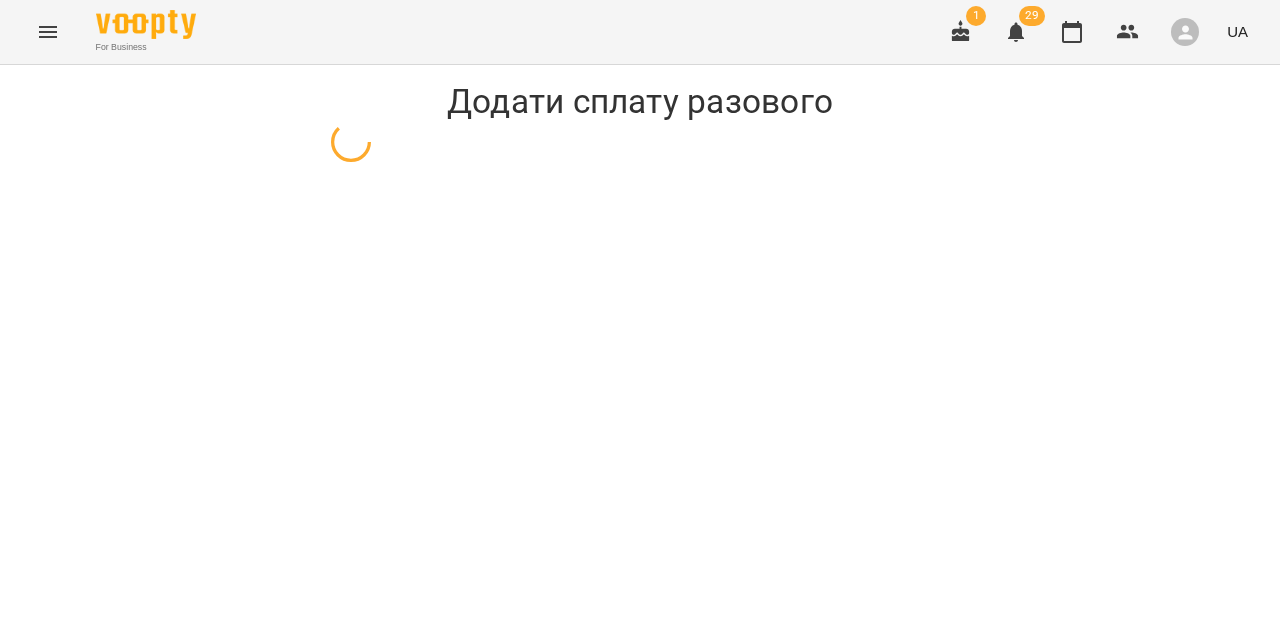 select on "**********" 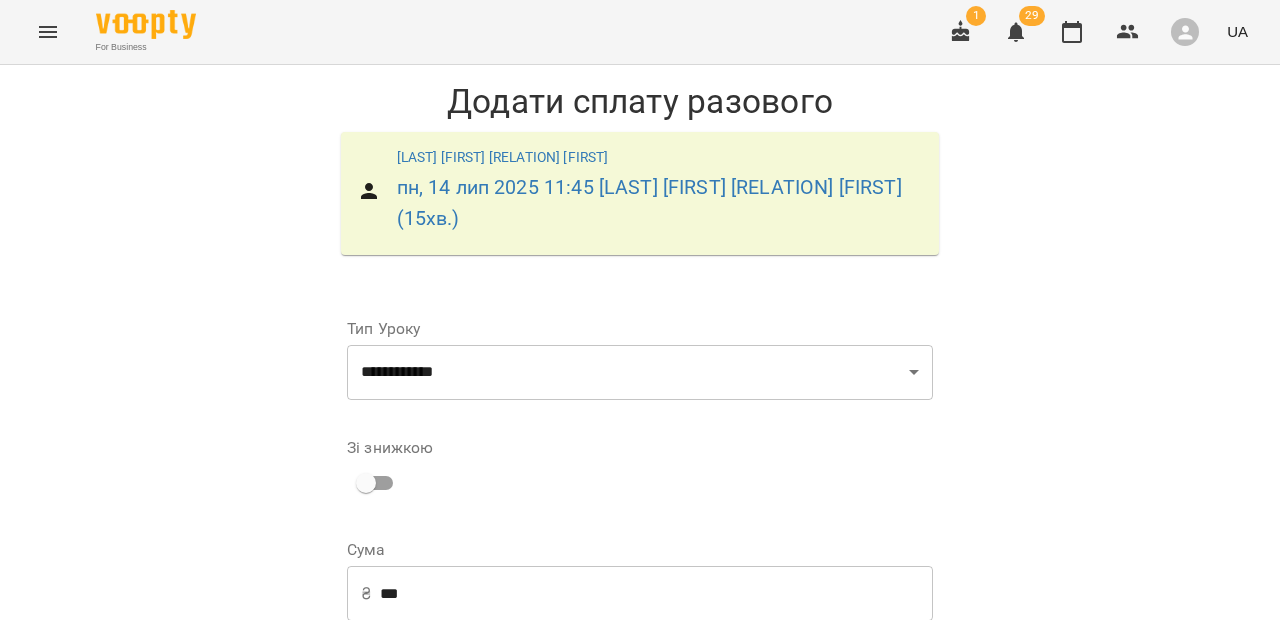 scroll, scrollTop: 292, scrollLeft: 0, axis: vertical 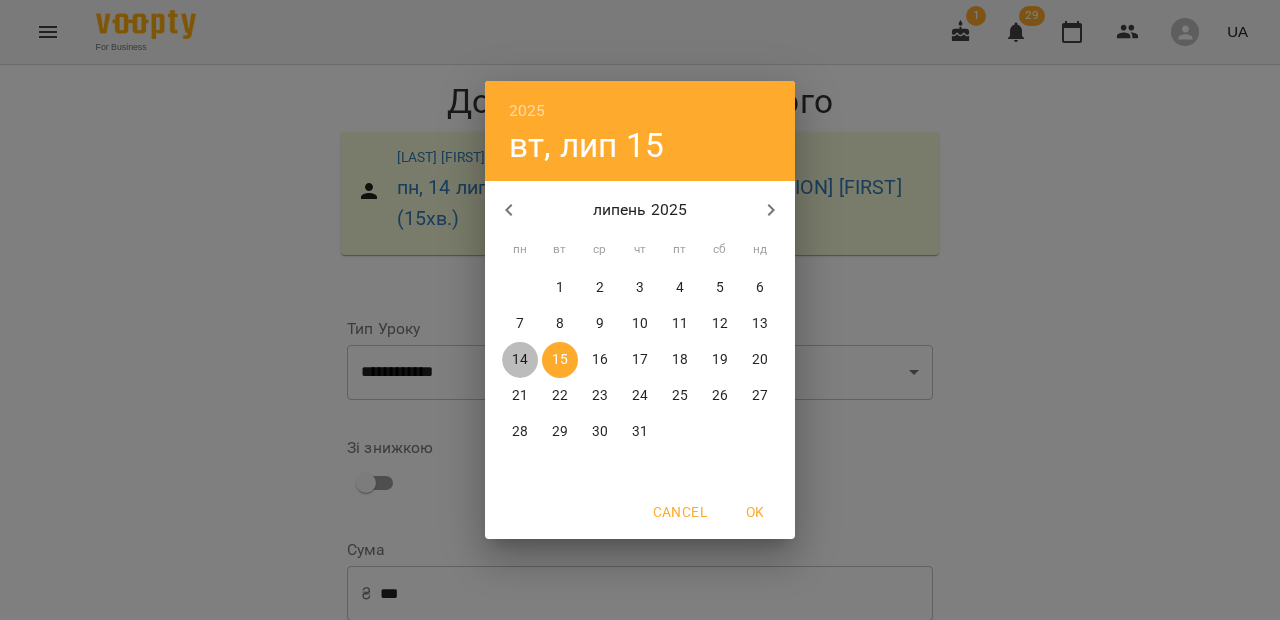 click on "14" at bounding box center [520, 360] 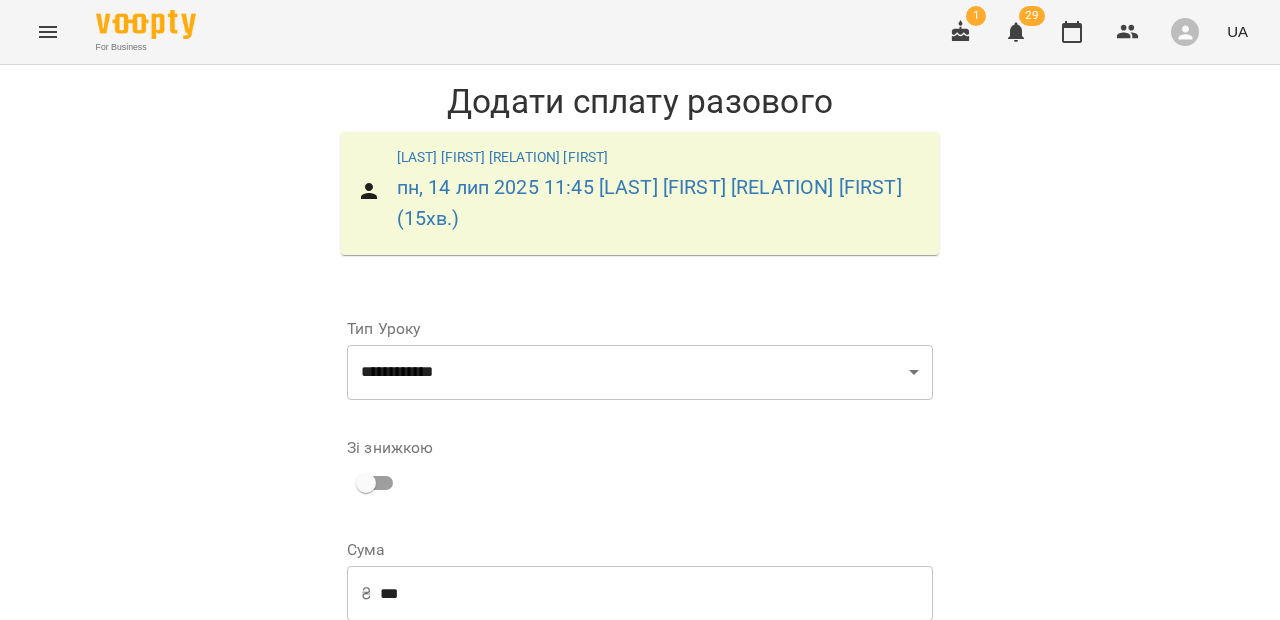 click on "Додати сплату разового" at bounding box center [806, 908] 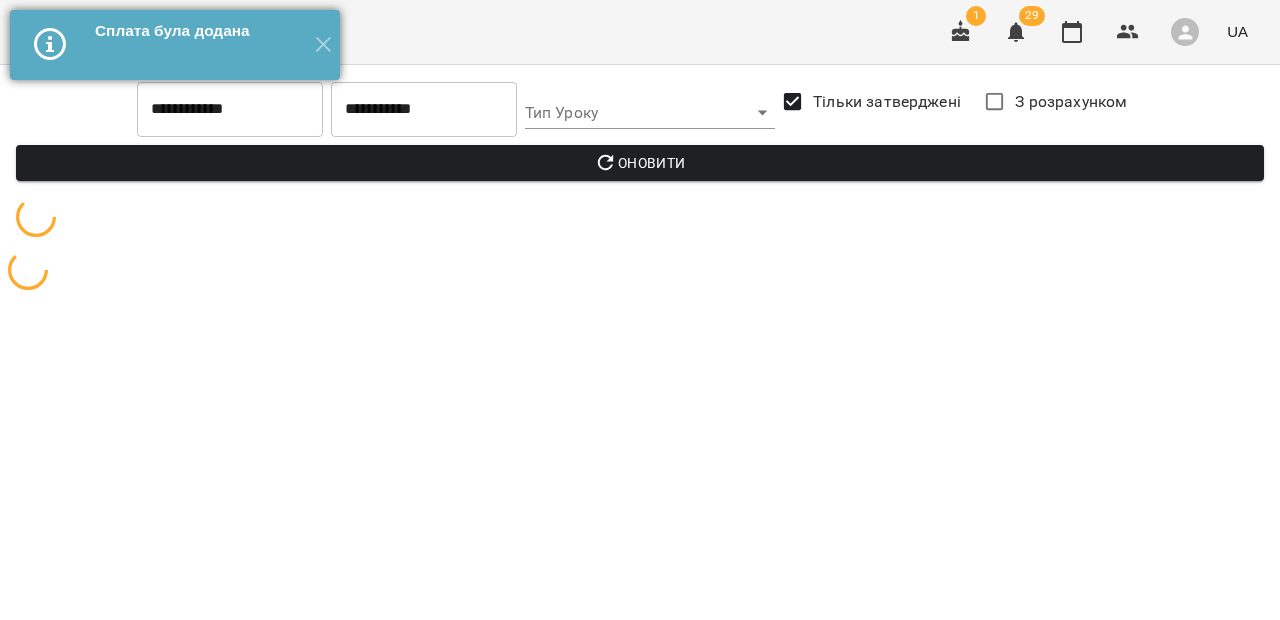 scroll, scrollTop: 0, scrollLeft: 0, axis: both 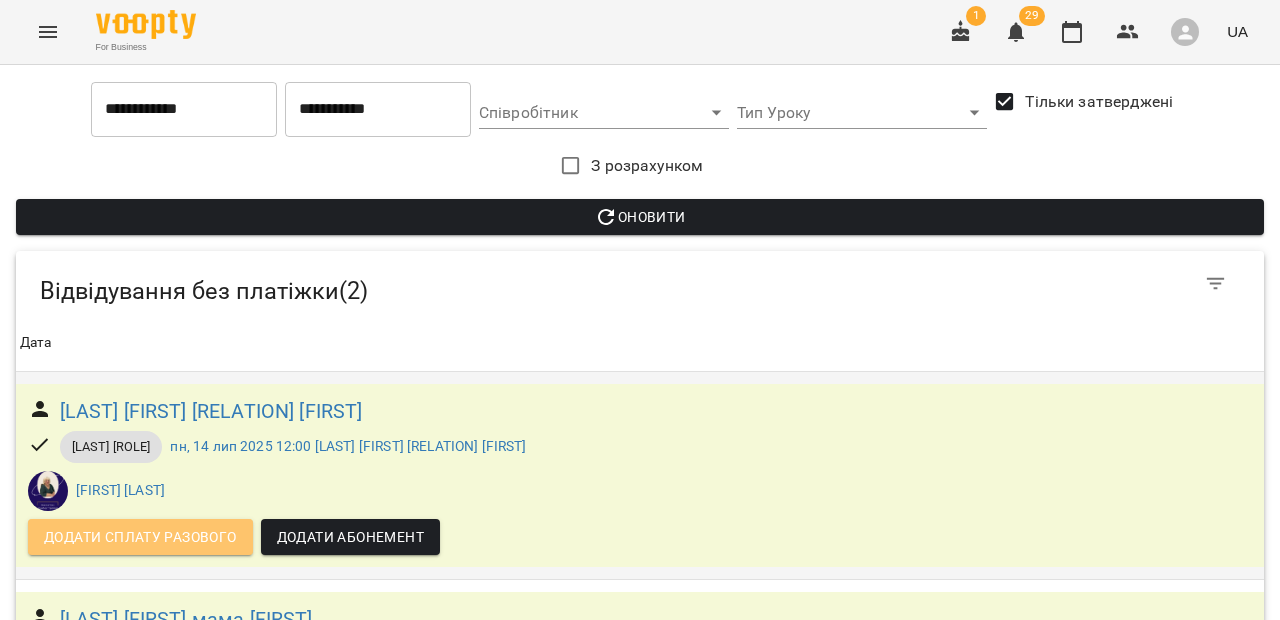 click on "Додати сплату разового" at bounding box center (140, 537) 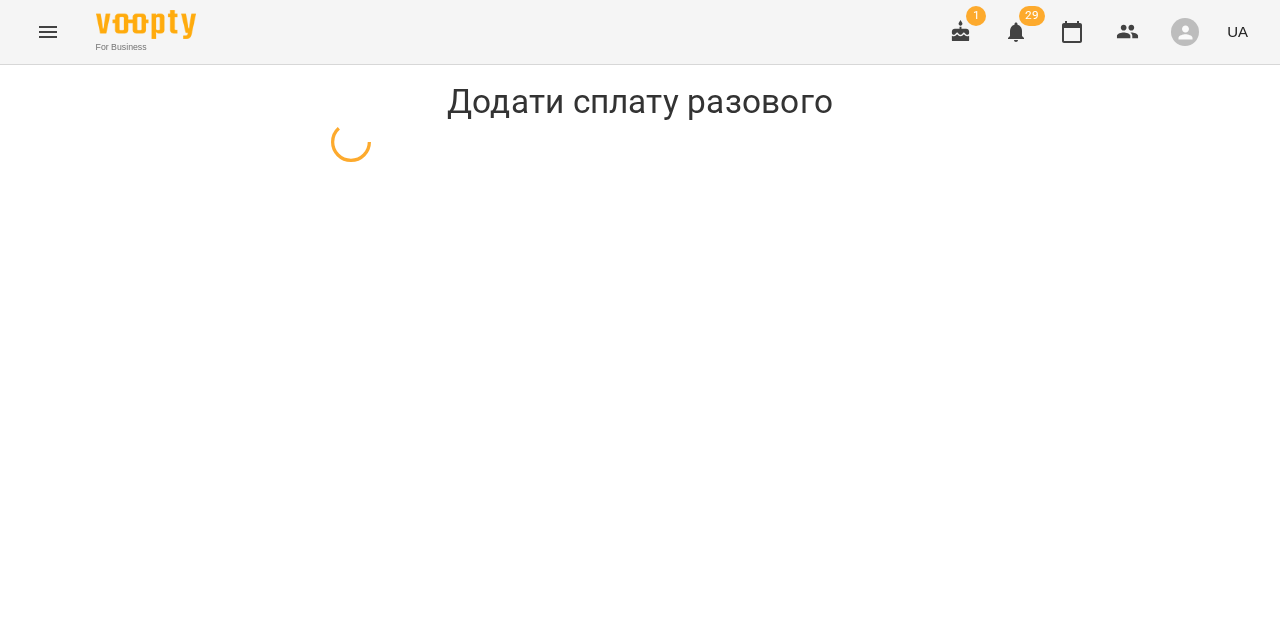 select on "**********" 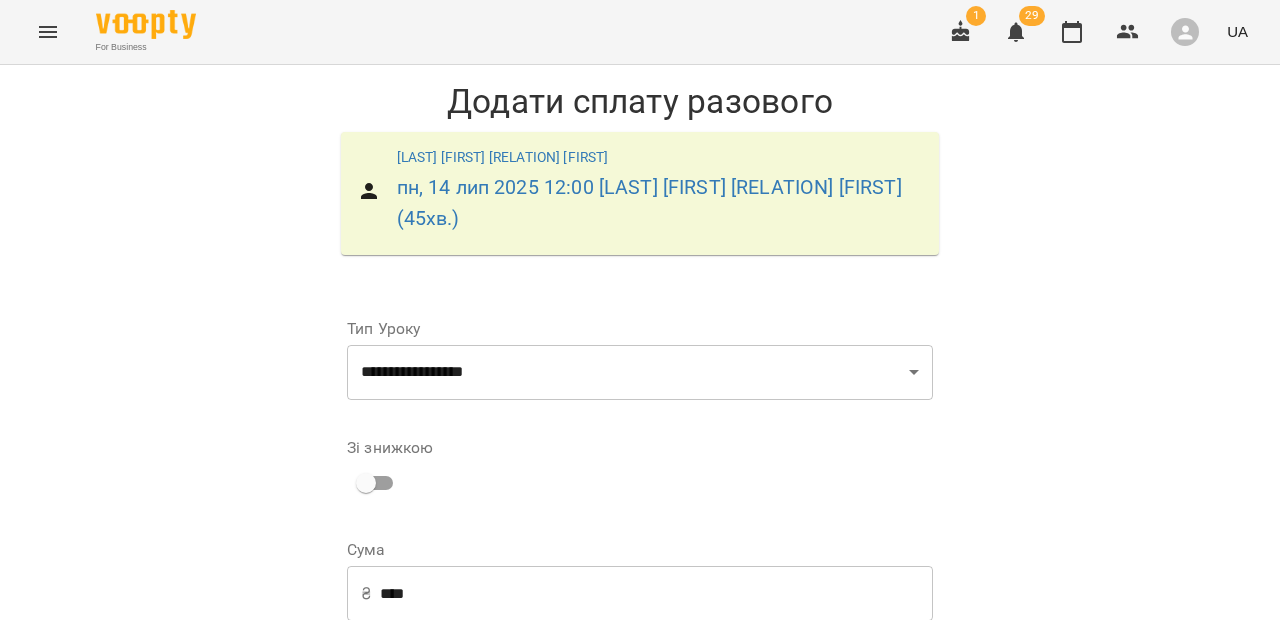 scroll, scrollTop: 292, scrollLeft: 0, axis: vertical 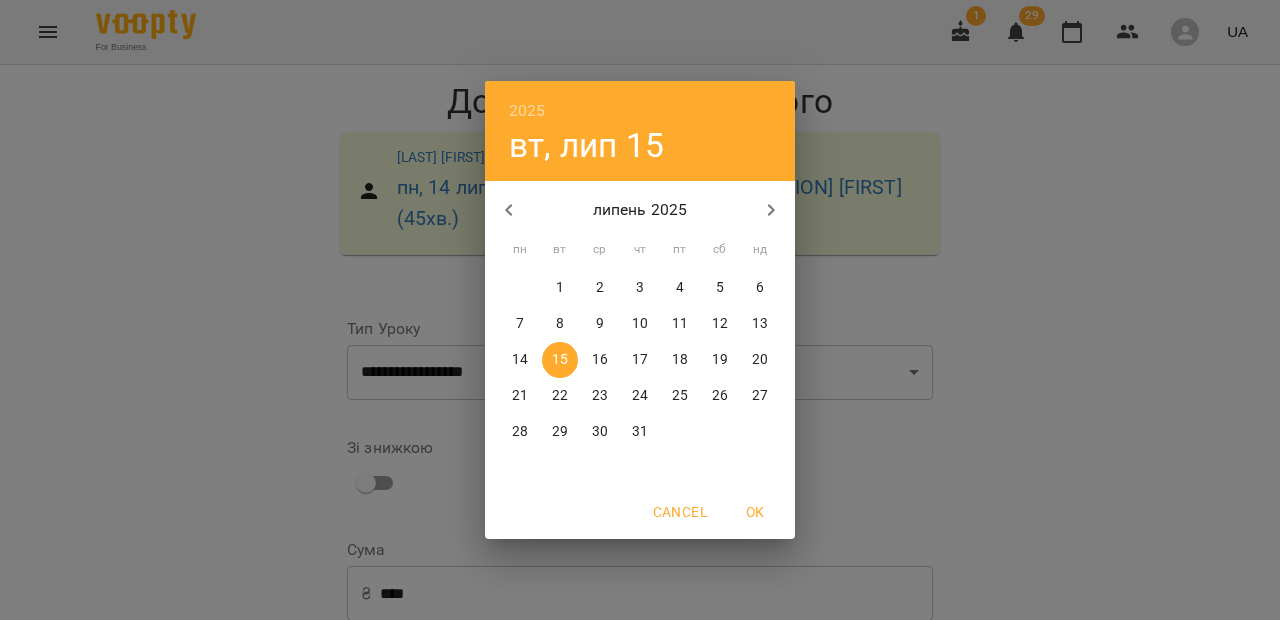 click on "14 15 16 17 18 19 20" at bounding box center (640, 360) 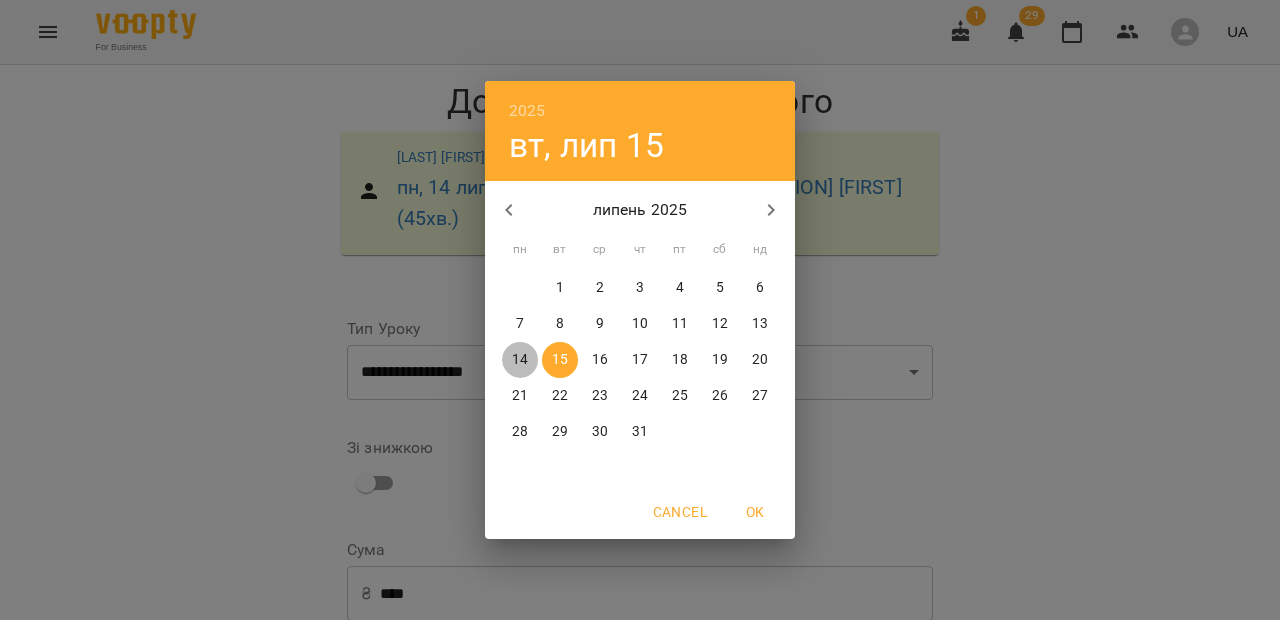 click on "14" at bounding box center [520, 360] 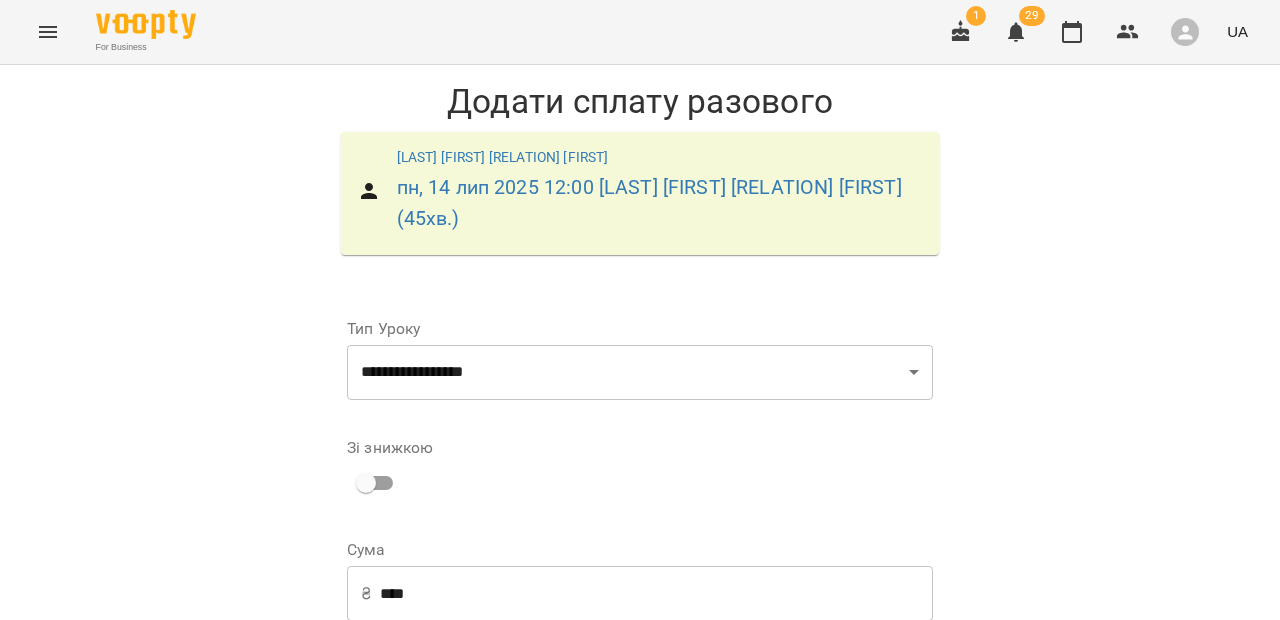 click on "Додати сплату разового" at bounding box center [806, 908] 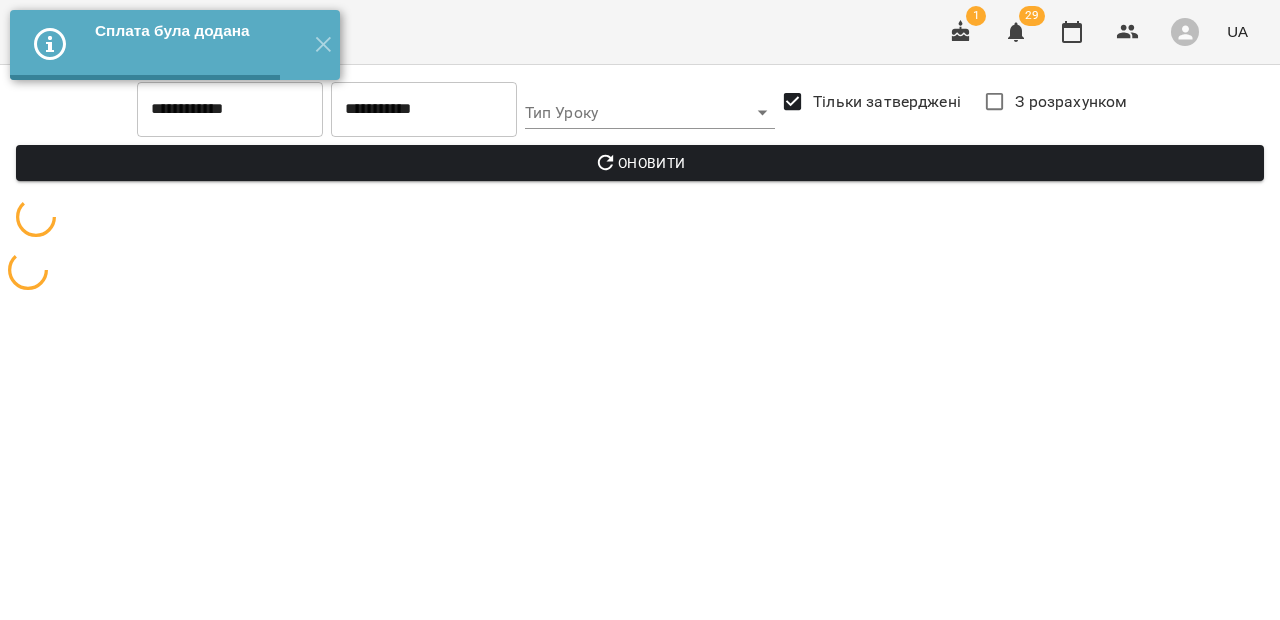 scroll, scrollTop: 0, scrollLeft: 0, axis: both 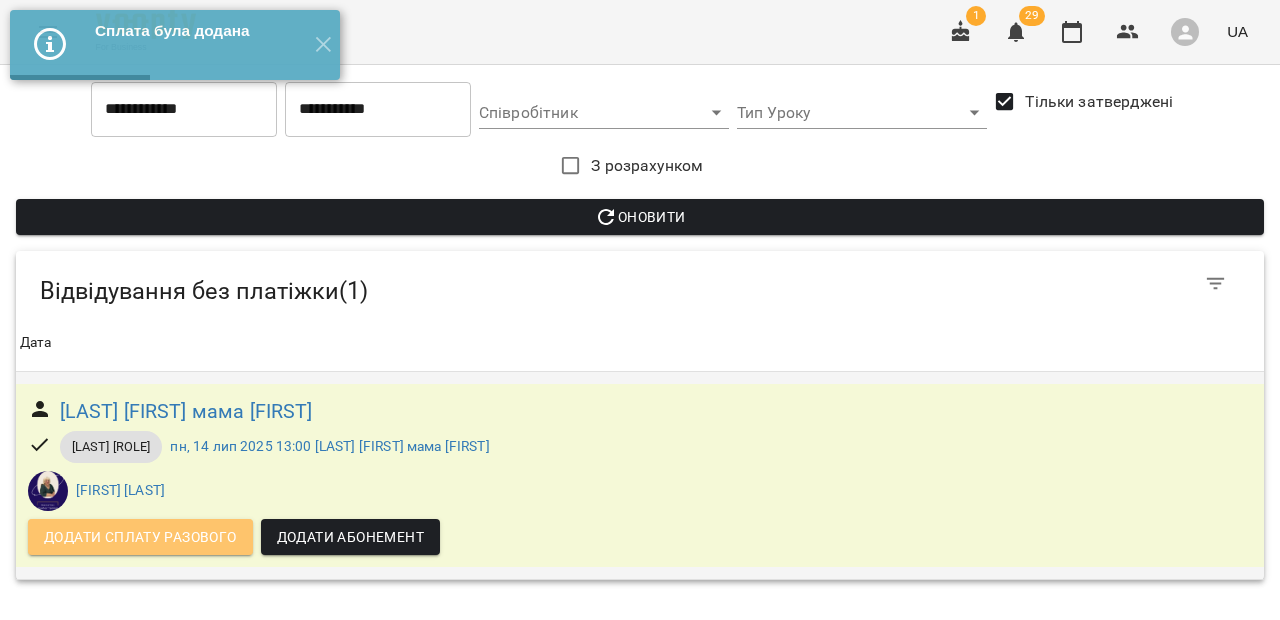 click on "Додати сплату разового" at bounding box center (140, 537) 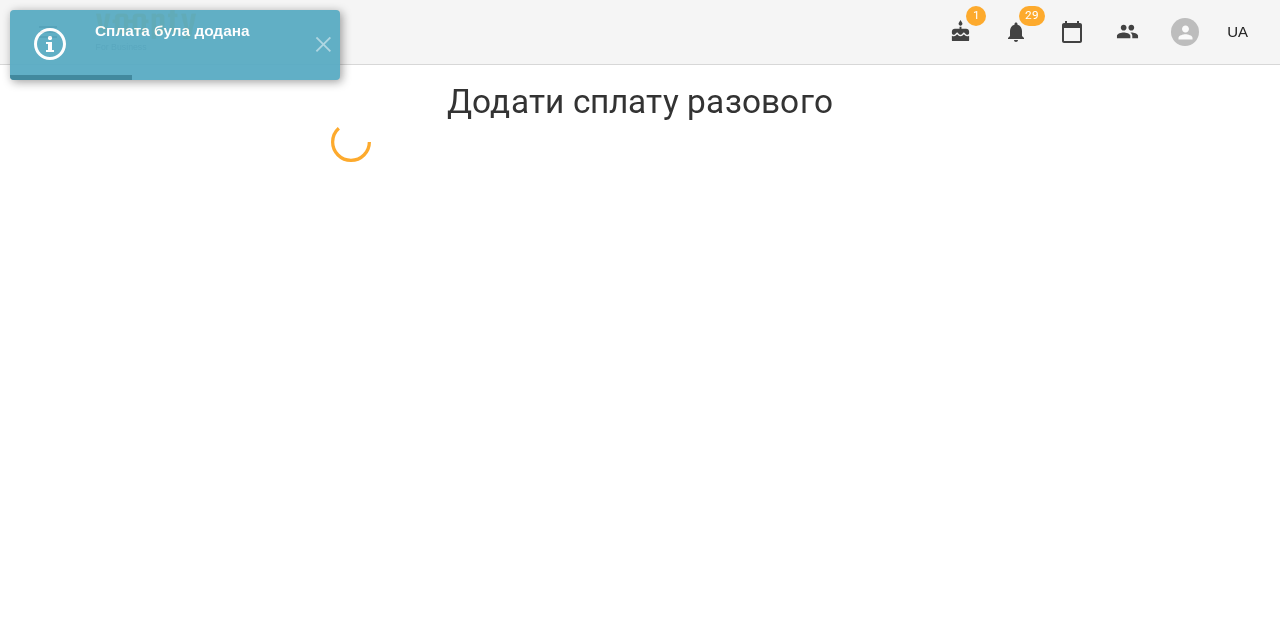 select on "**********" 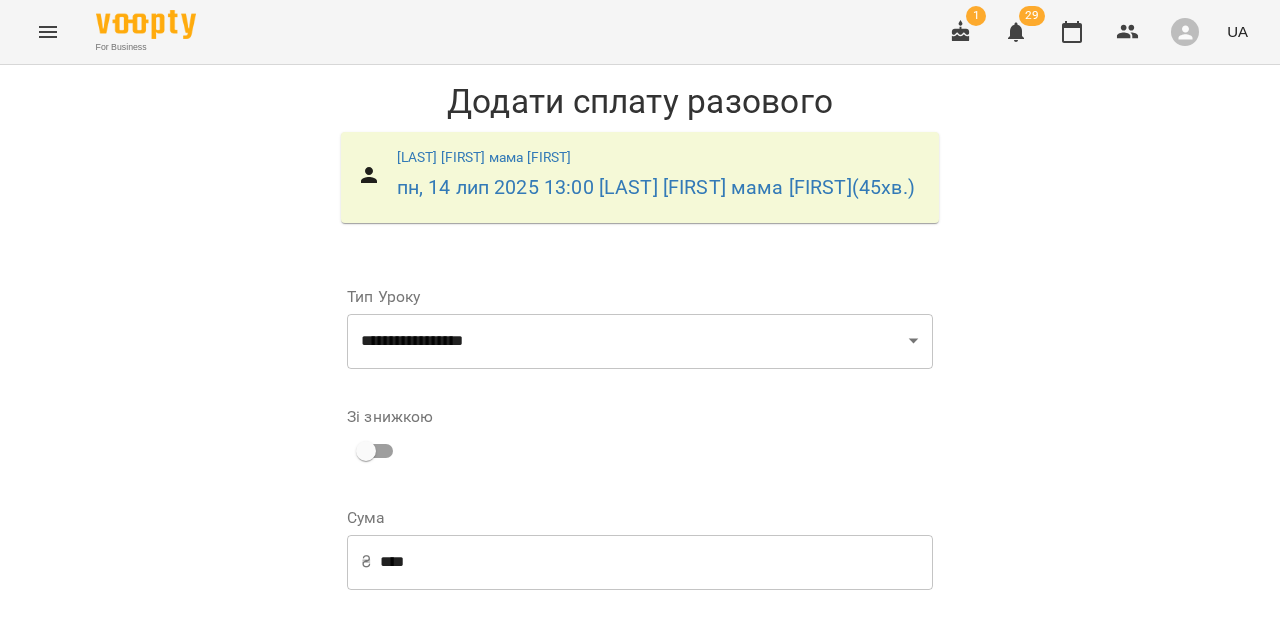 scroll, scrollTop: 292, scrollLeft: 0, axis: vertical 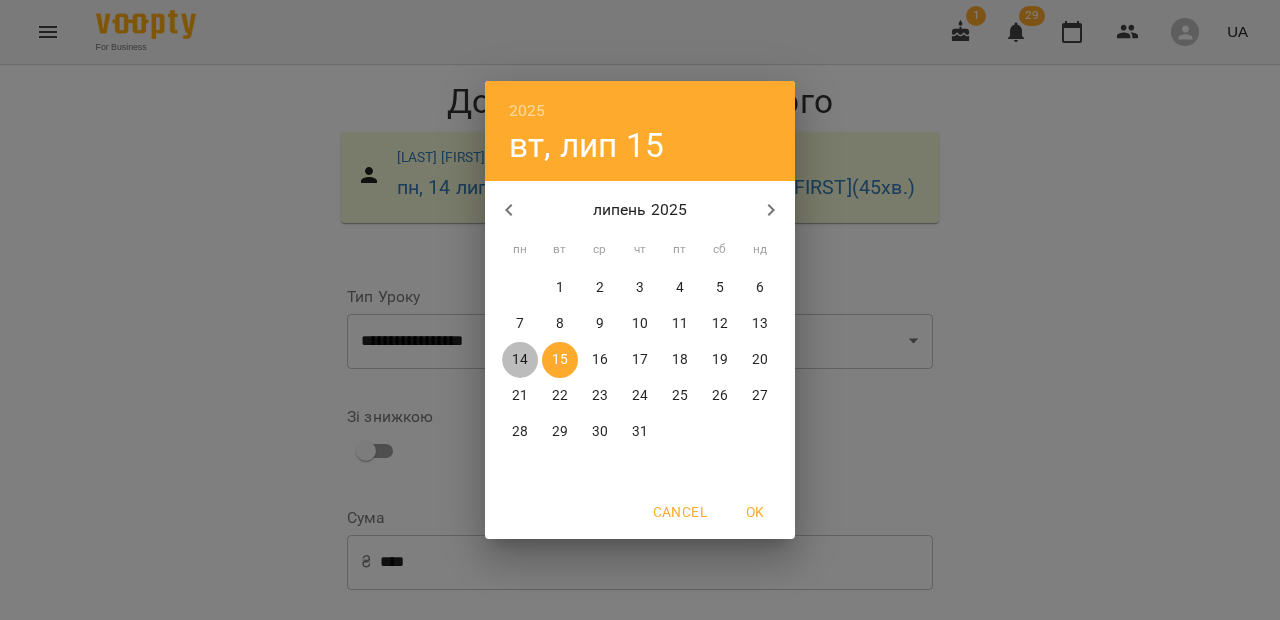 click on "14" at bounding box center [520, 360] 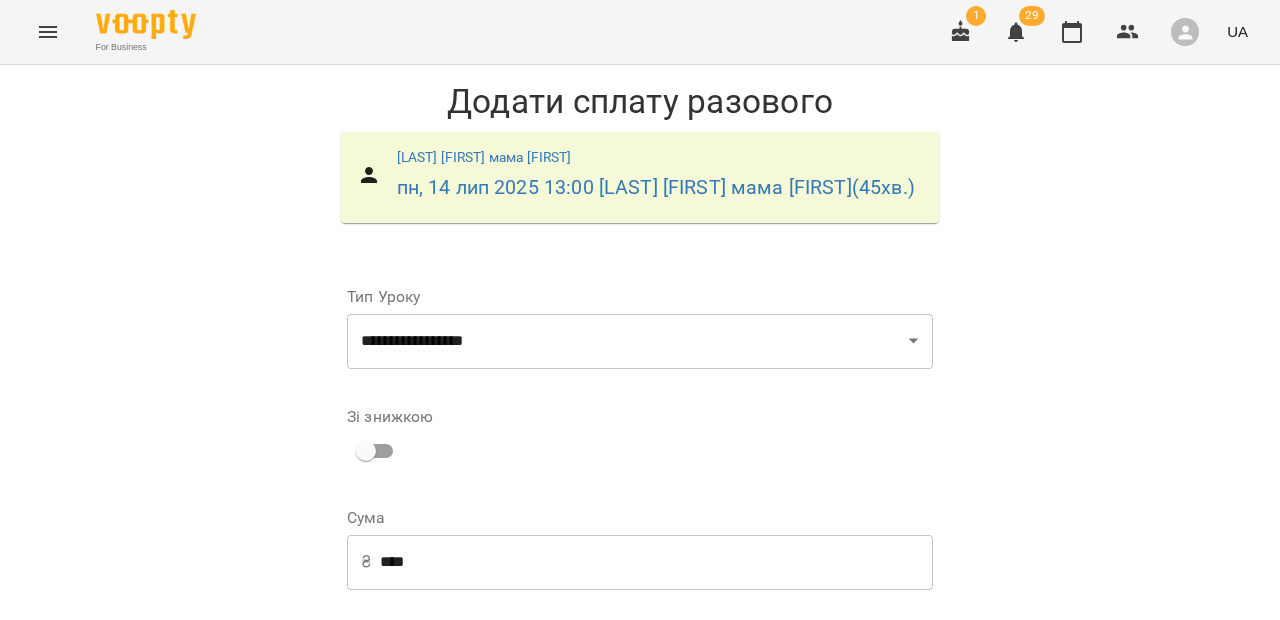 click on "Додати сплату разового" at bounding box center [806, 877] 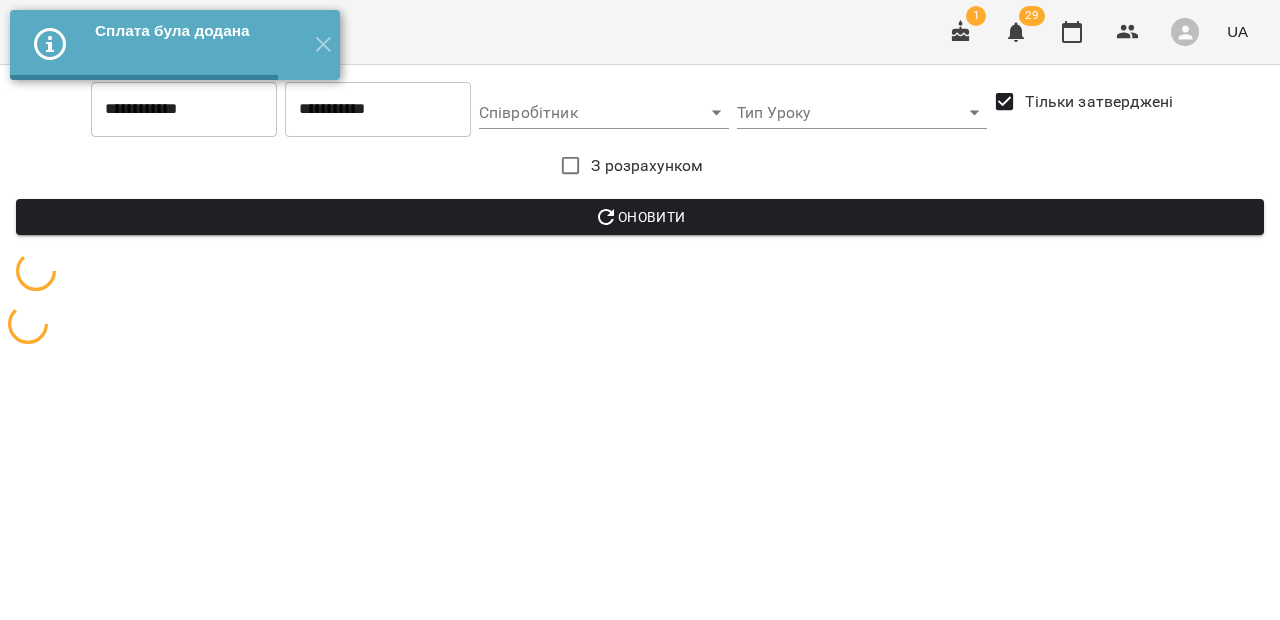 scroll, scrollTop: 0, scrollLeft: 0, axis: both 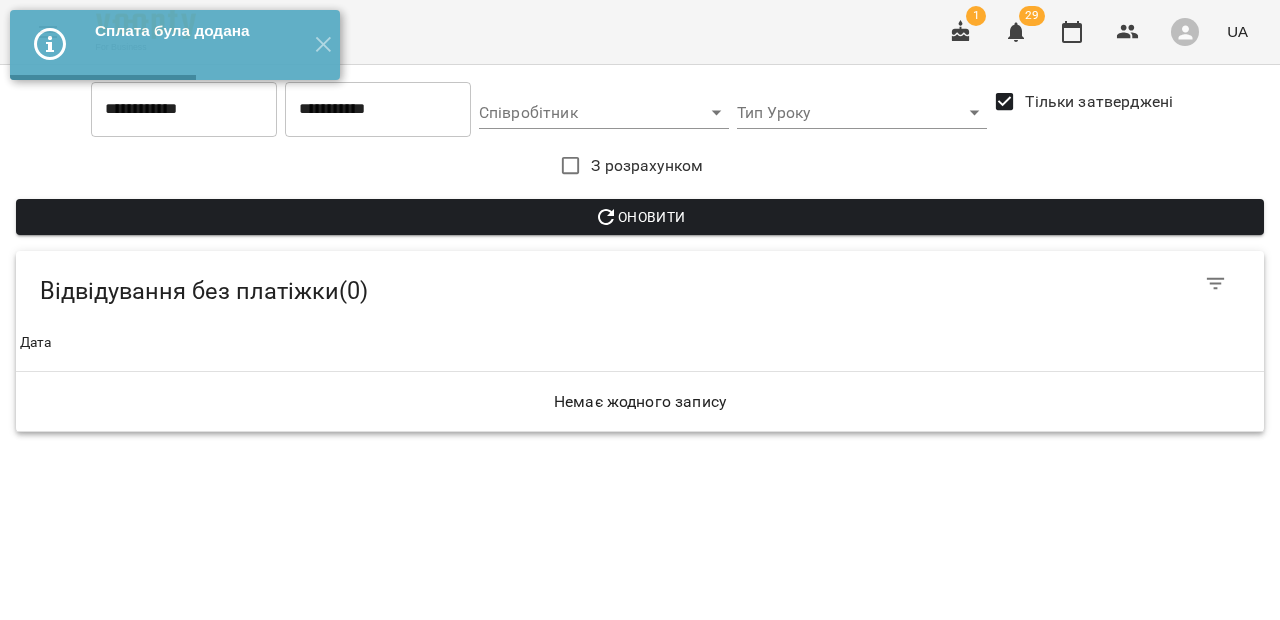 click on "**********" at bounding box center (378, 109) 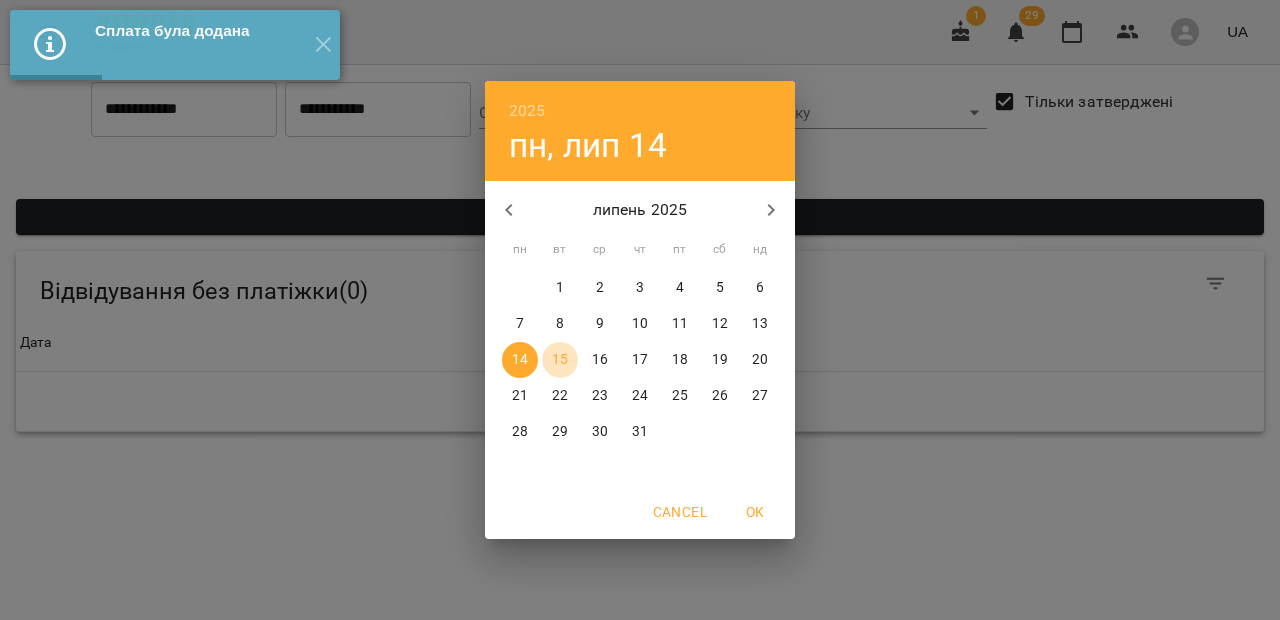 click on "15" at bounding box center [560, 360] 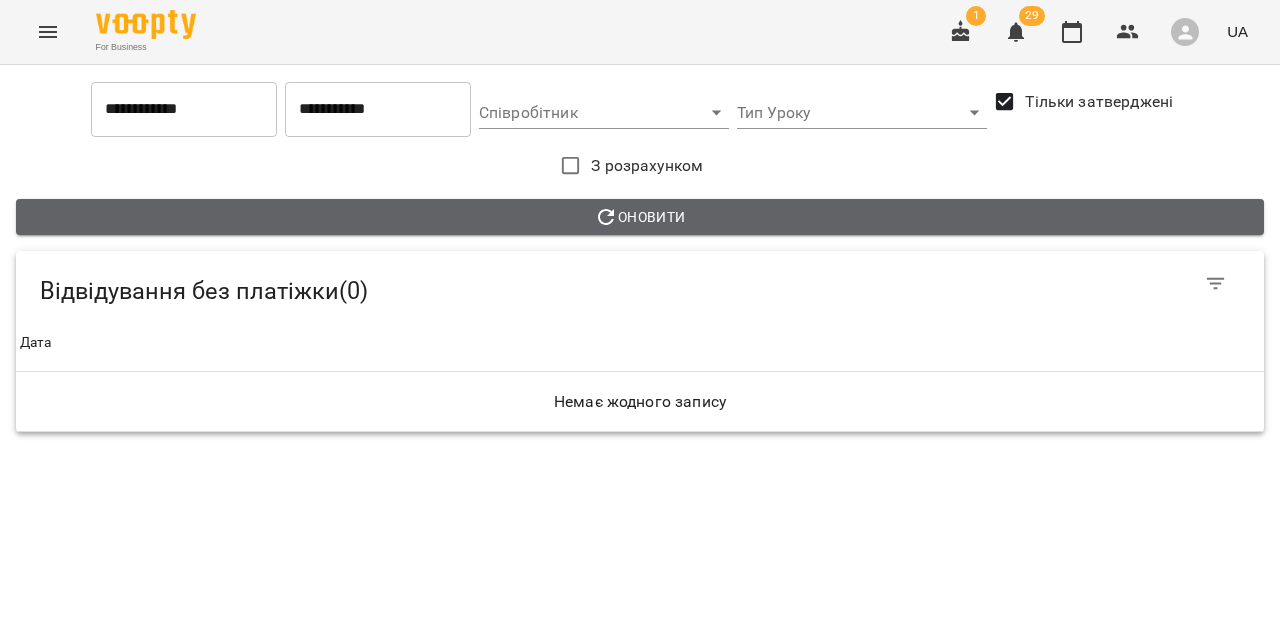 click on "Оновити" at bounding box center (640, 217) 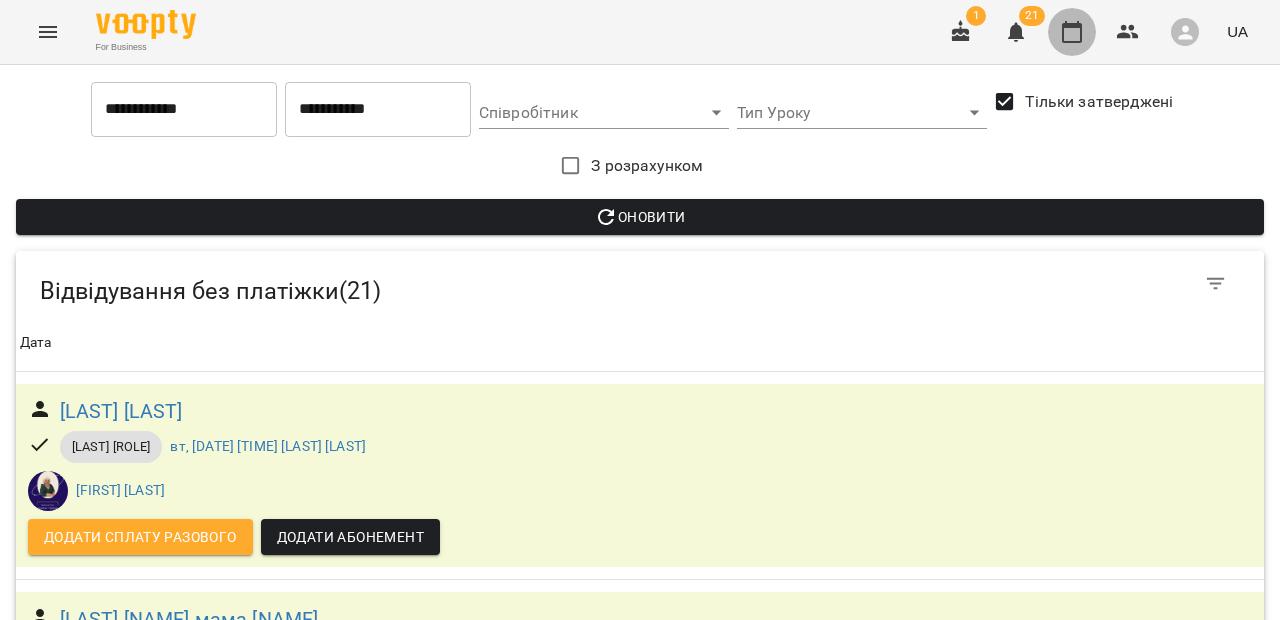 click at bounding box center [1072, 32] 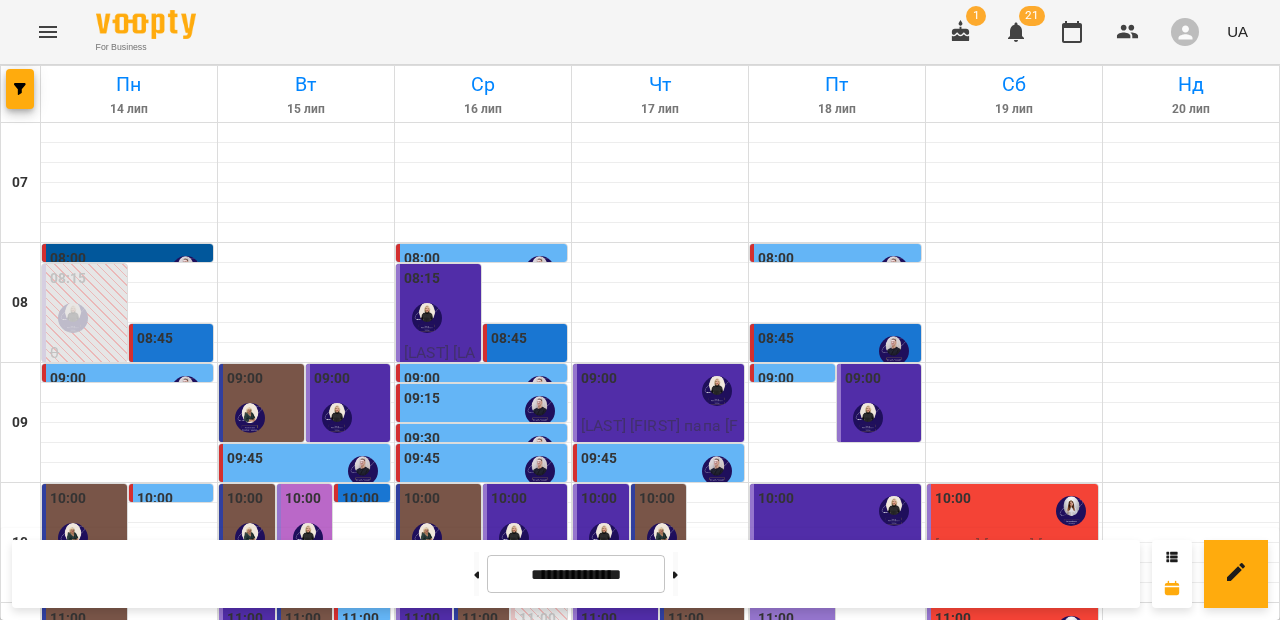 scroll, scrollTop: 54, scrollLeft: 0, axis: vertical 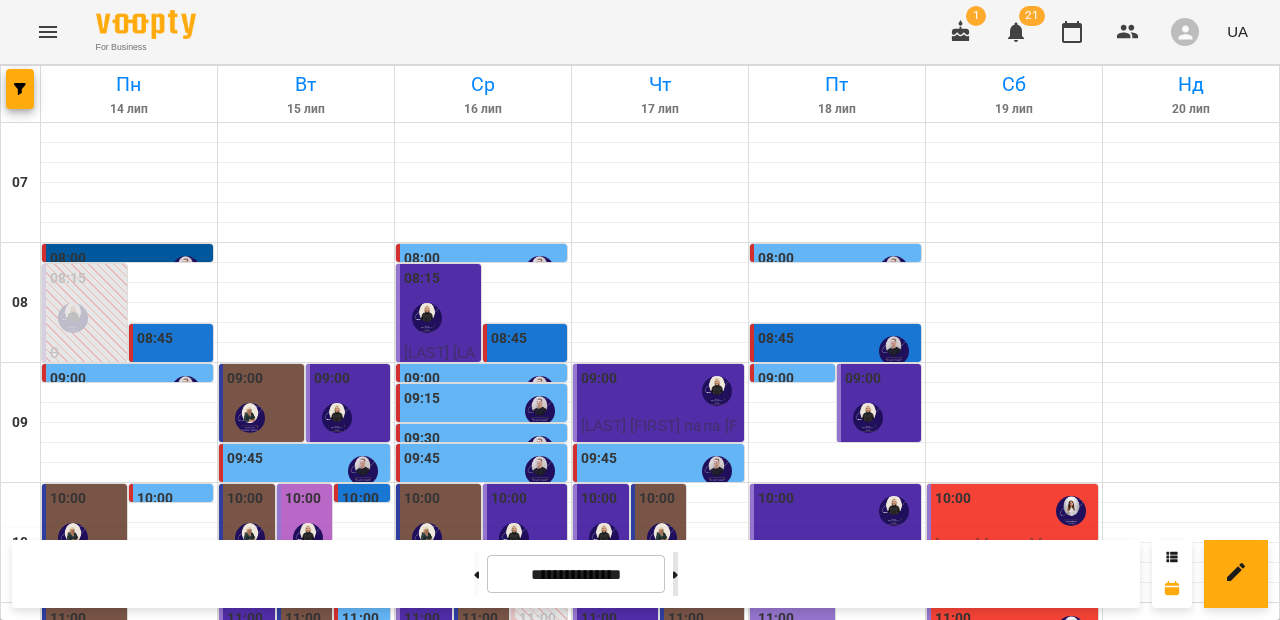 click at bounding box center (675, 574) 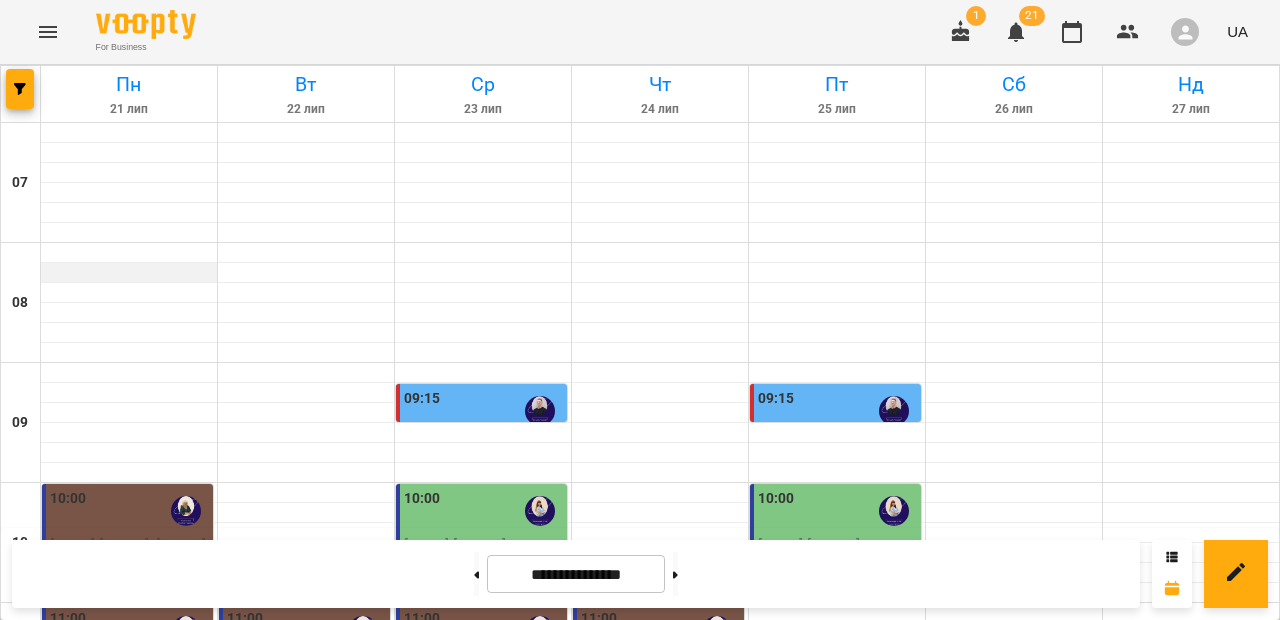 click at bounding box center [129, 273] 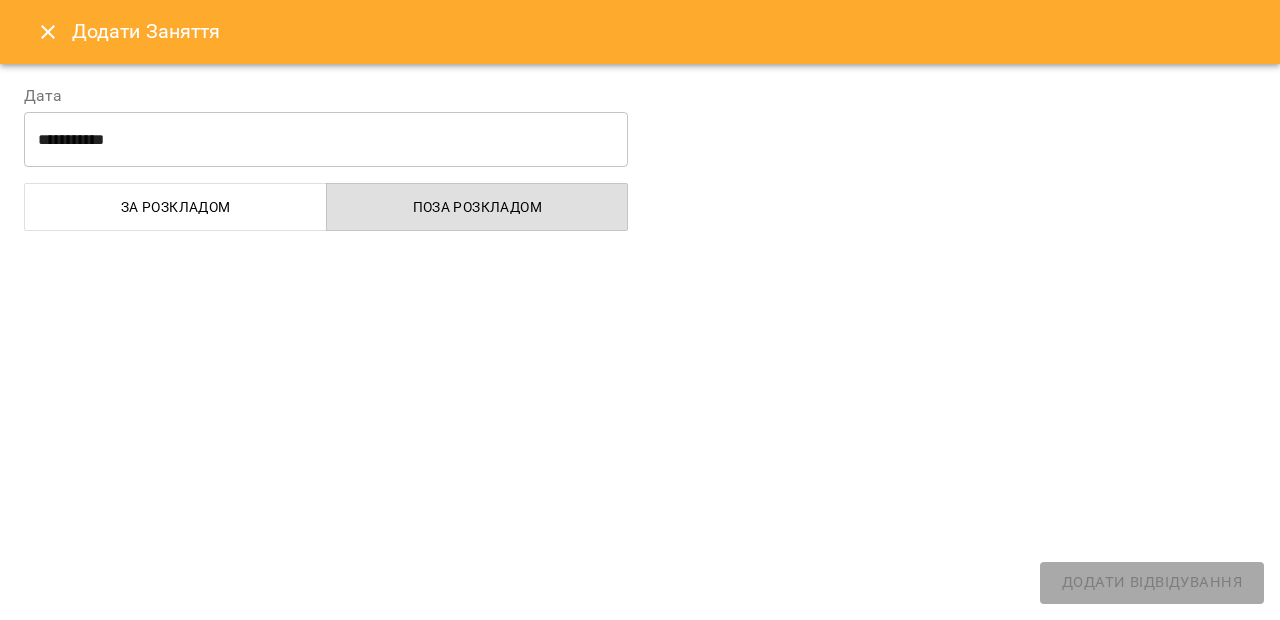 select 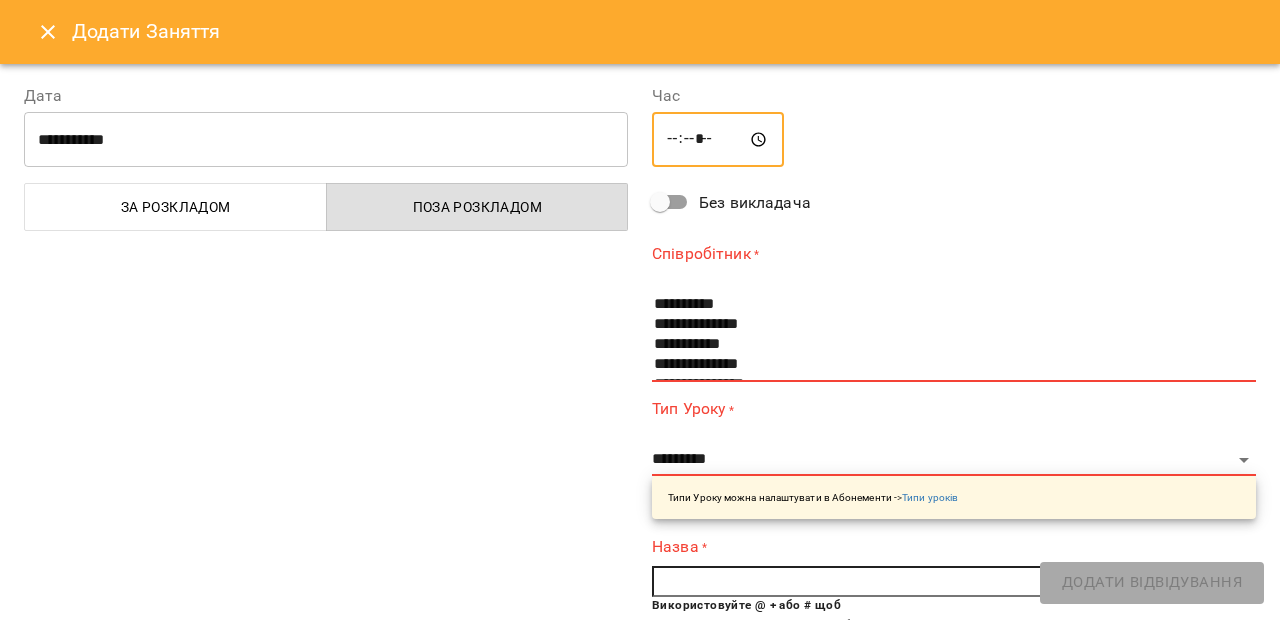 click on "*****" at bounding box center (718, 140) 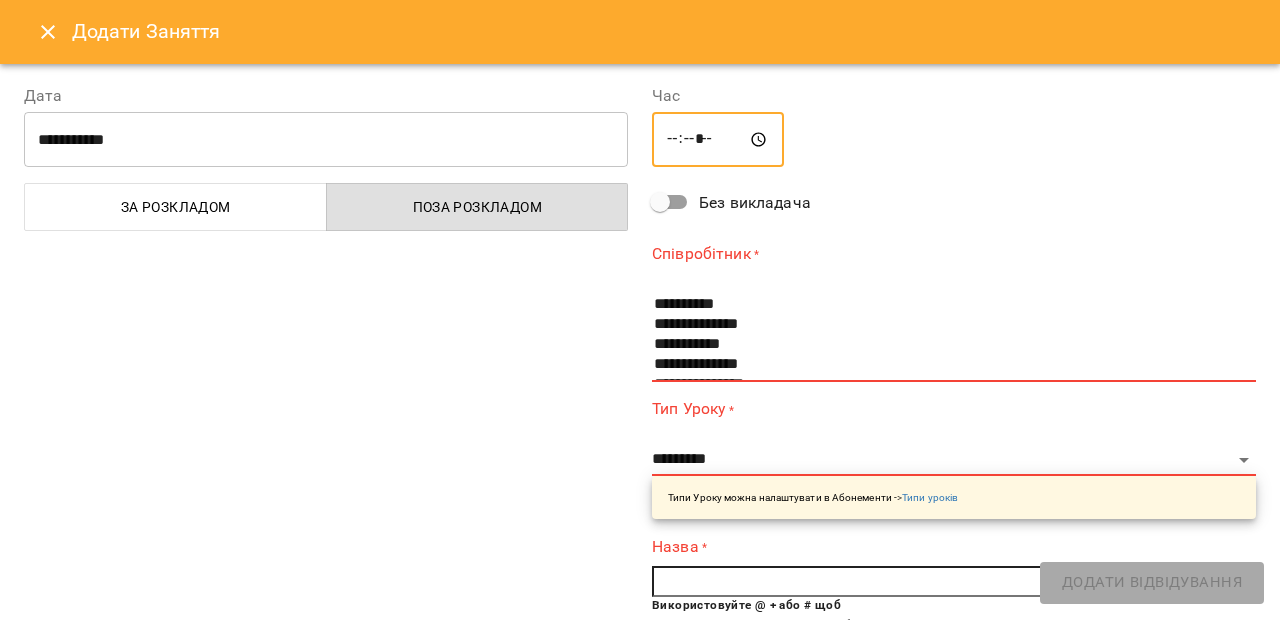type on "*****" 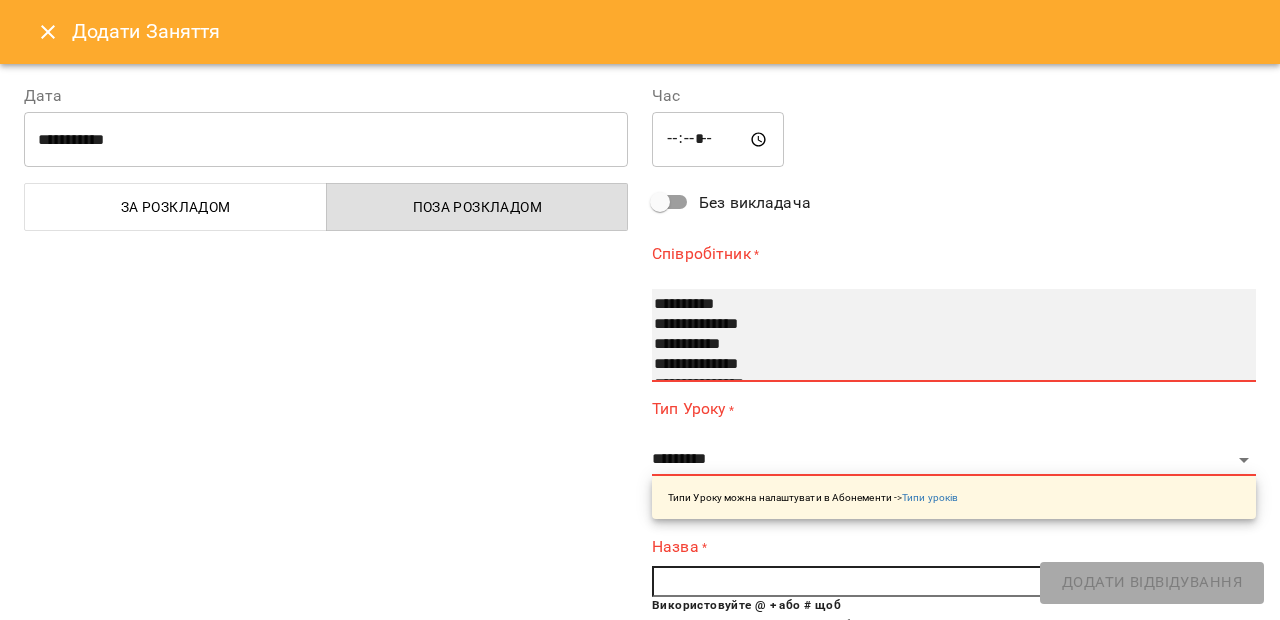 scroll, scrollTop: 180, scrollLeft: 0, axis: vertical 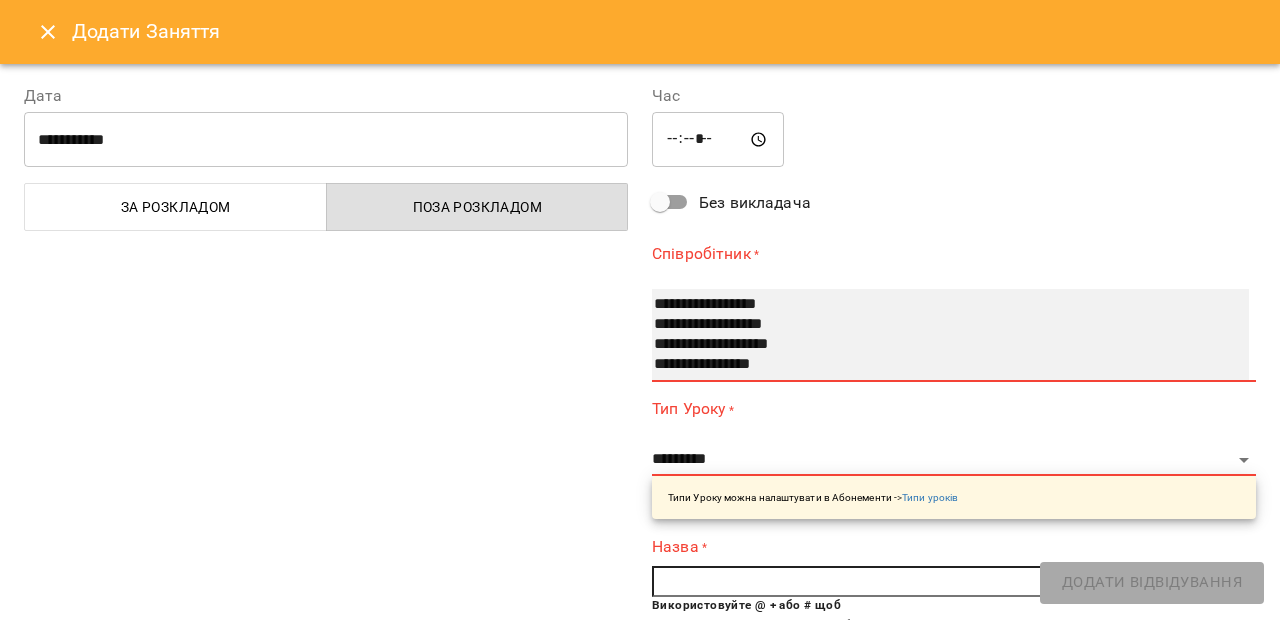 select on "**********" 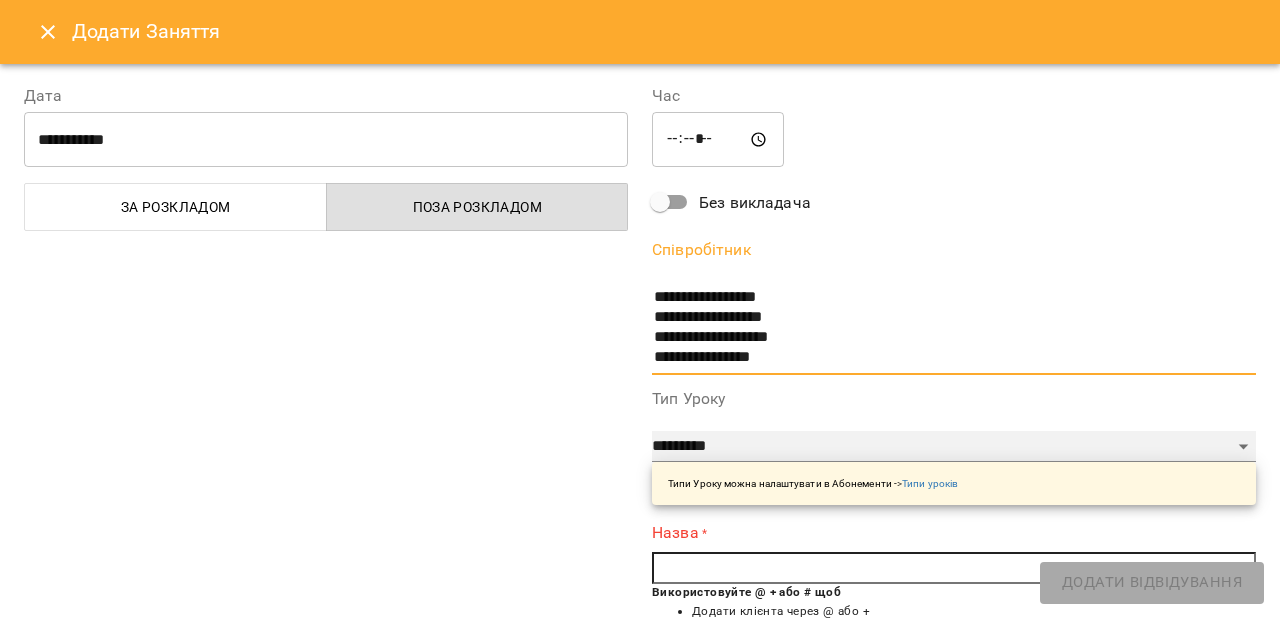 click on "**********" at bounding box center (954, 447) 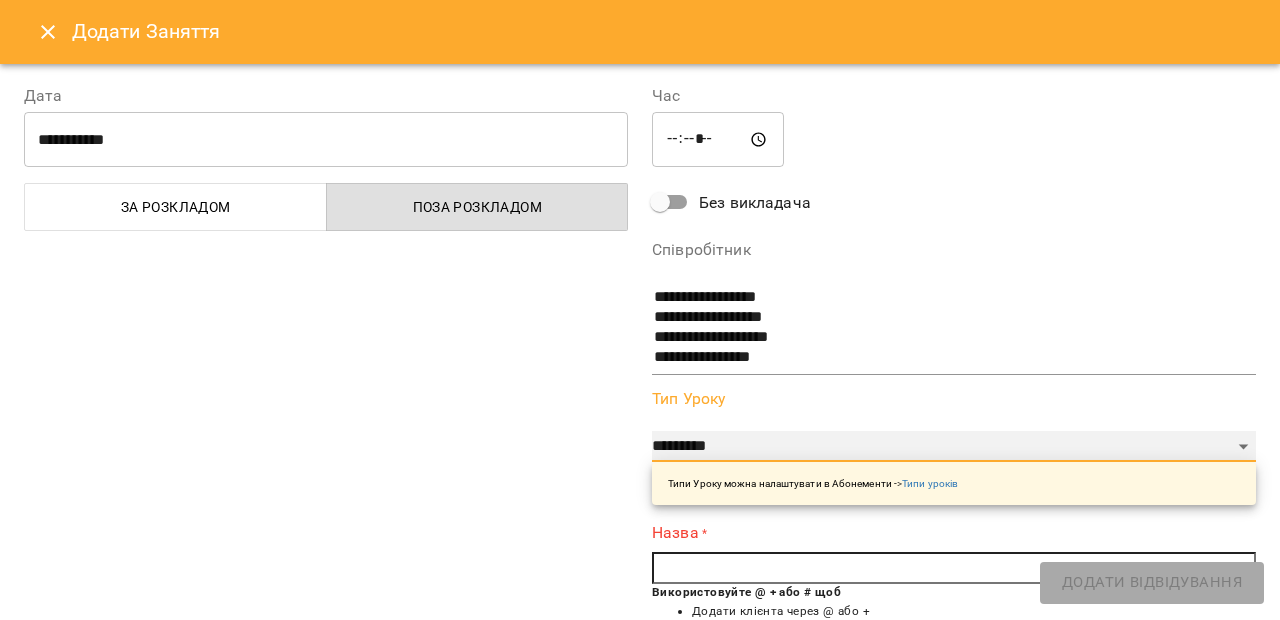 select on "*********" 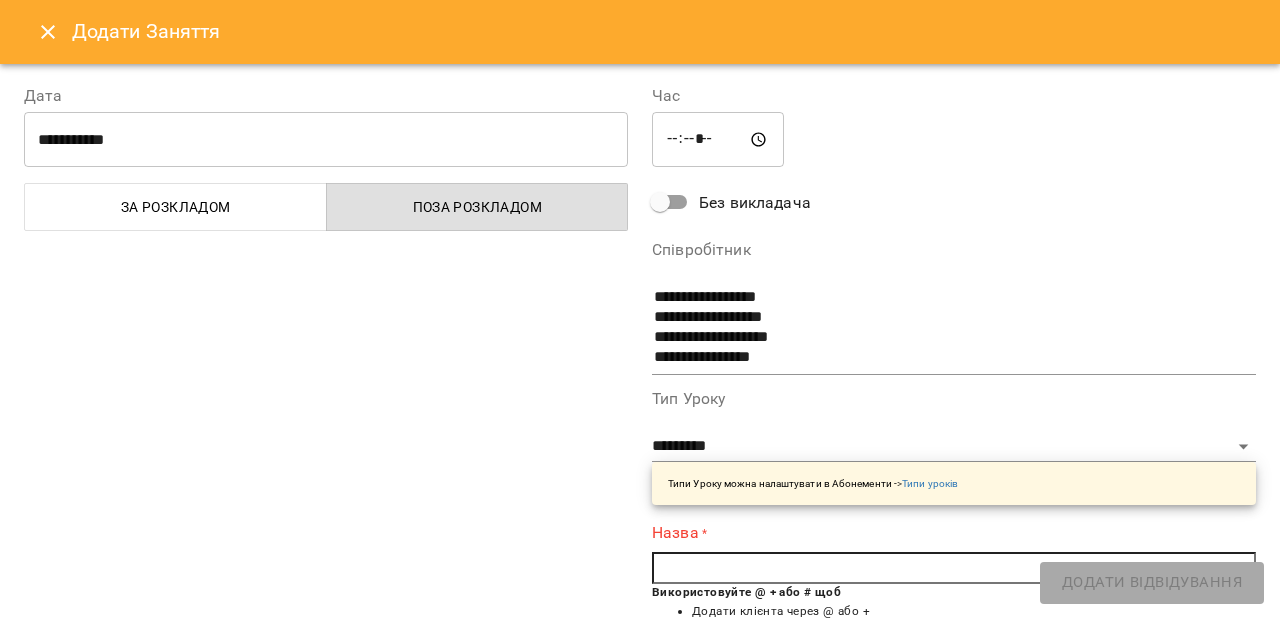 click at bounding box center (954, 568) 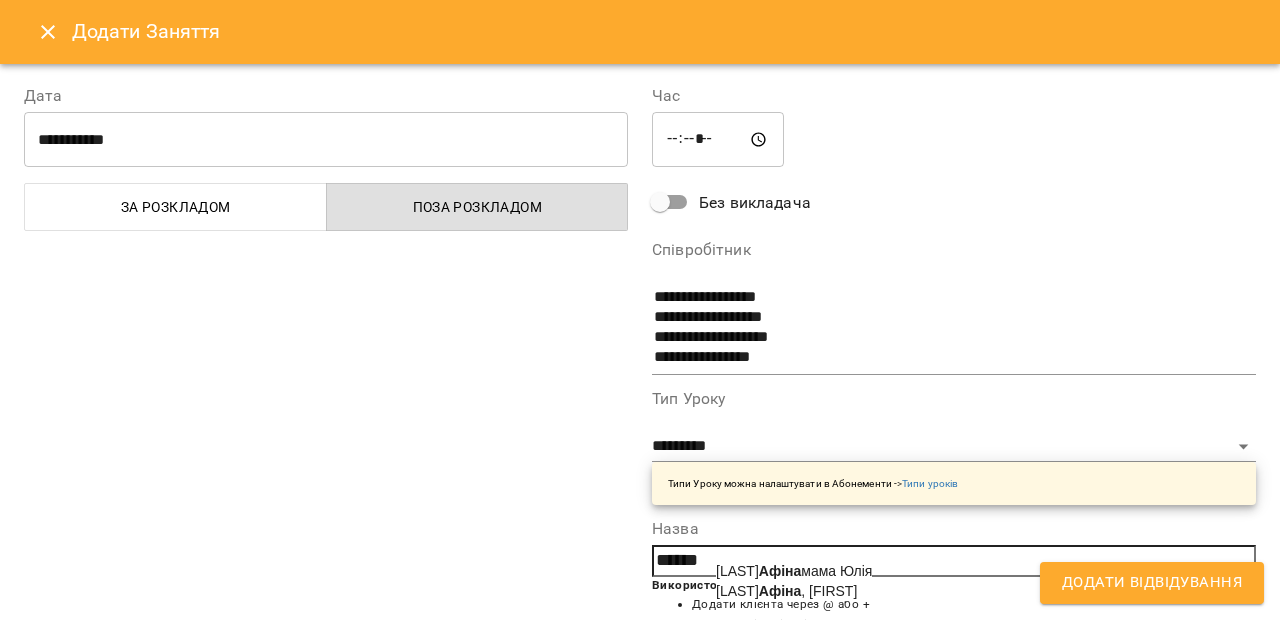 click on "Коваленко Любомир" at bounding box center [786, 591] 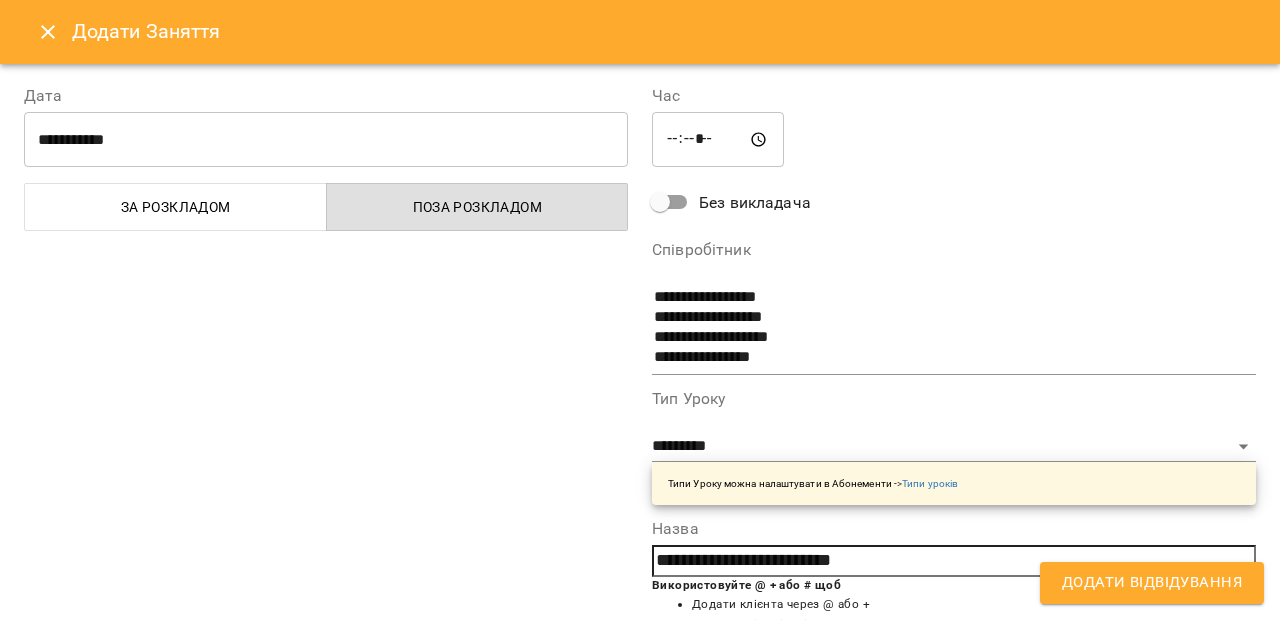 click on "Додати Відвідування" at bounding box center (1152, 583) 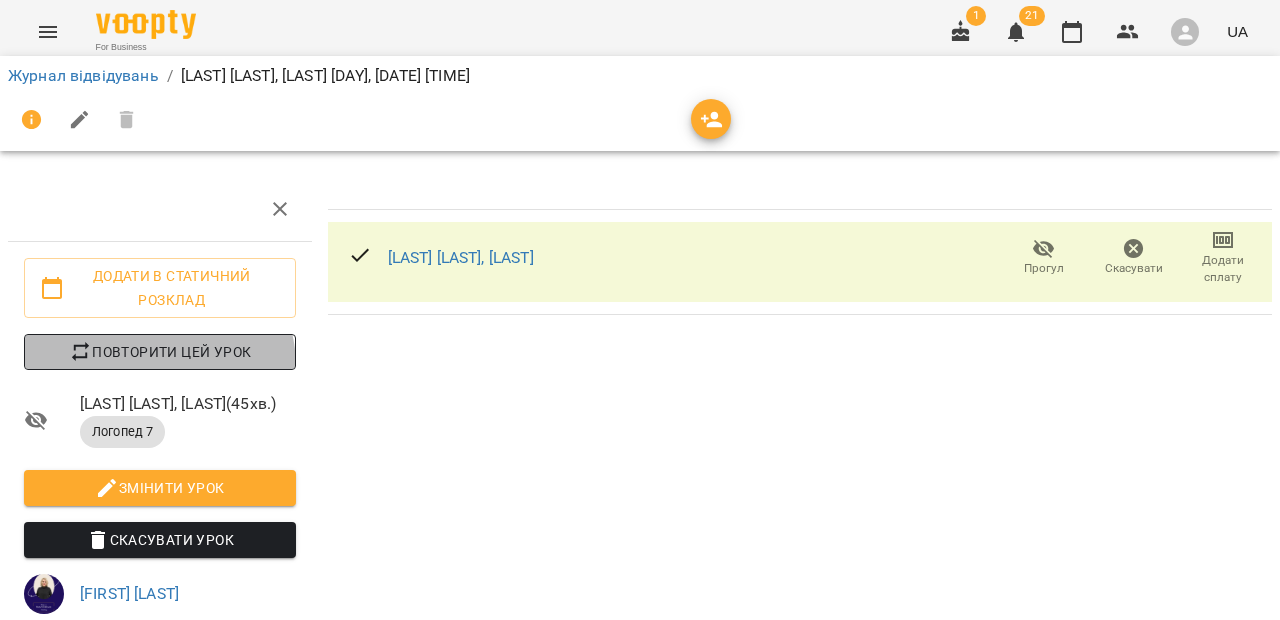 click on "Повторити цей урок" at bounding box center [160, 352] 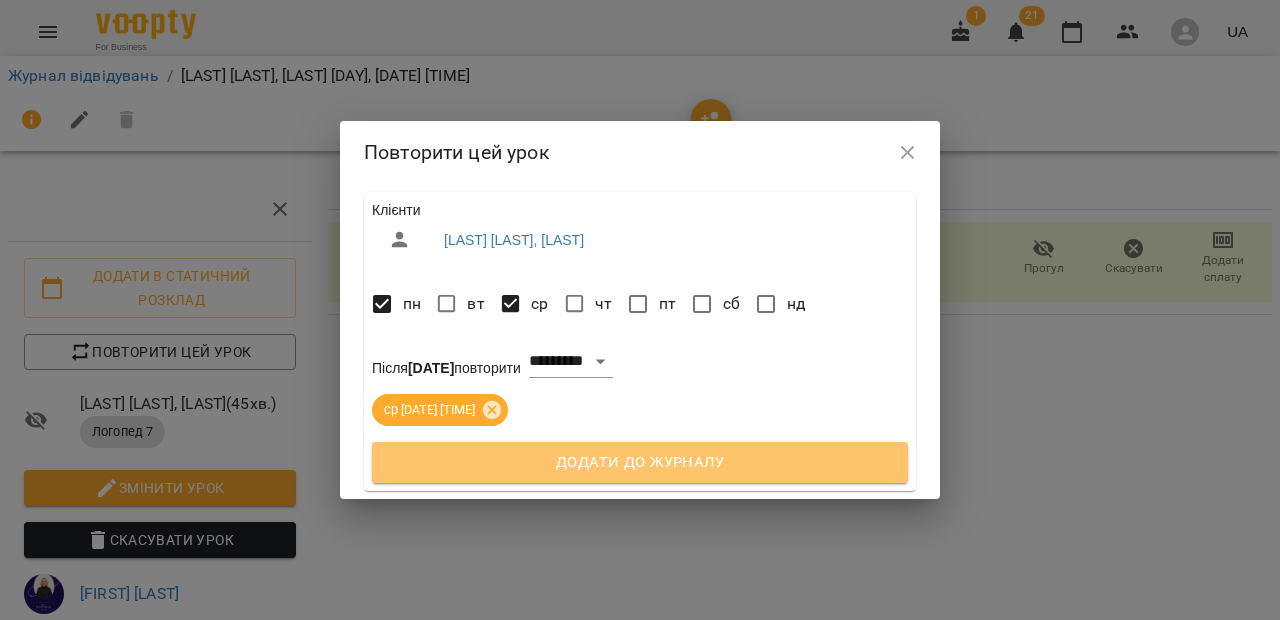 click on "Додати до журналу" at bounding box center (640, 463) 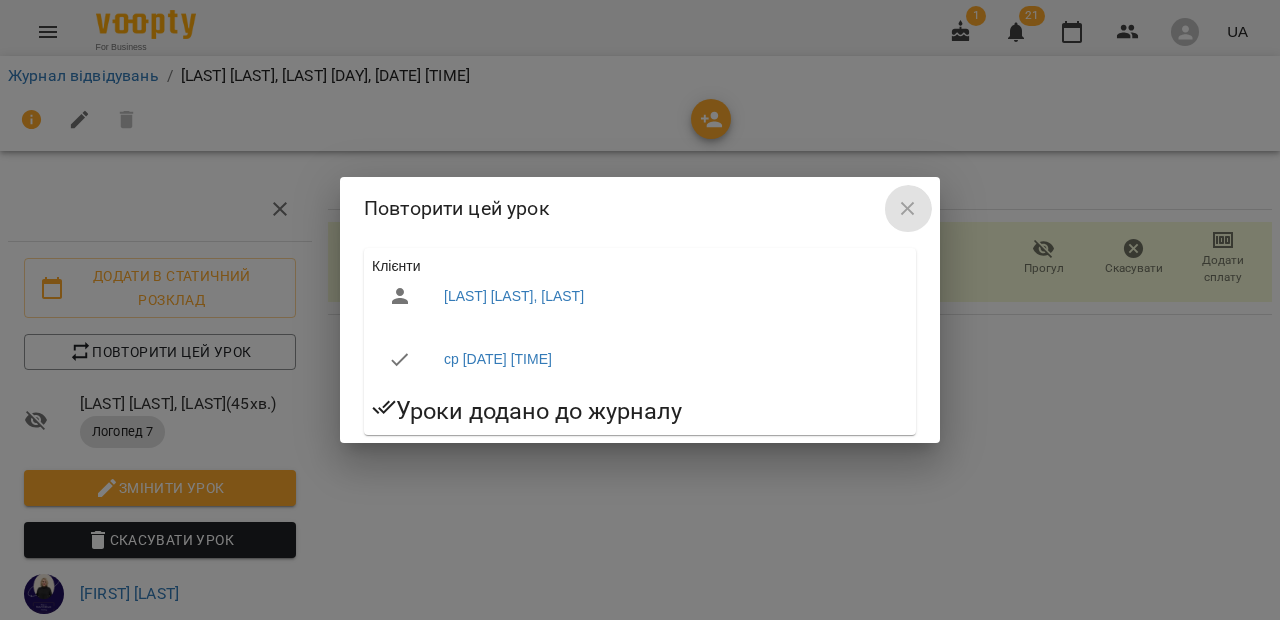 click 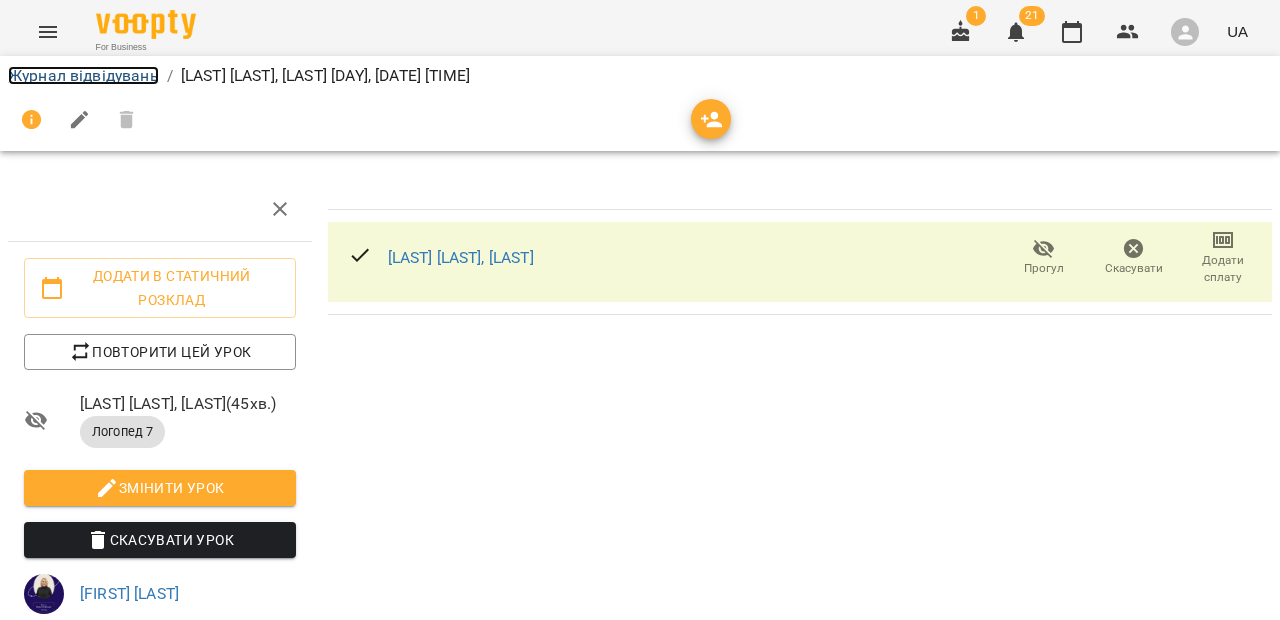 click on "Журнал відвідувань" at bounding box center (83, 75) 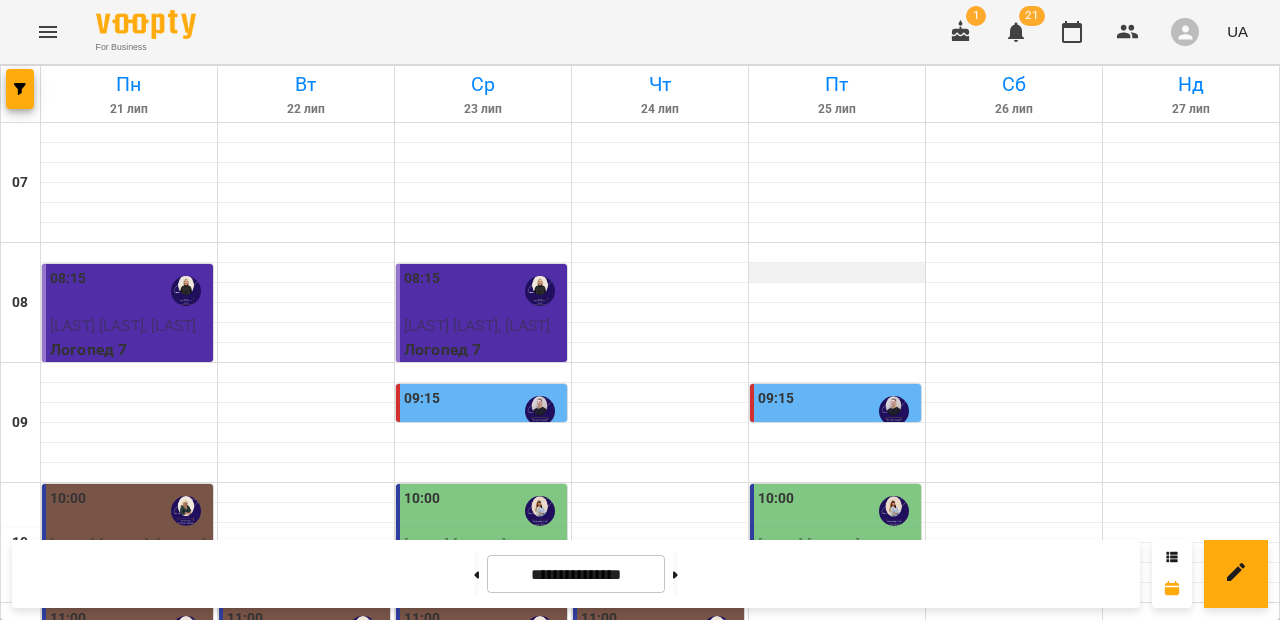 click at bounding box center (837, 273) 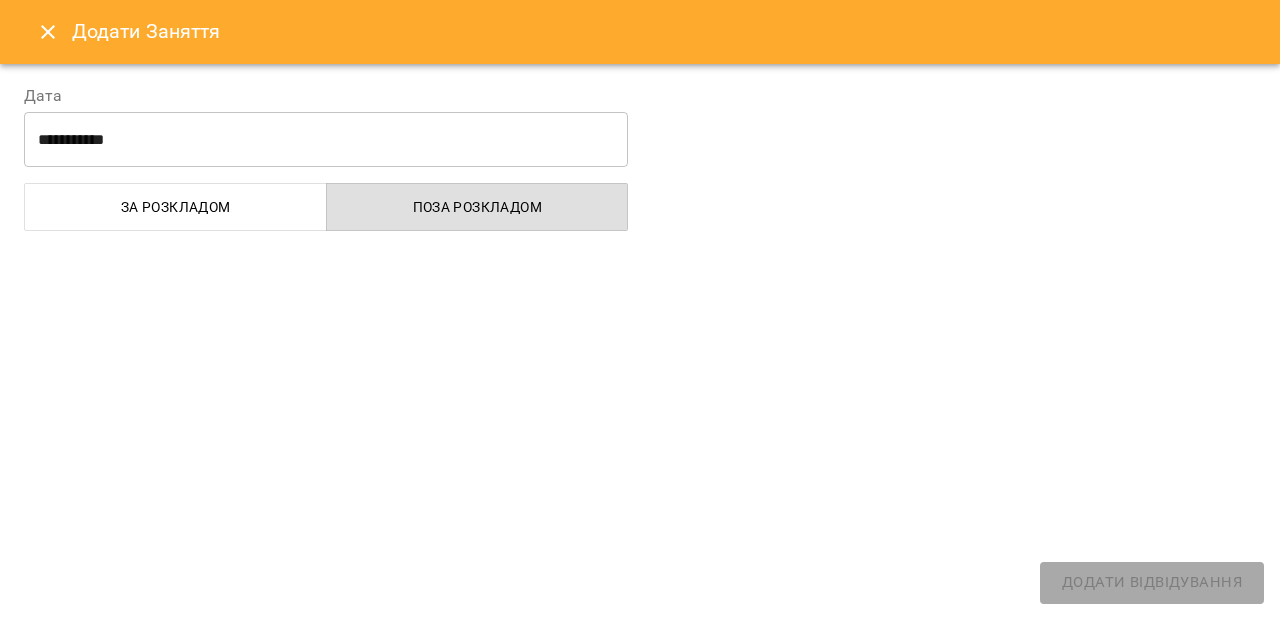 select 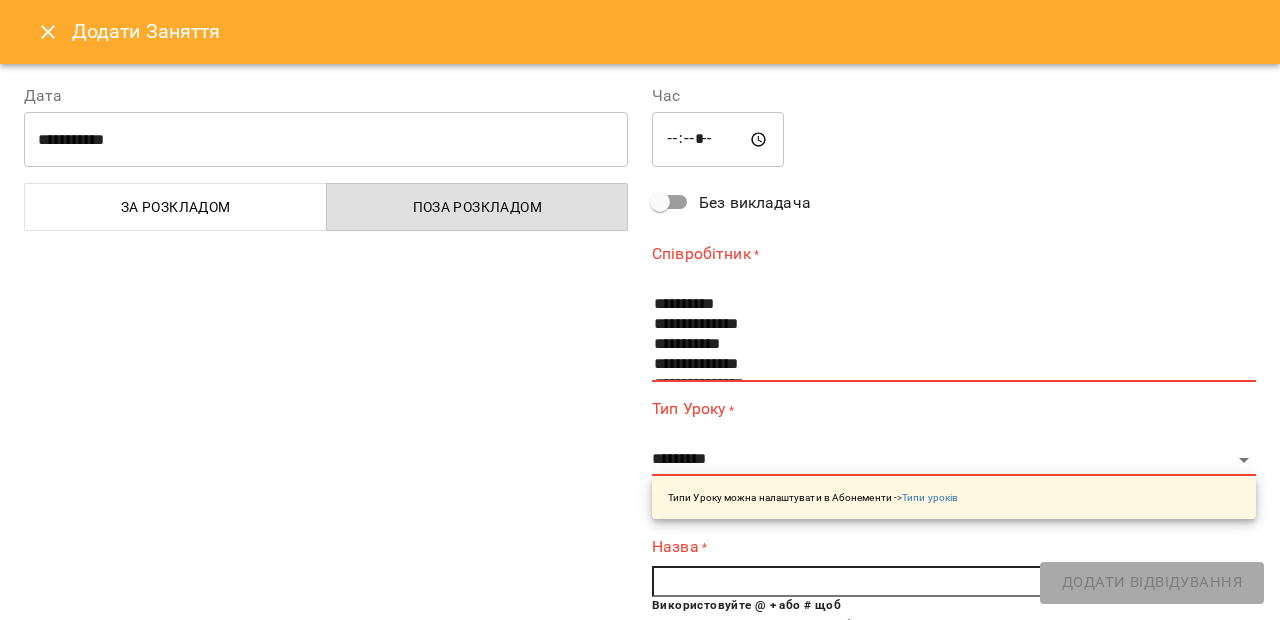 click on "*****" at bounding box center [718, 140] 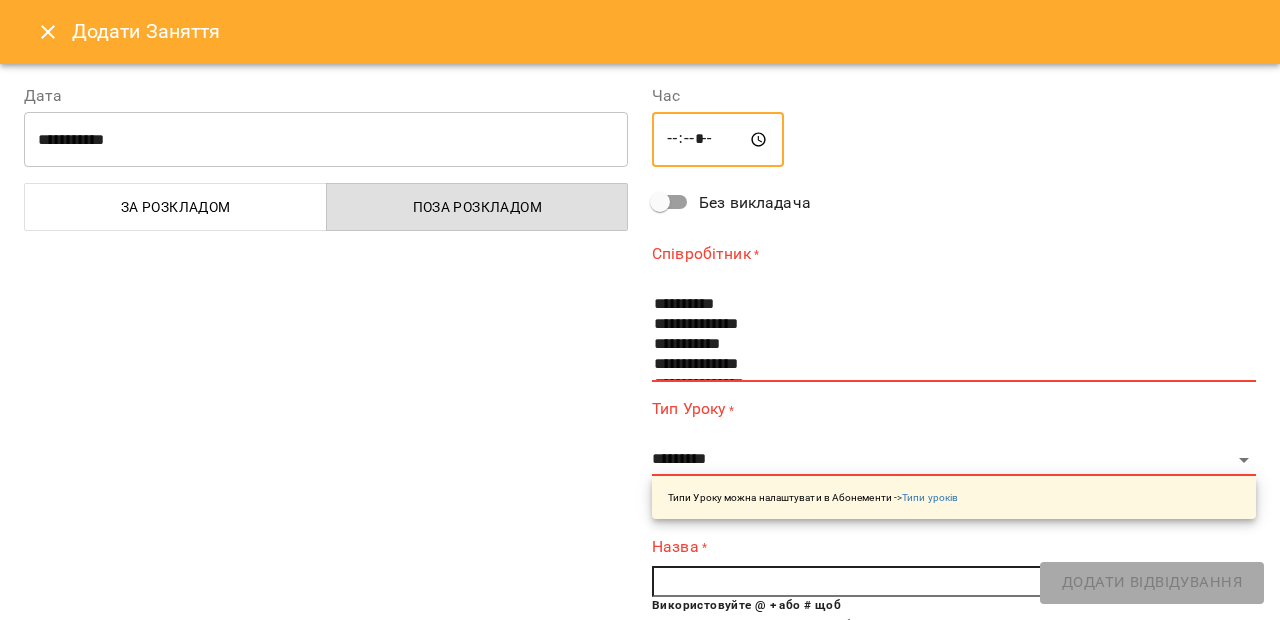 type on "*****" 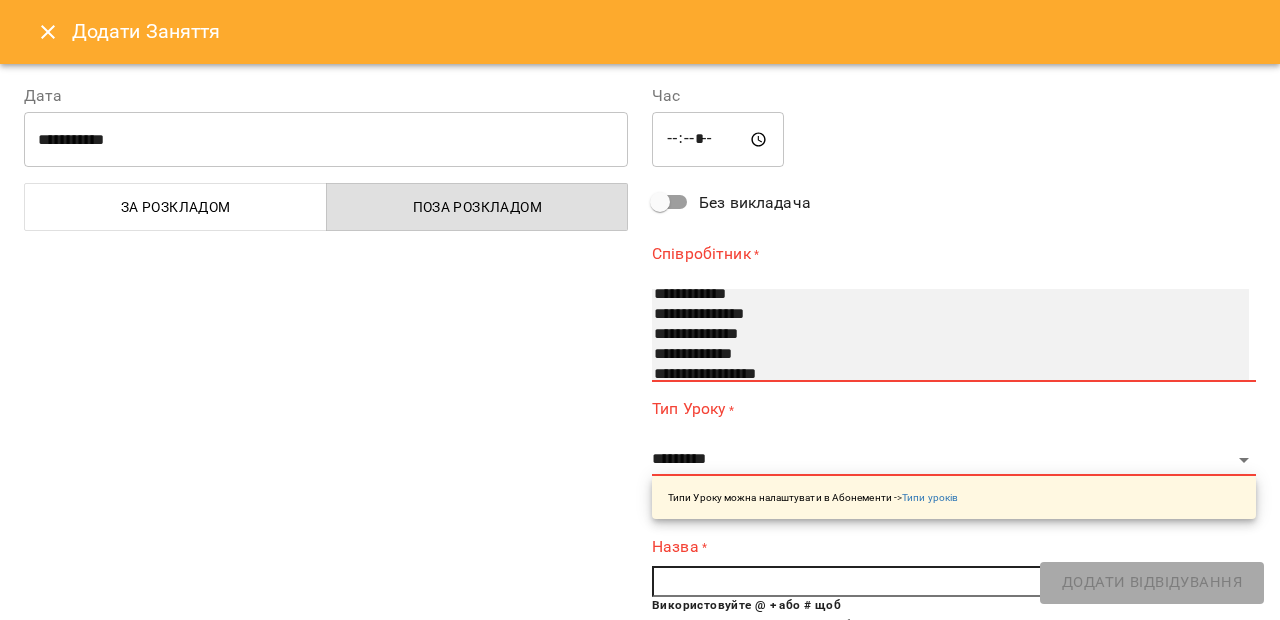 scroll, scrollTop: 180, scrollLeft: 0, axis: vertical 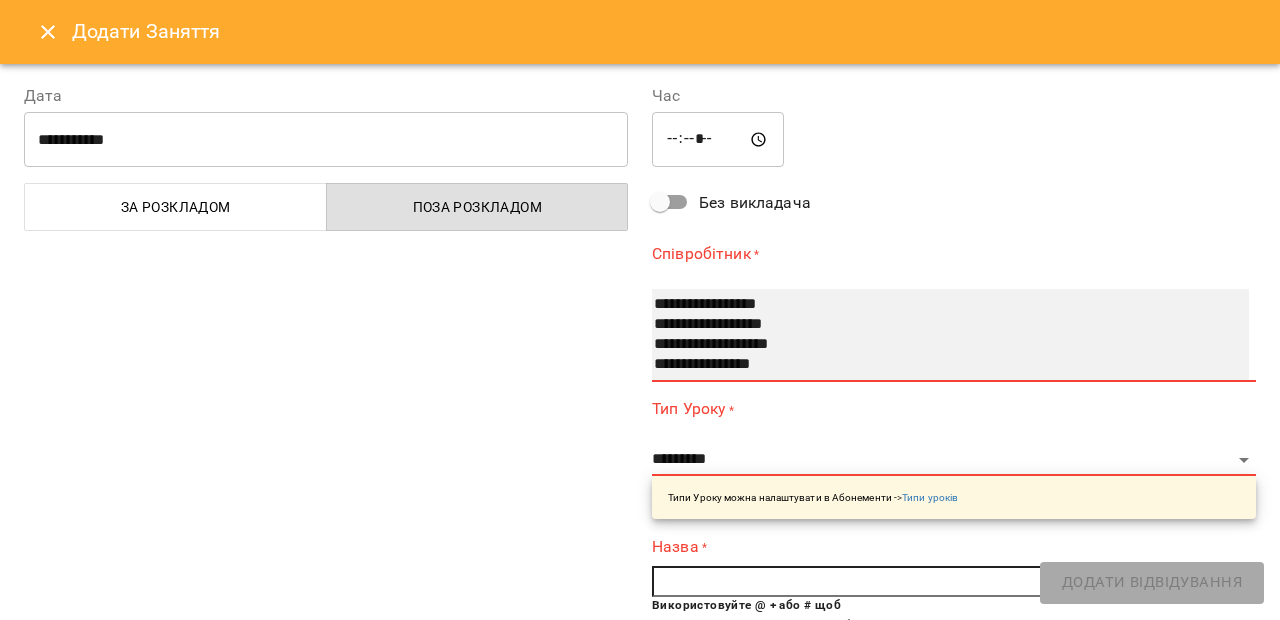 select on "**********" 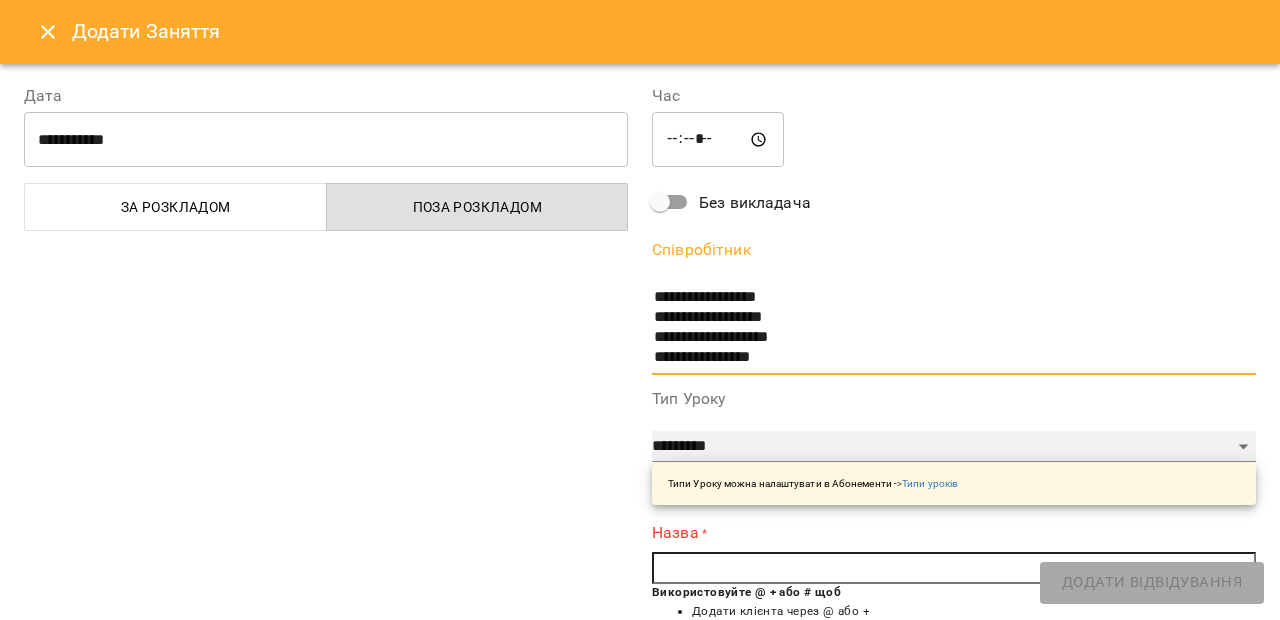 click on "**********" at bounding box center [954, 447] 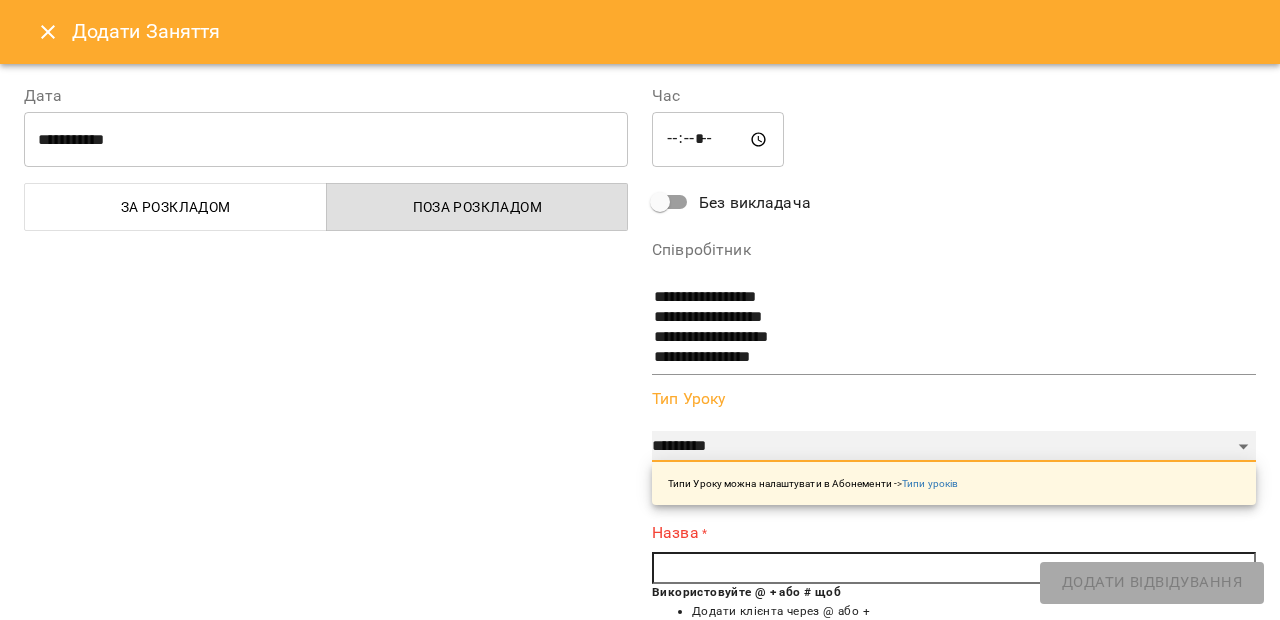 select on "*********" 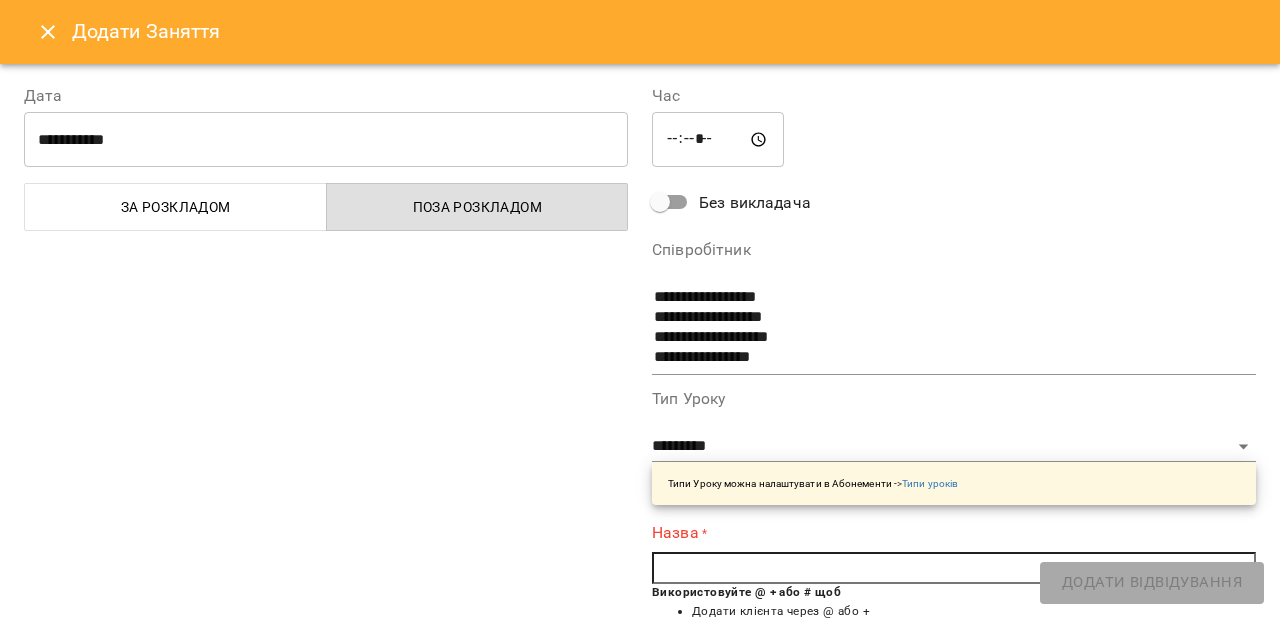 click on "Використовуйте @ + або # щоб" at bounding box center [746, 592] 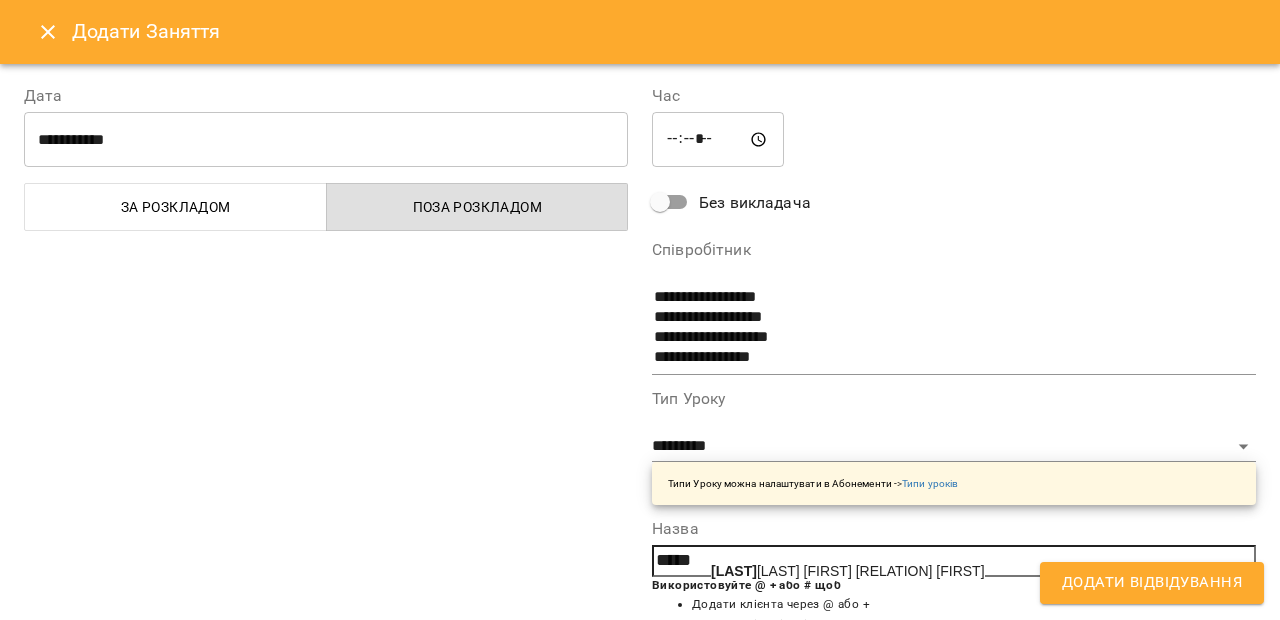 click on "[LAST] [LAST] мама [LAST]" at bounding box center (848, 571) 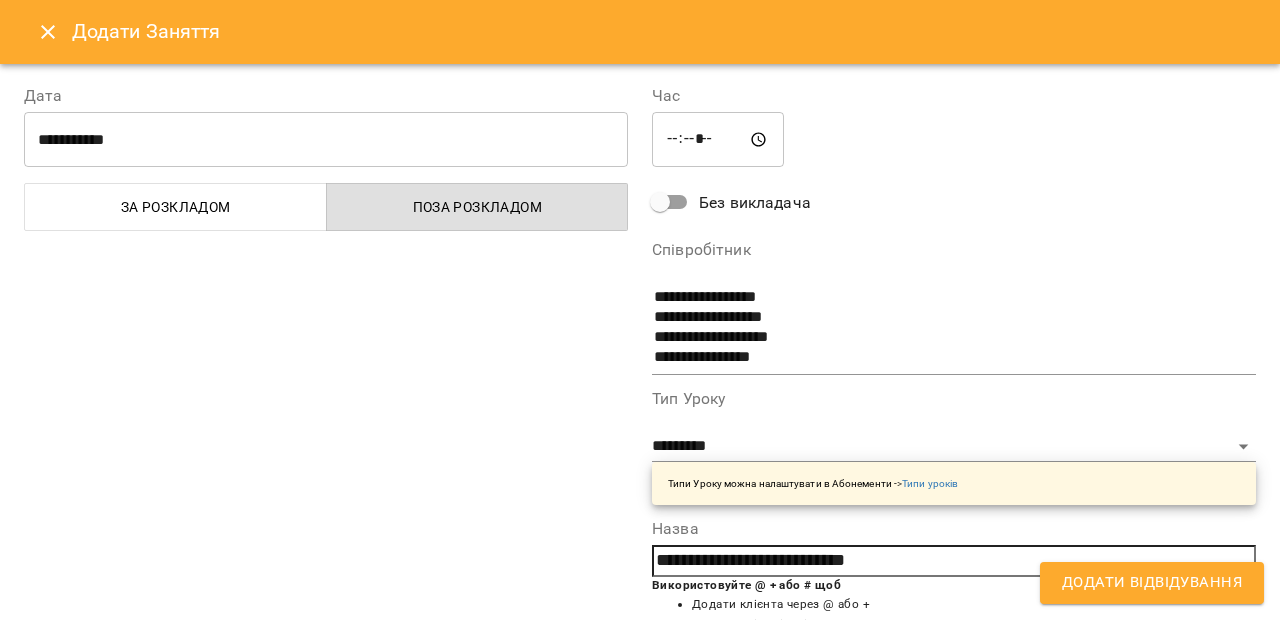 click on "Додати Відвідування" at bounding box center (1152, 583) 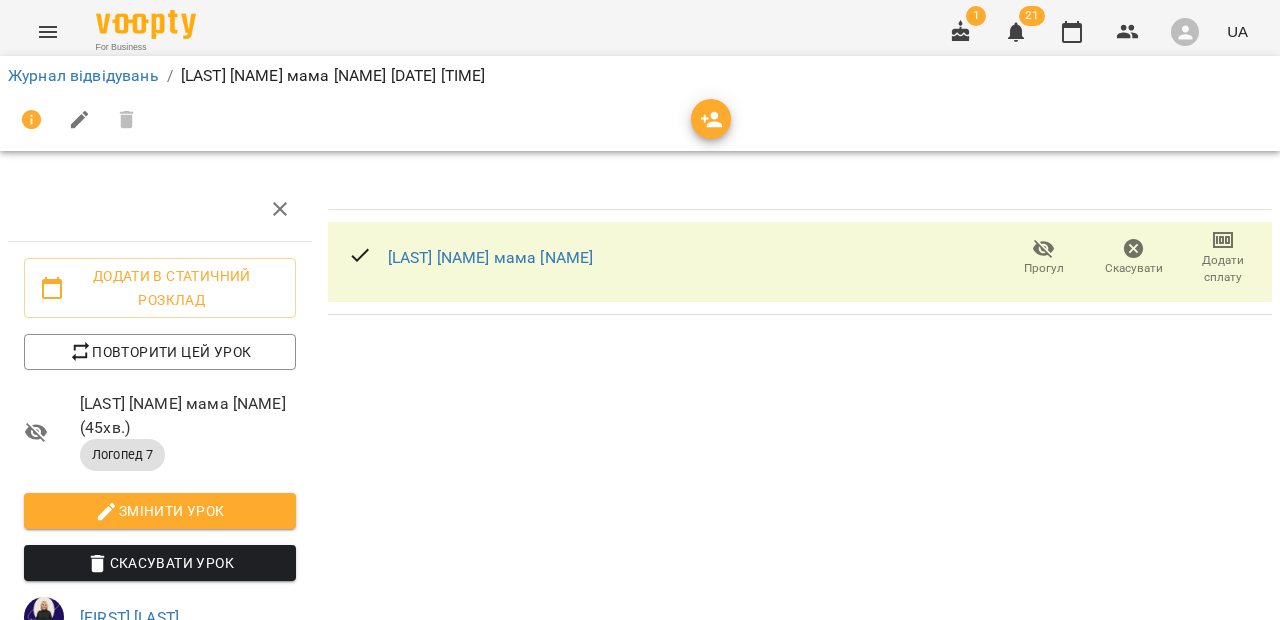 click at bounding box center (640, 120) 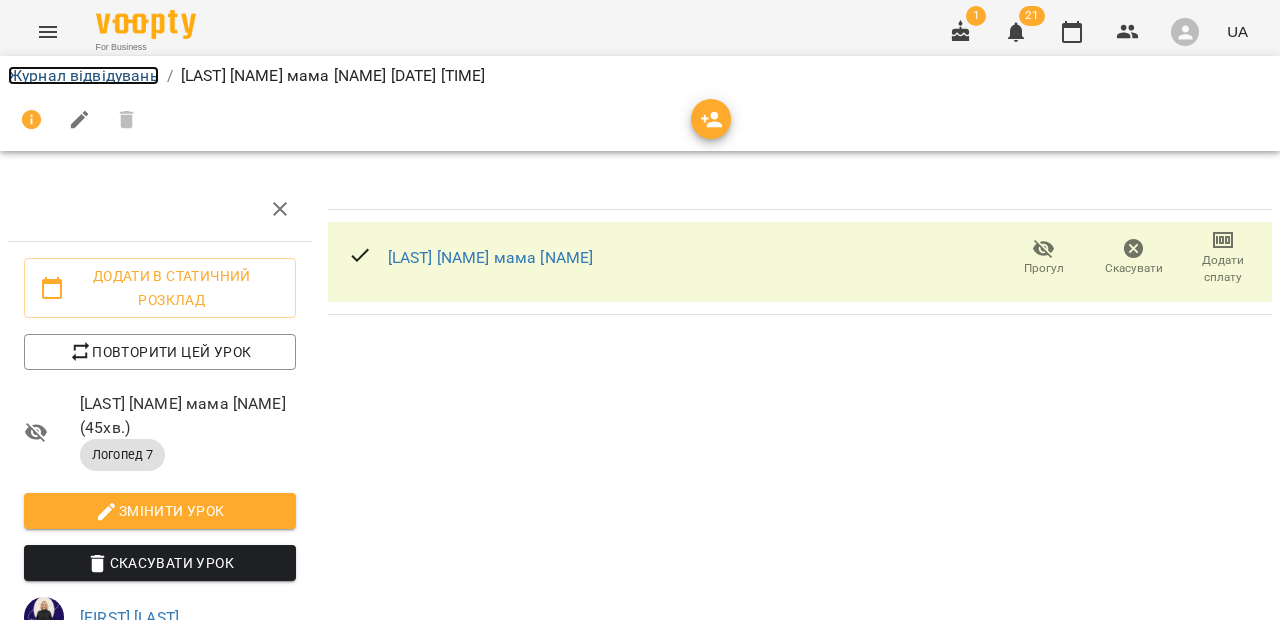click on "Журнал відвідувань" at bounding box center (83, 75) 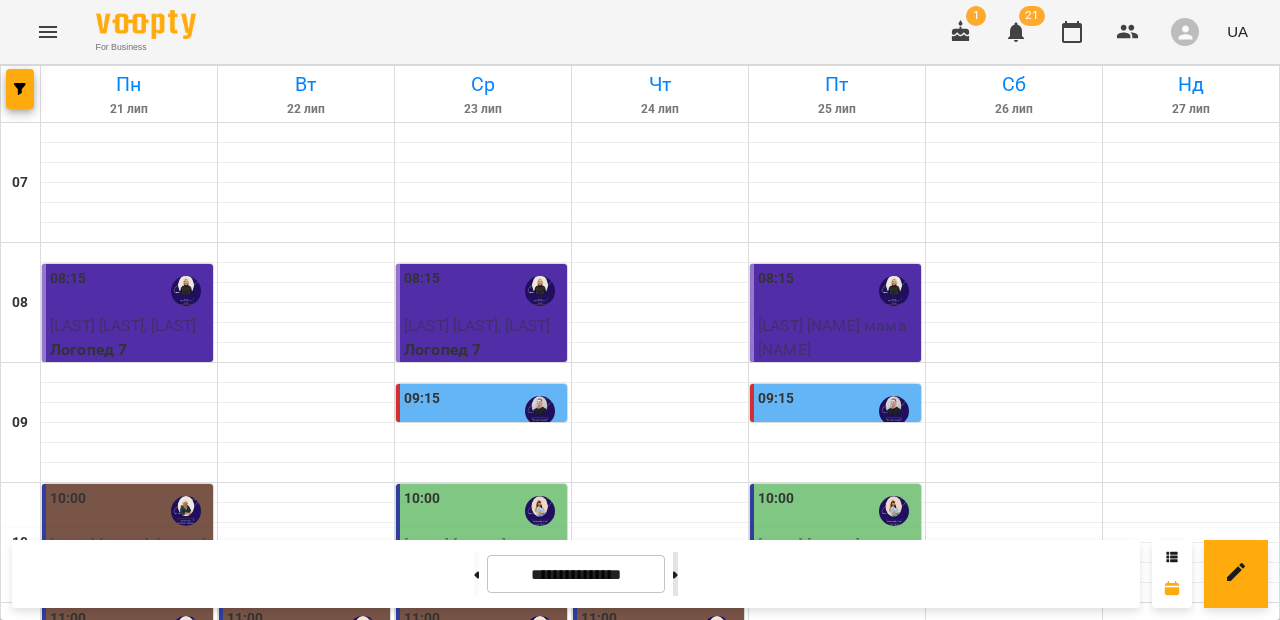 click at bounding box center (675, 574) 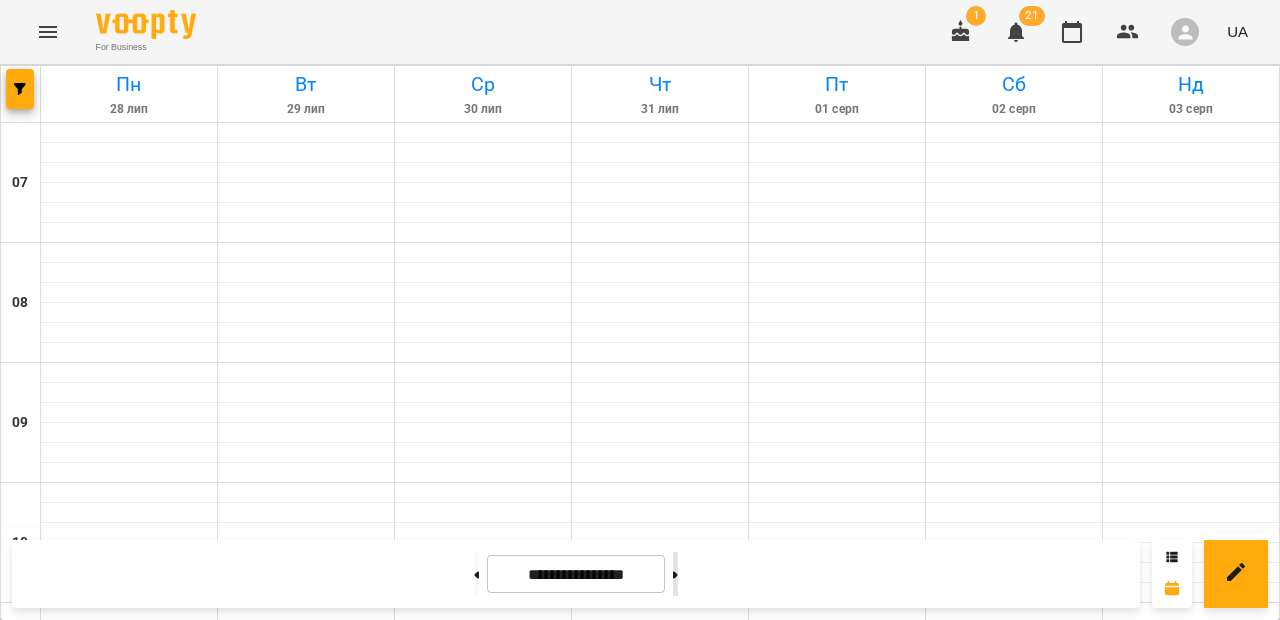type on "**********" 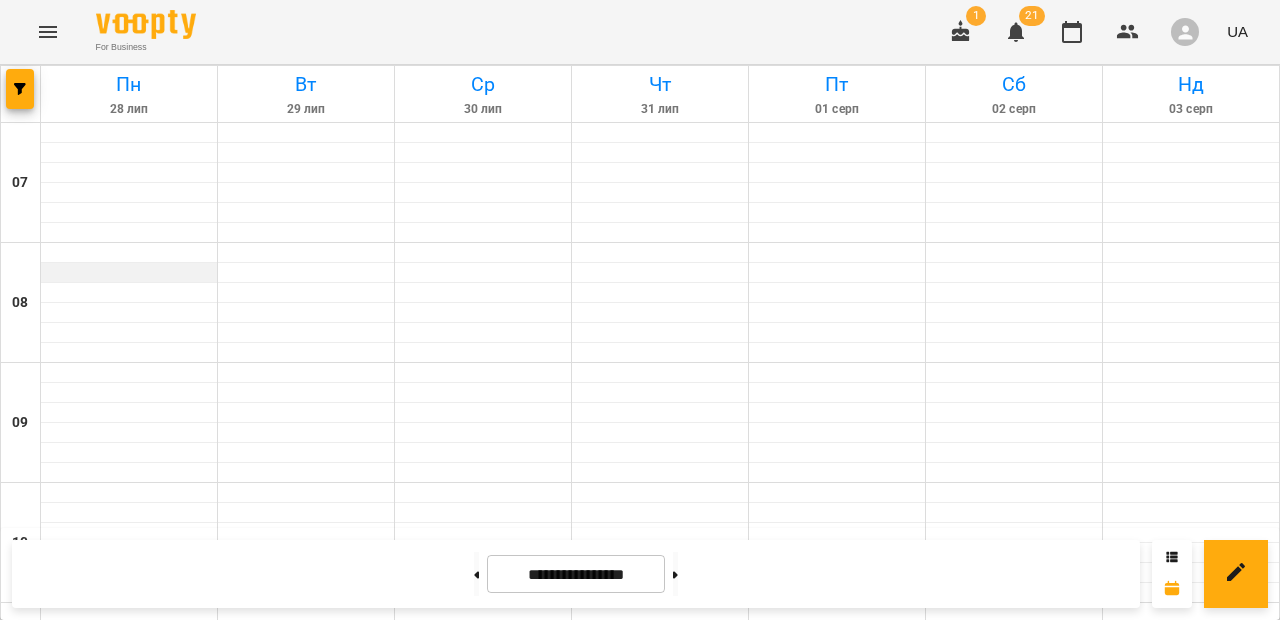 click at bounding box center (129, 273) 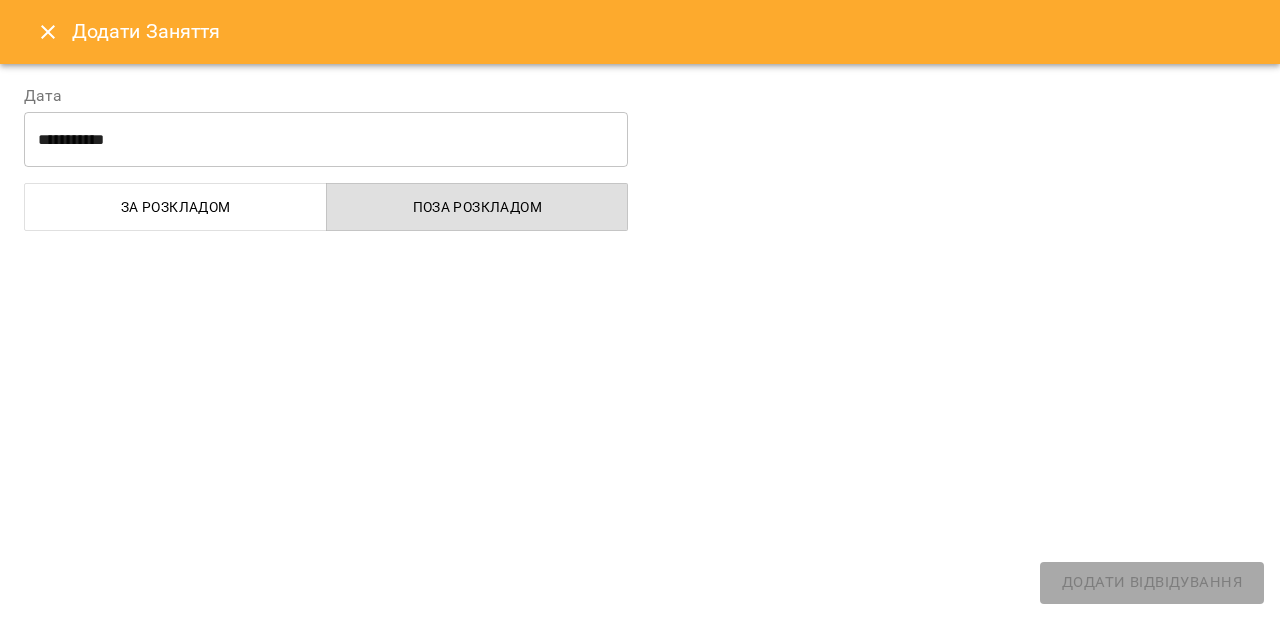 select 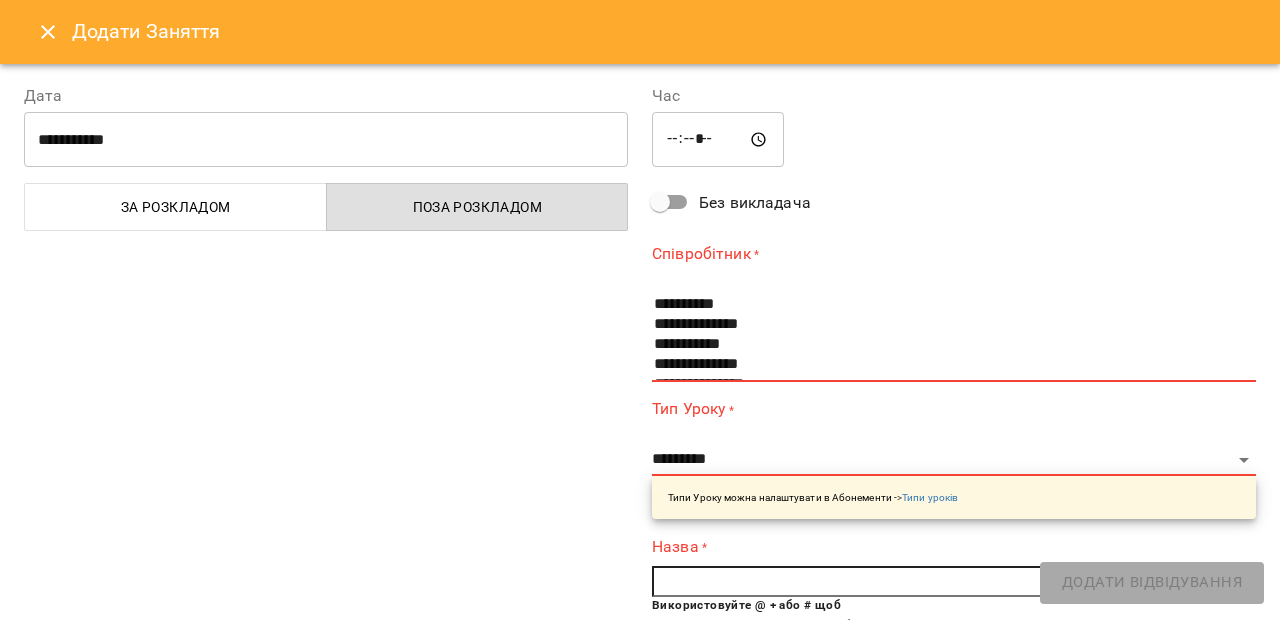 click on "*****" at bounding box center (718, 140) 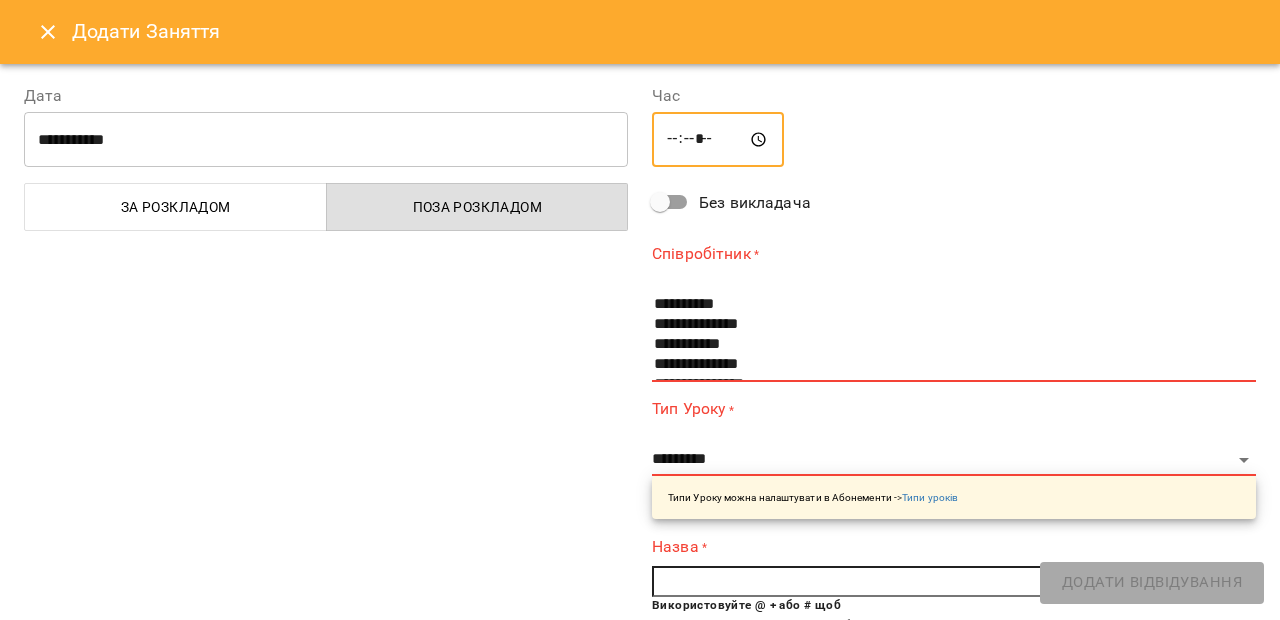 click on "*****" at bounding box center (718, 140) 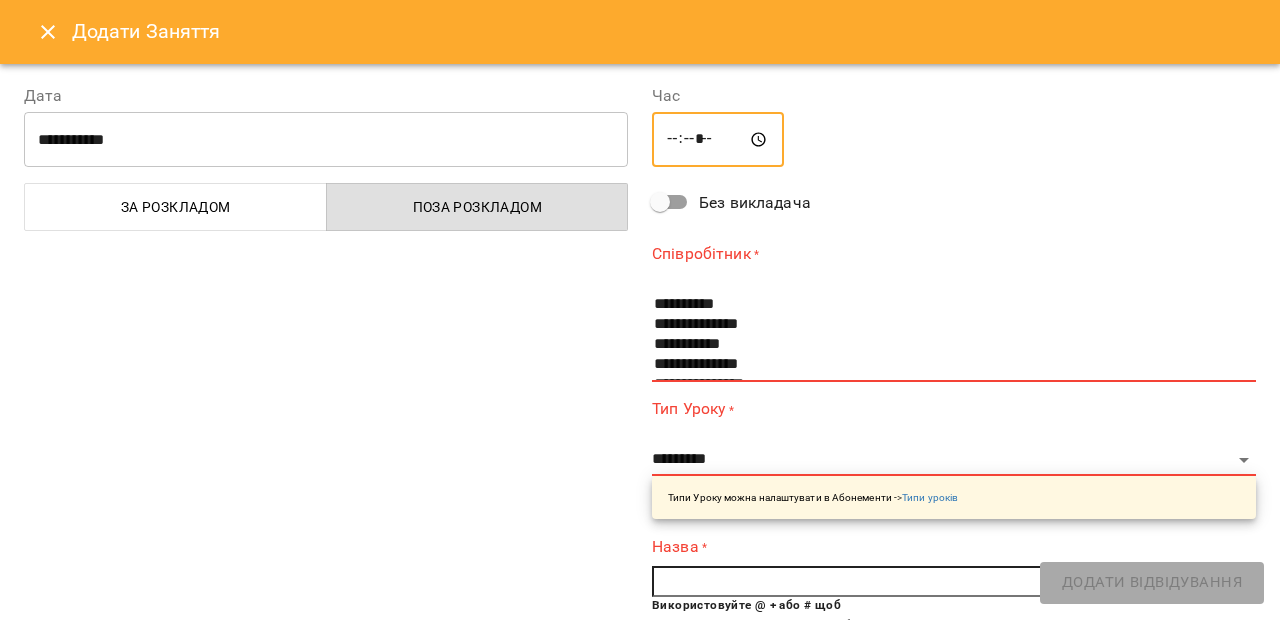 type on "*****" 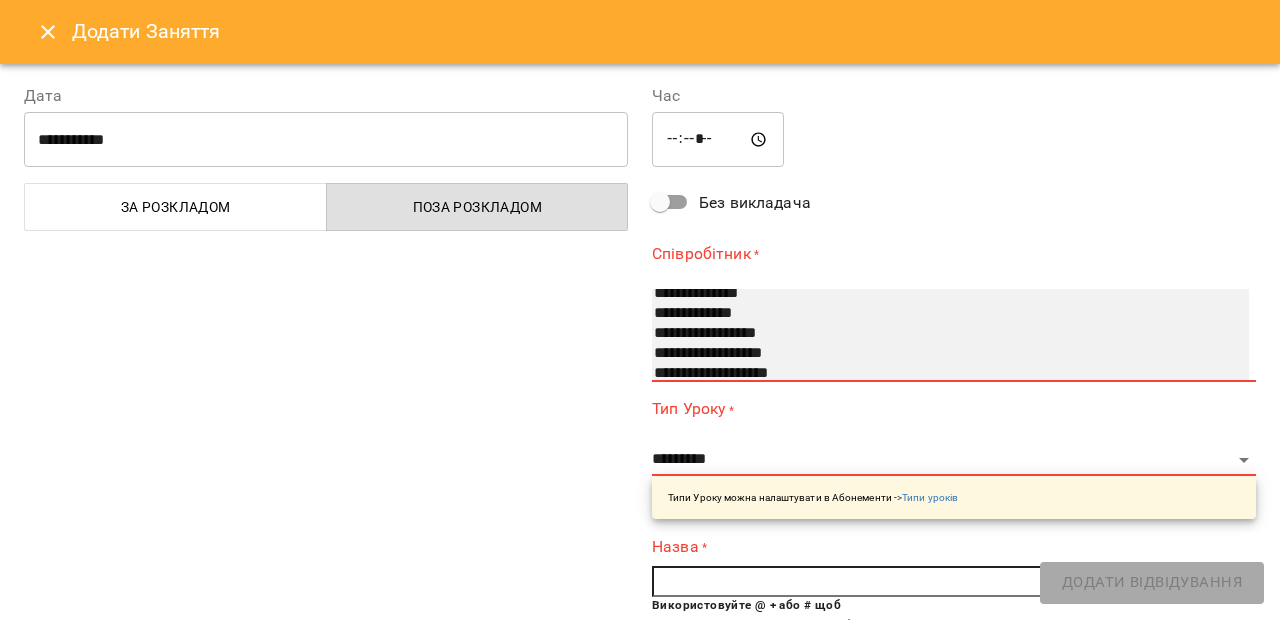 scroll, scrollTop: 180, scrollLeft: 0, axis: vertical 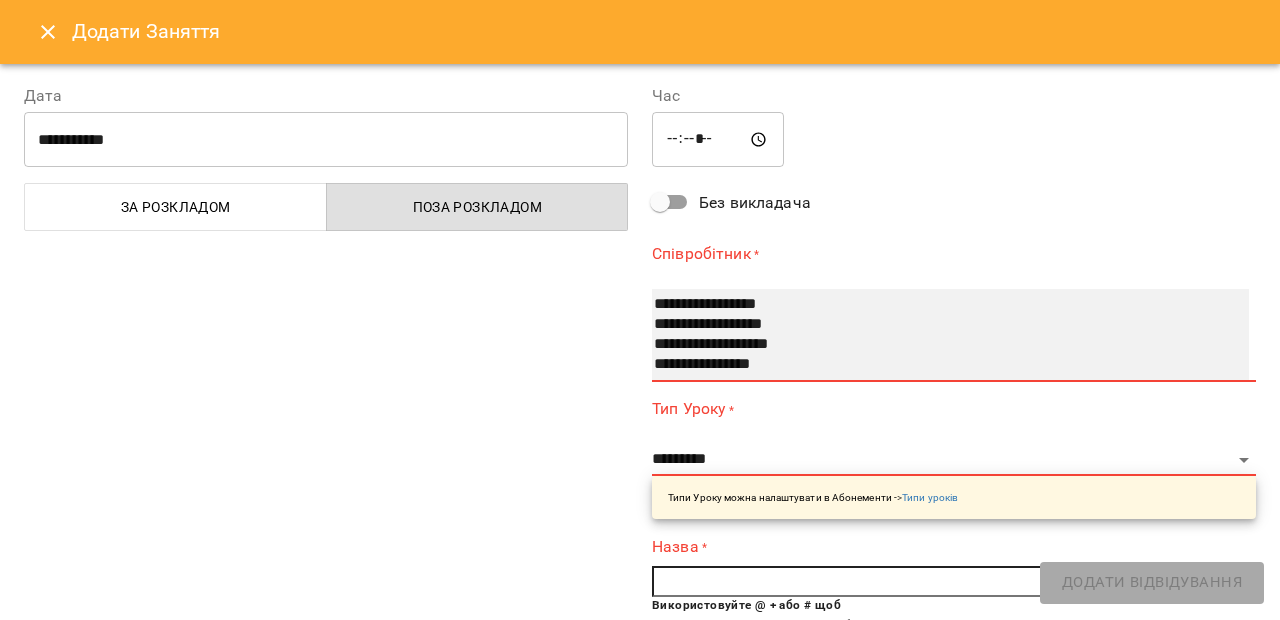 select on "**********" 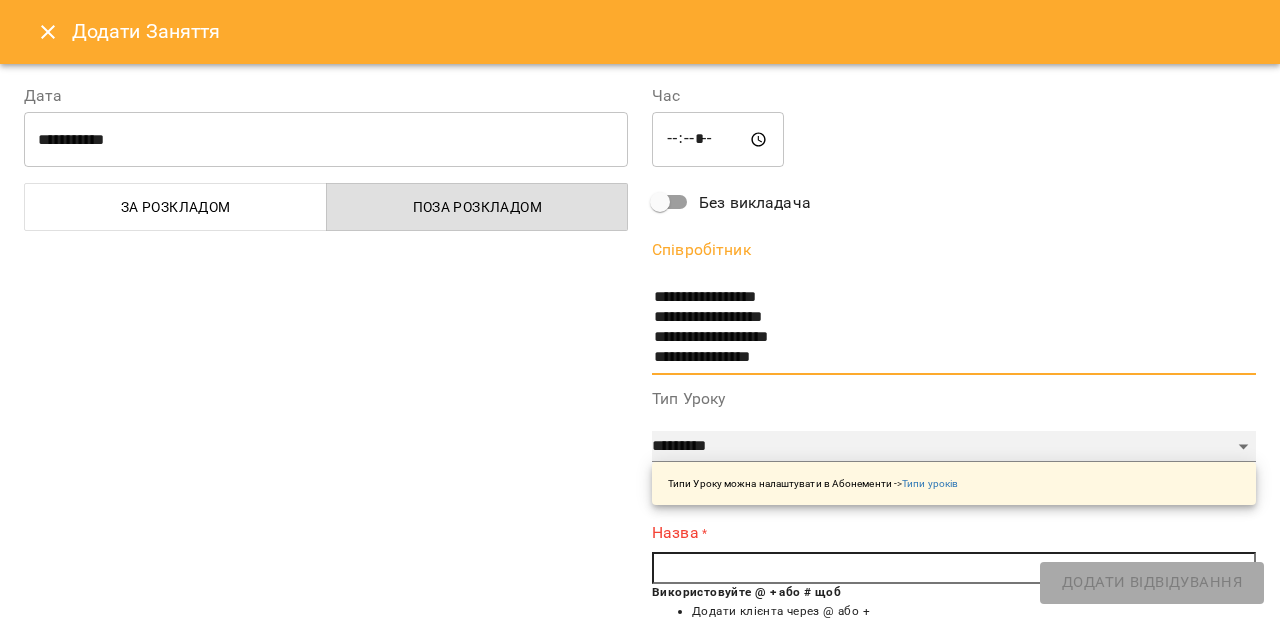 click on "**********" at bounding box center [954, 447] 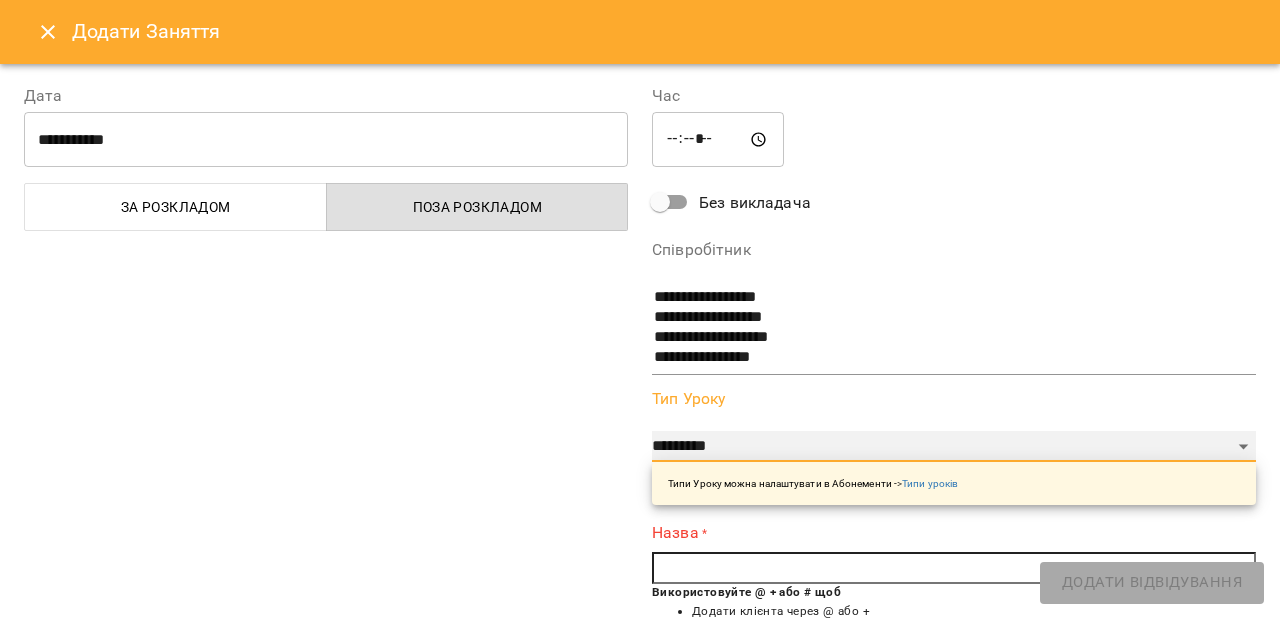 select on "*********" 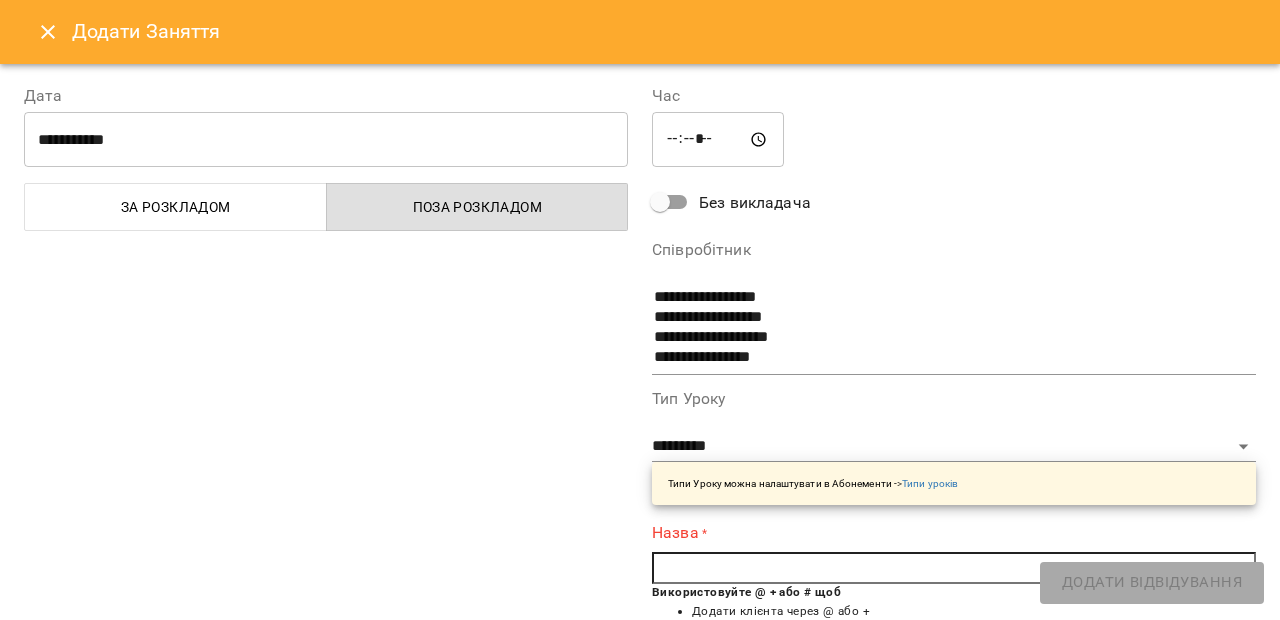 click at bounding box center [954, 568] 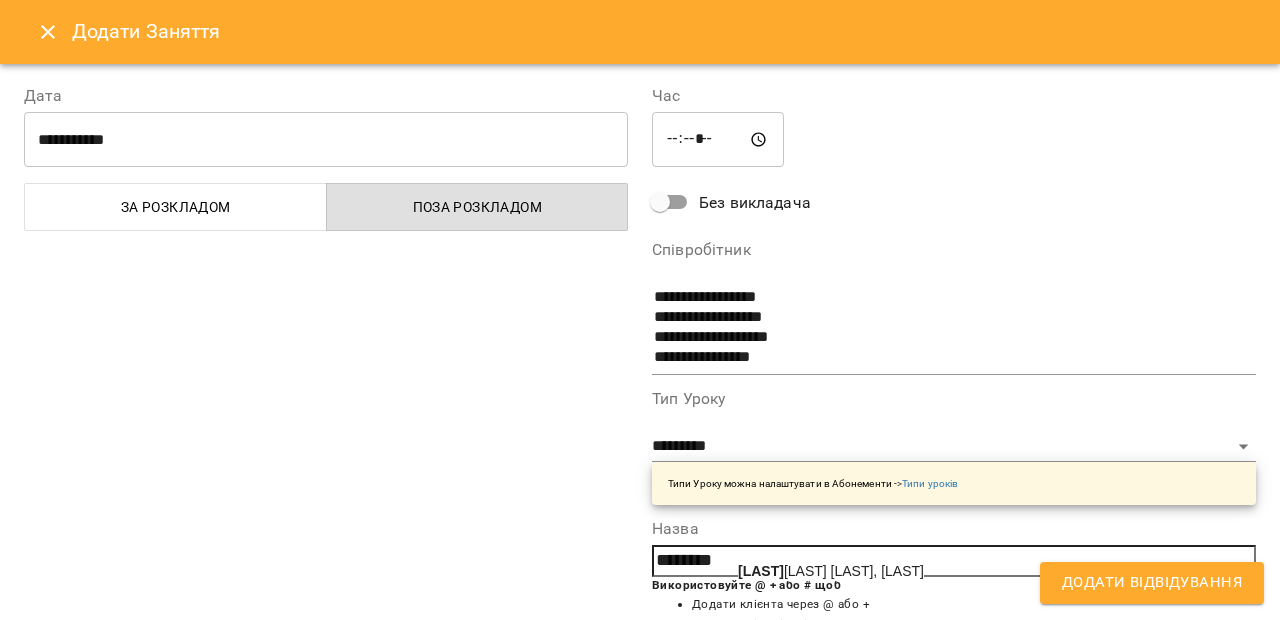 click on "[LAST]" 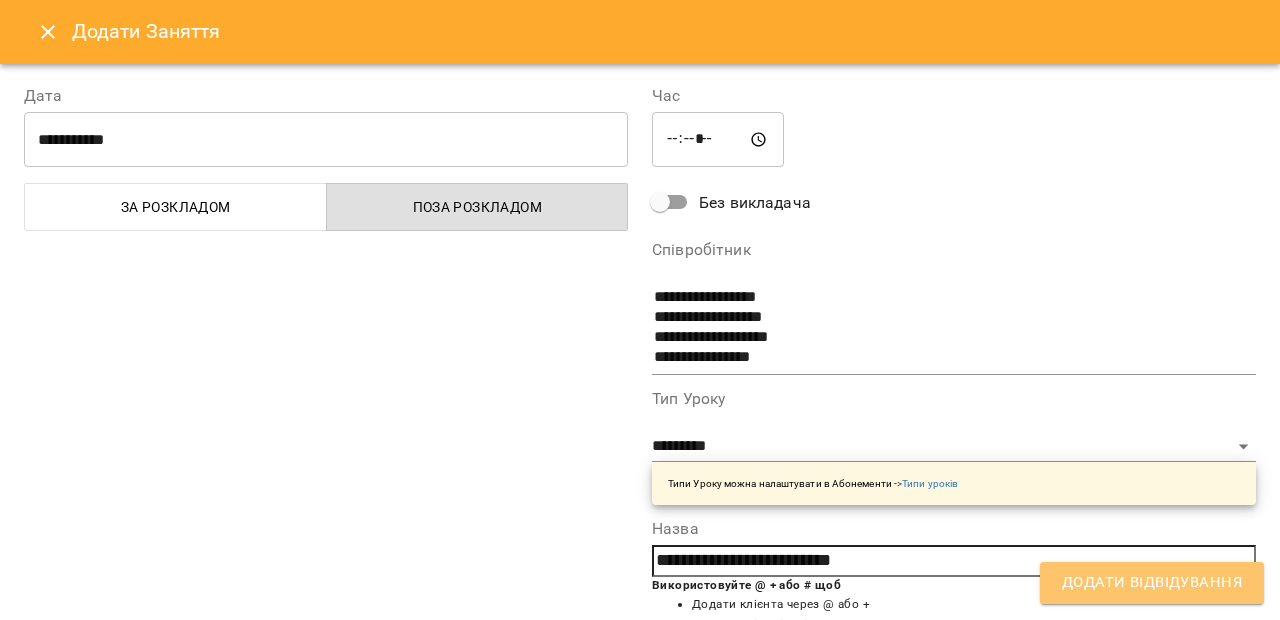 click on "Додати Відвідування" at bounding box center (1152, 583) 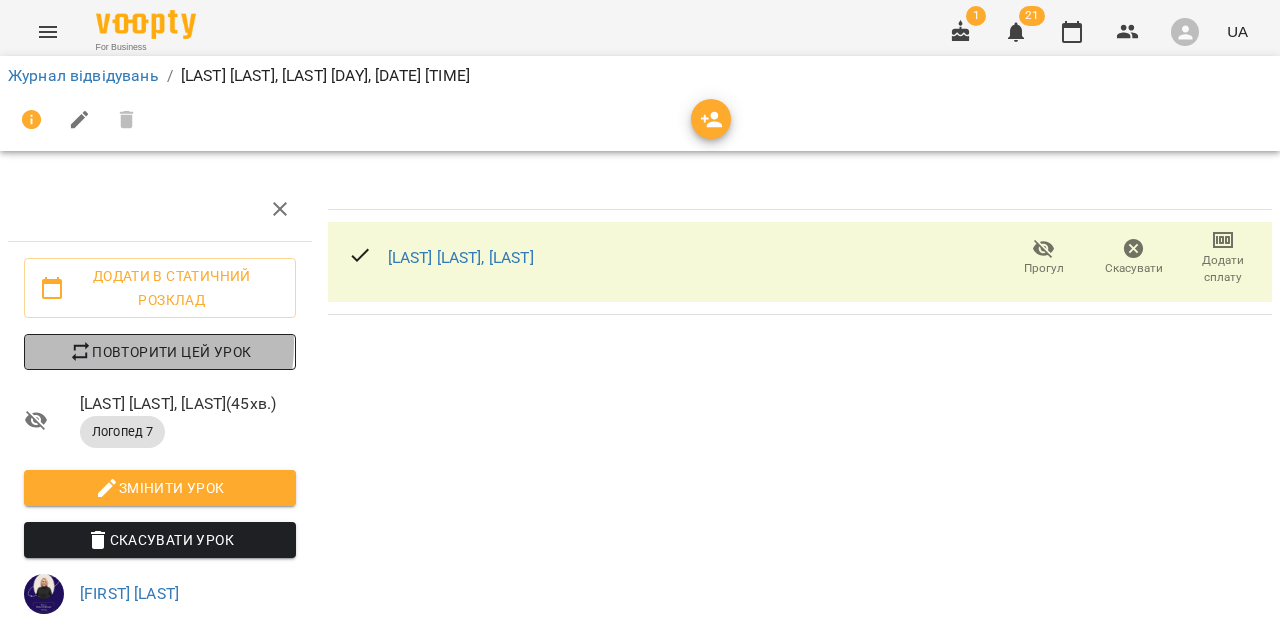 click on "Повторити цей урок" at bounding box center (160, 352) 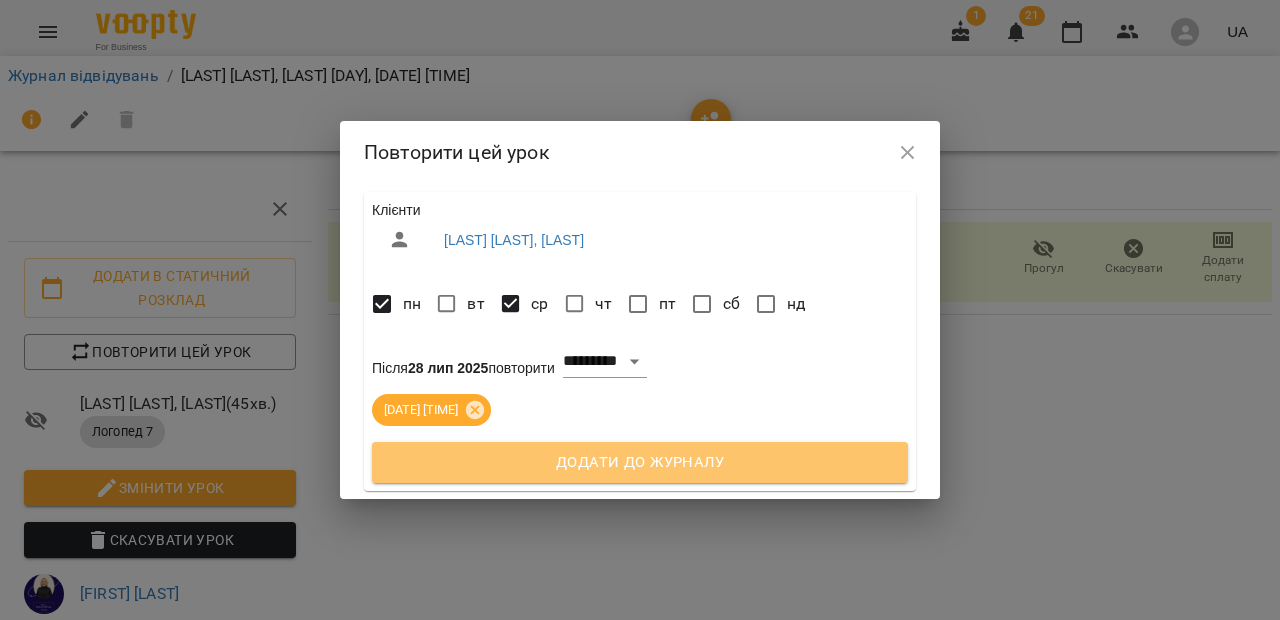 click on "Додати до журналу" at bounding box center [640, 463] 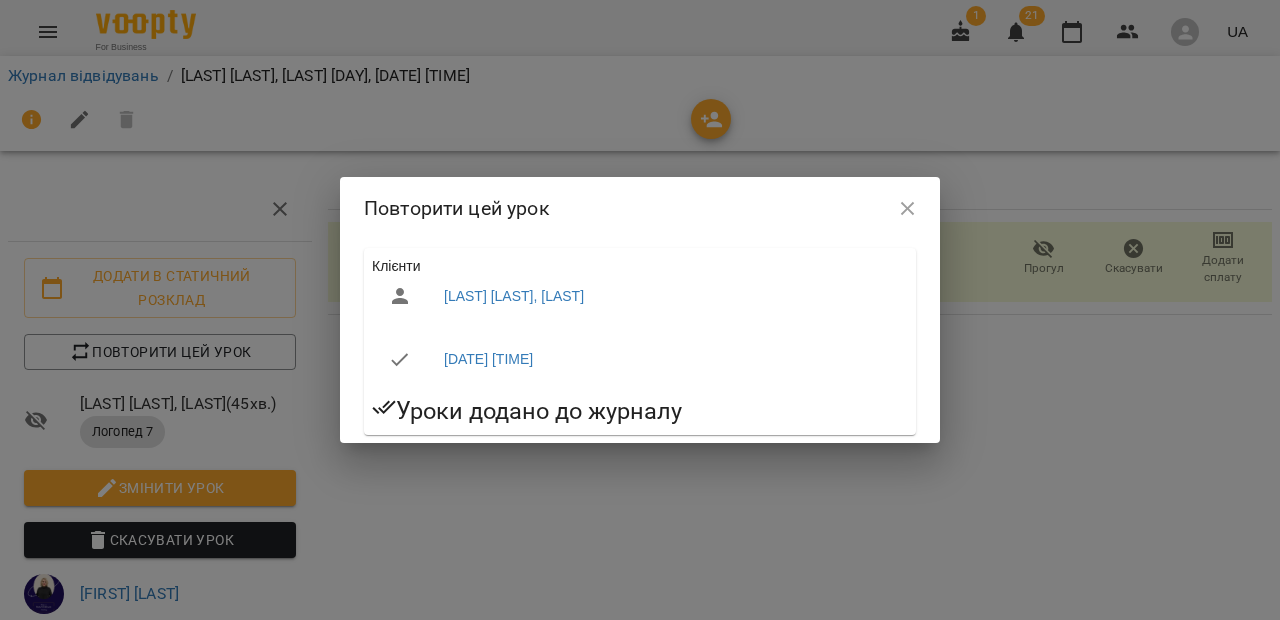 click on "Повторити цей урок" at bounding box center (640, 208) 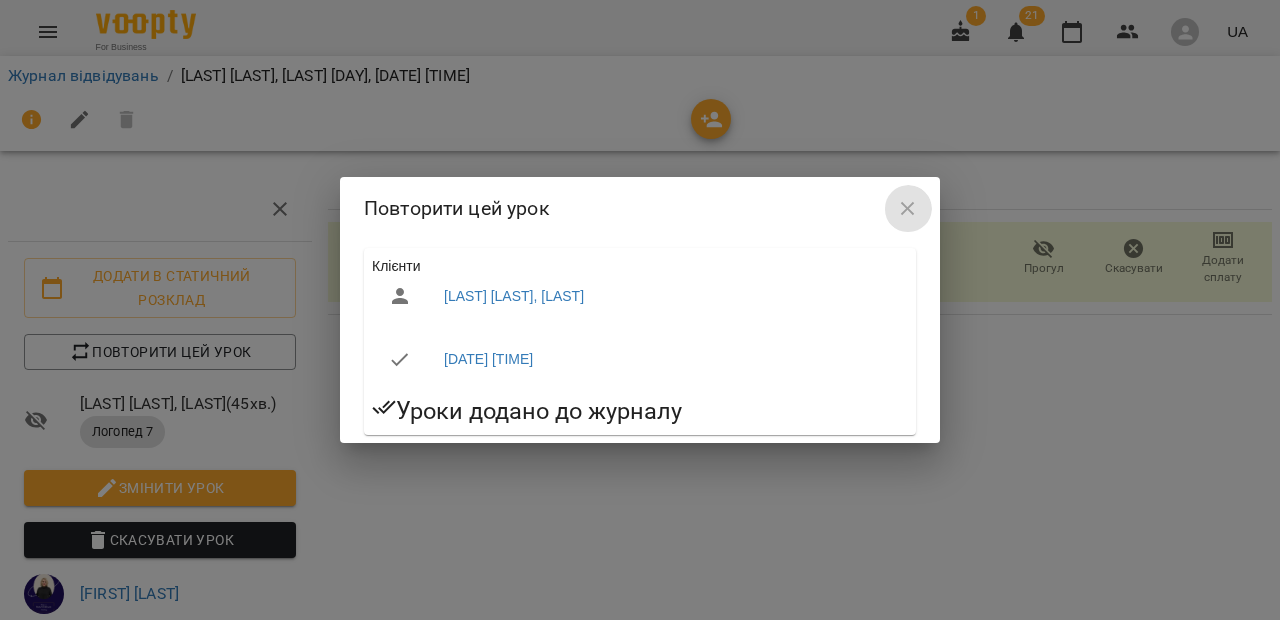 click at bounding box center (908, 209) 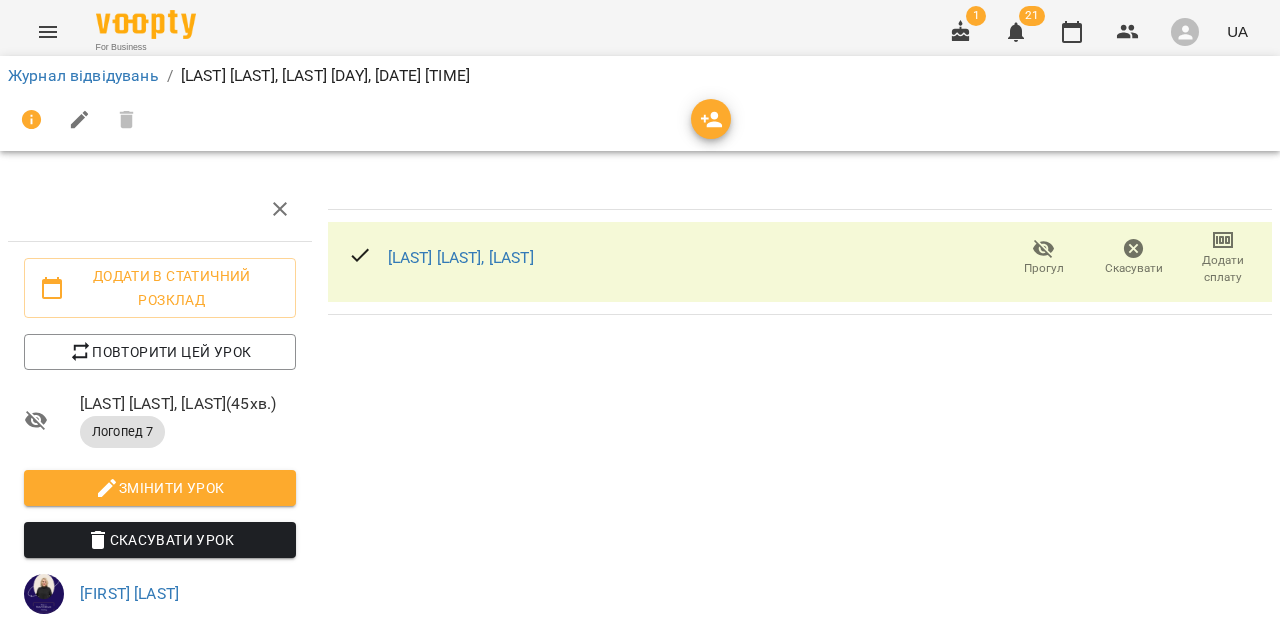 click on "Журнал відвідувань" at bounding box center [83, 76] 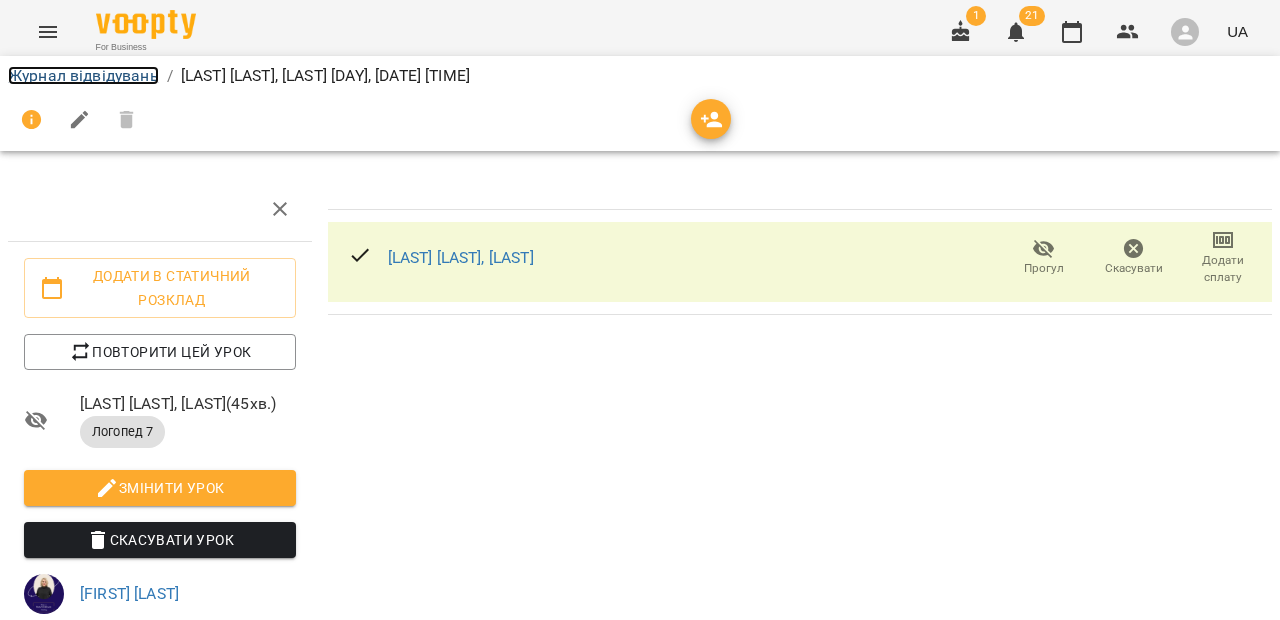 click on "Журнал відвідувань" at bounding box center (83, 75) 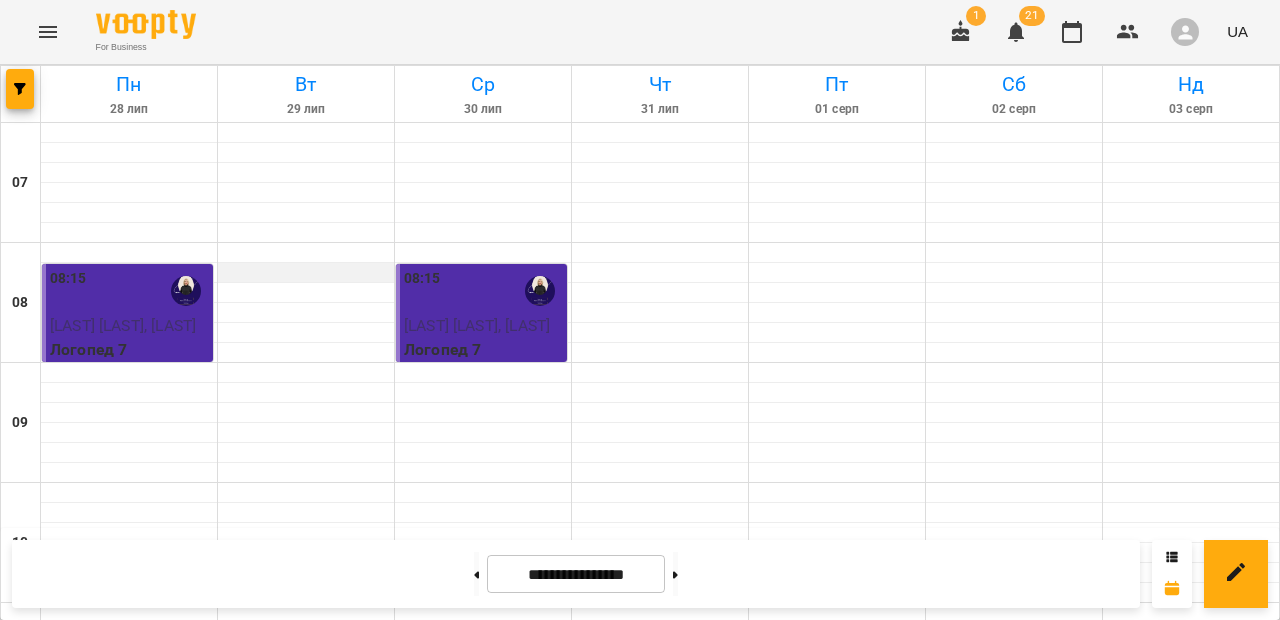 click at bounding box center [306, 273] 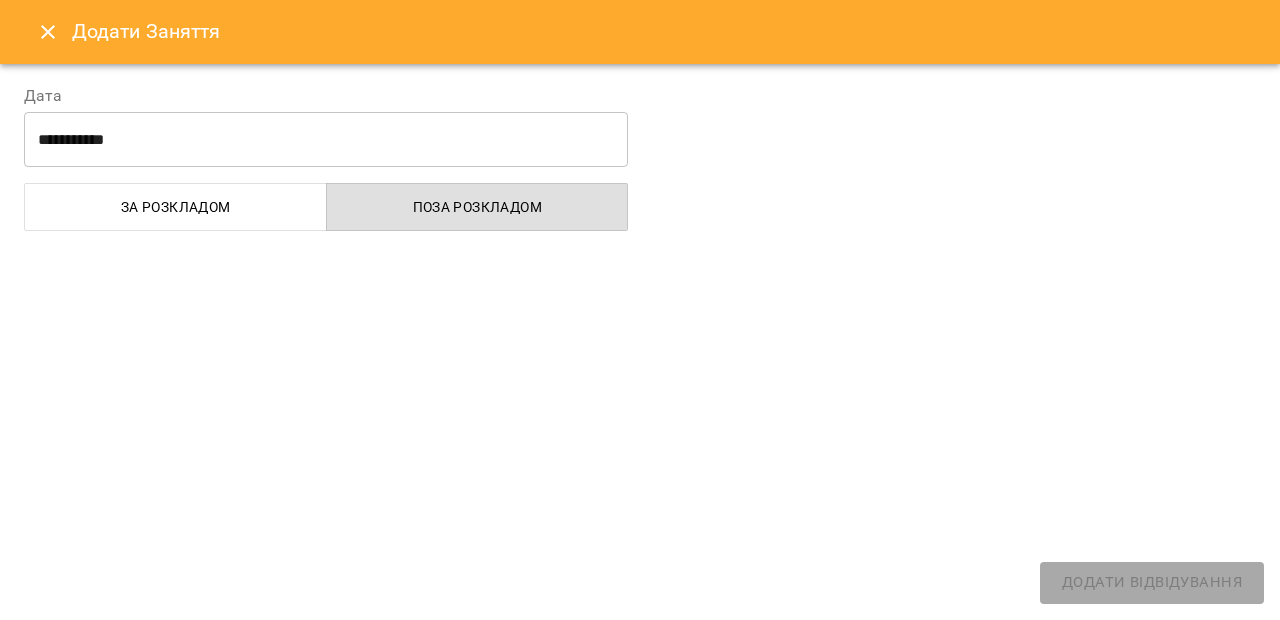 select 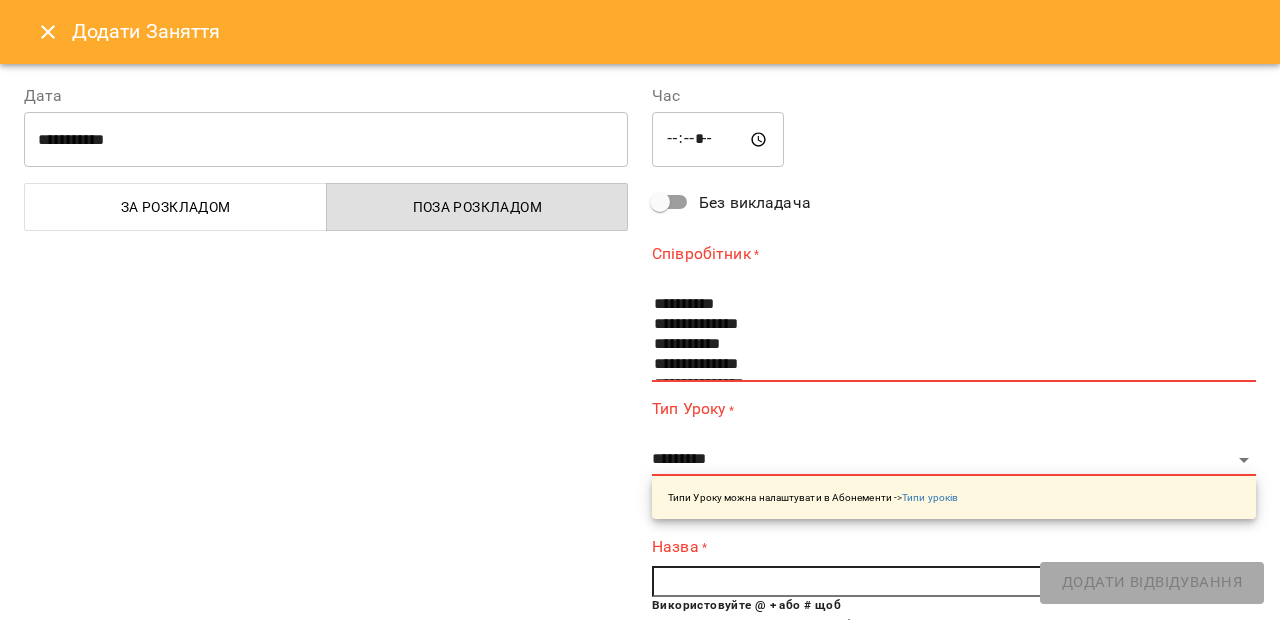 click on "*****" at bounding box center [718, 140] 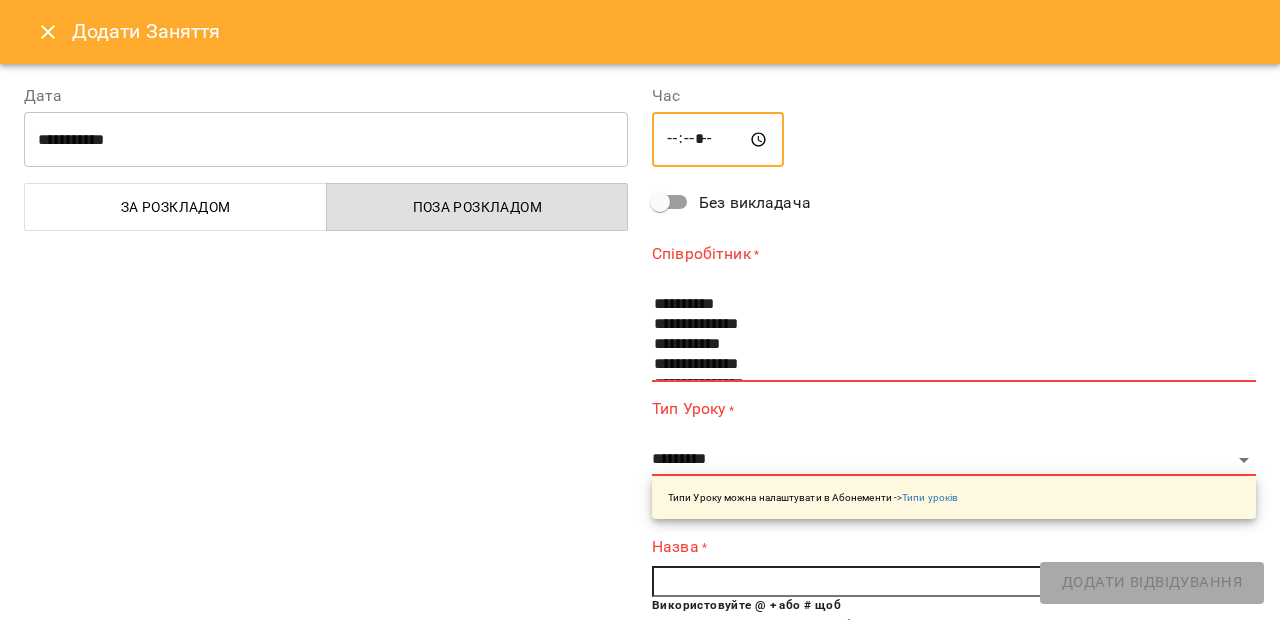 type on "*****" 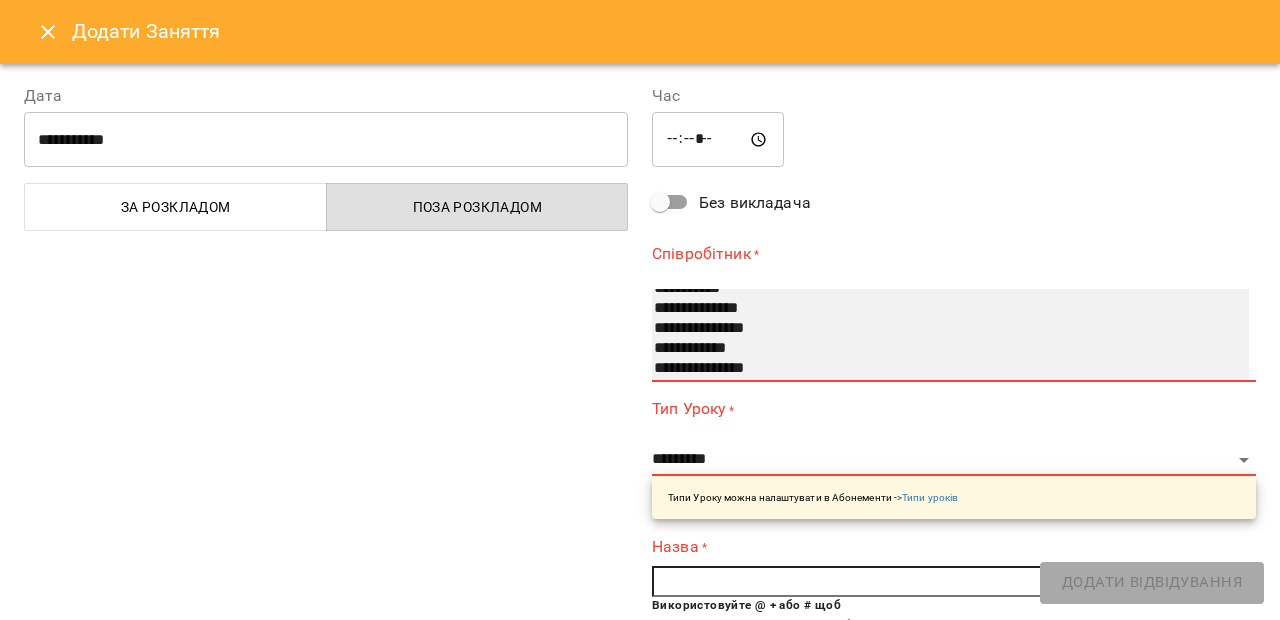 scroll, scrollTop: 180, scrollLeft: 0, axis: vertical 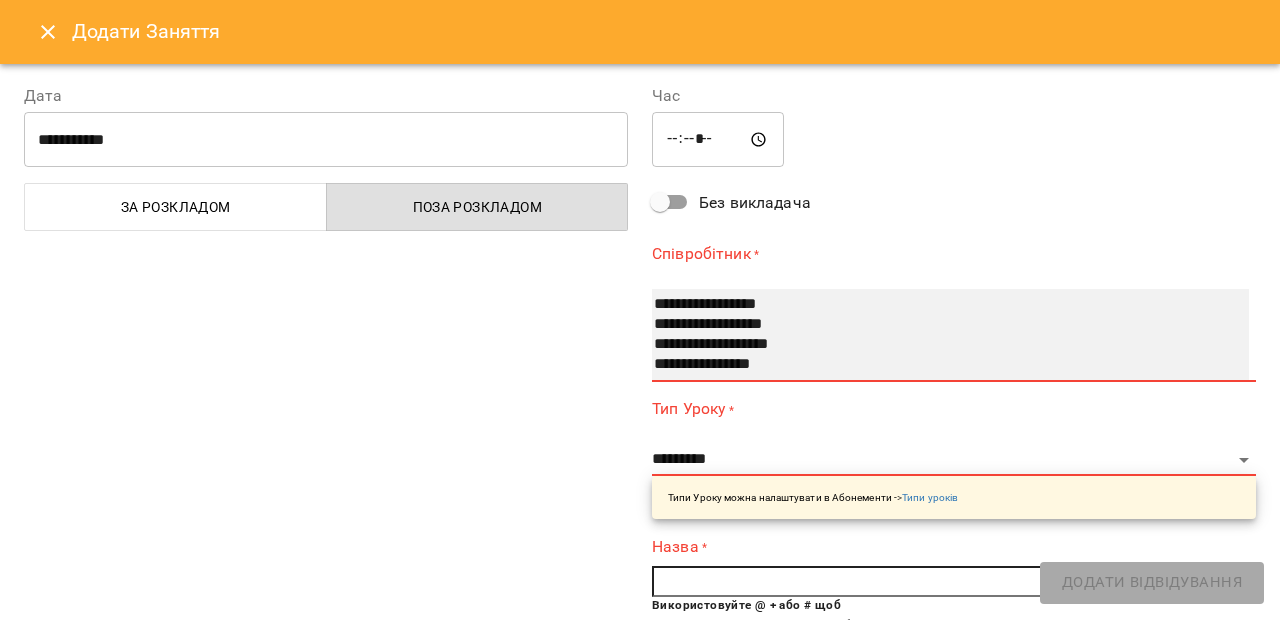 select on "**********" 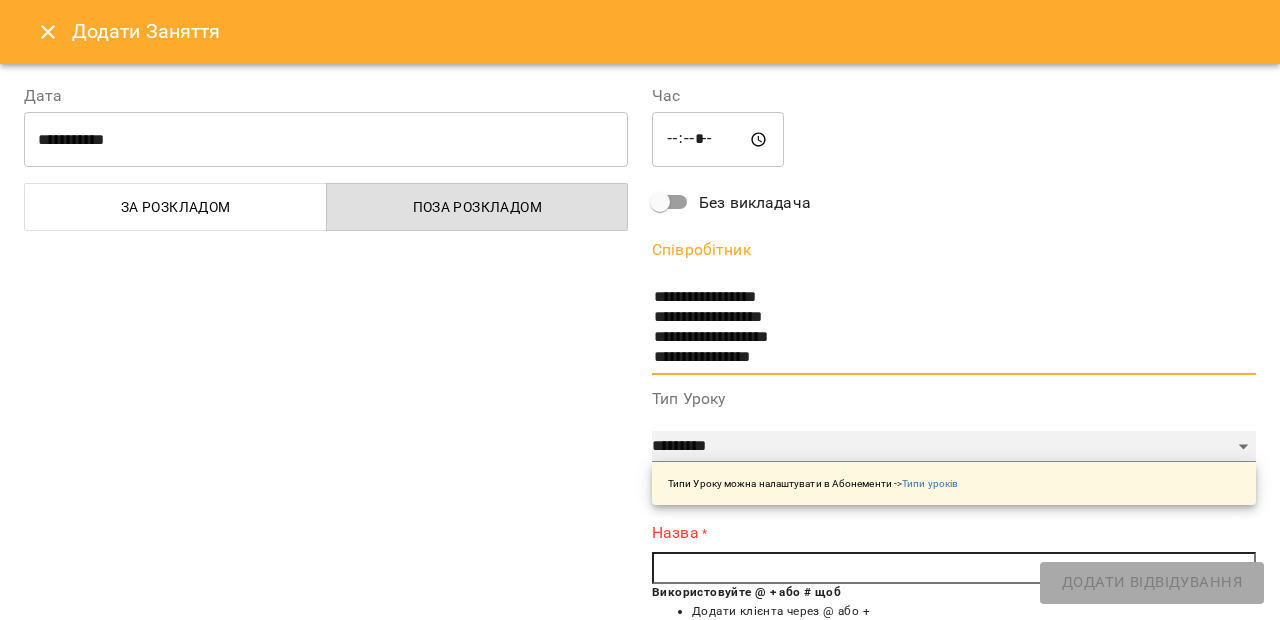 click on "**********" at bounding box center [954, 447] 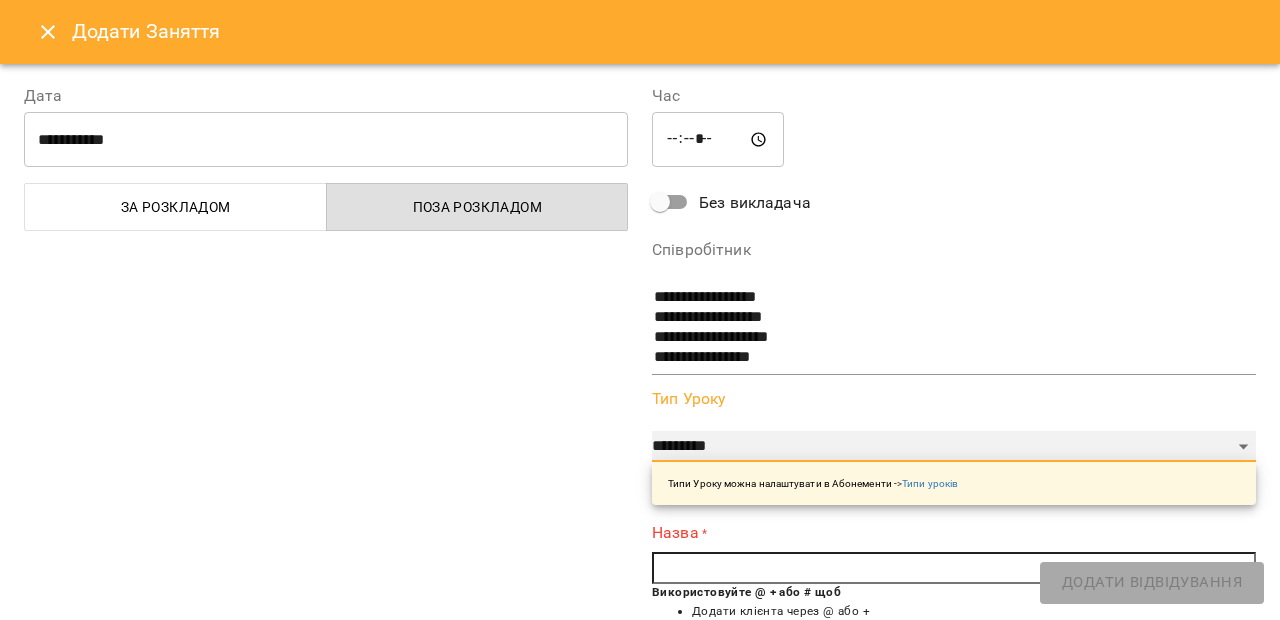 select on "*********" 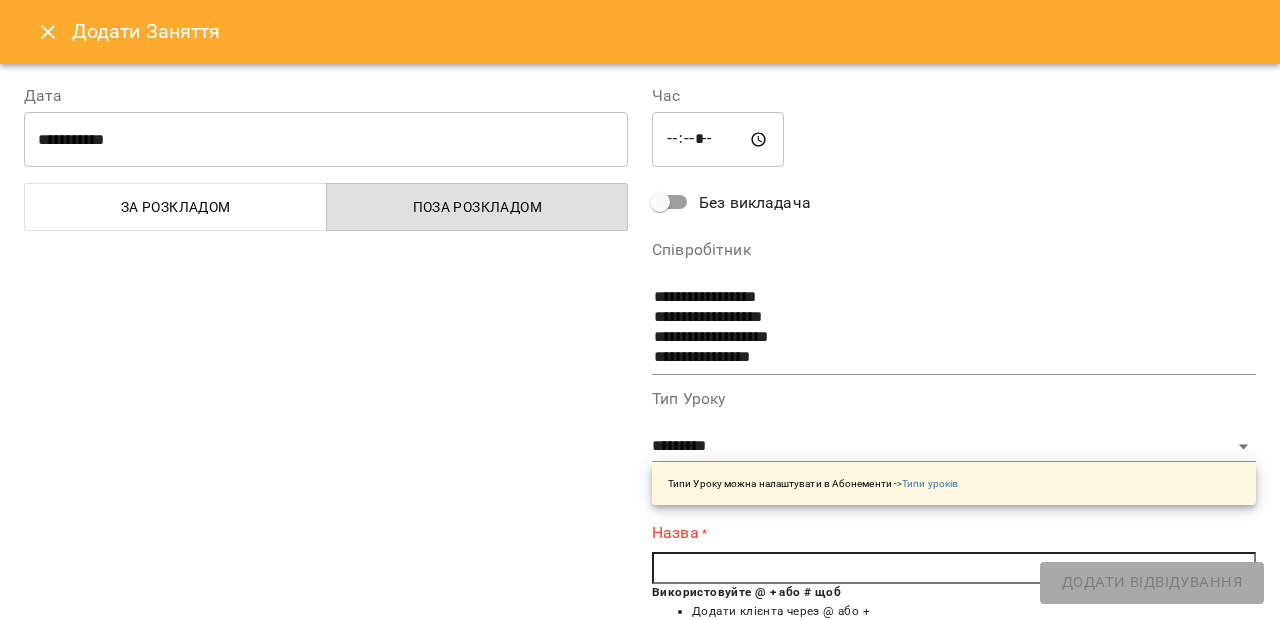 click at bounding box center (954, 568) 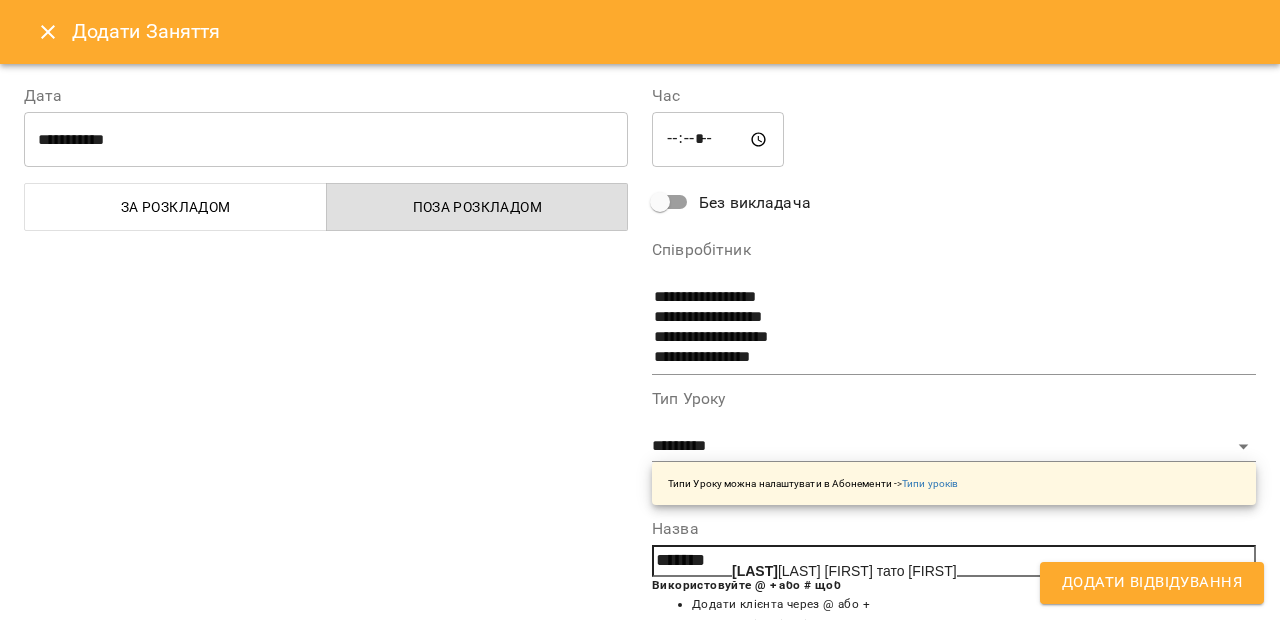 click on "[LAST]" 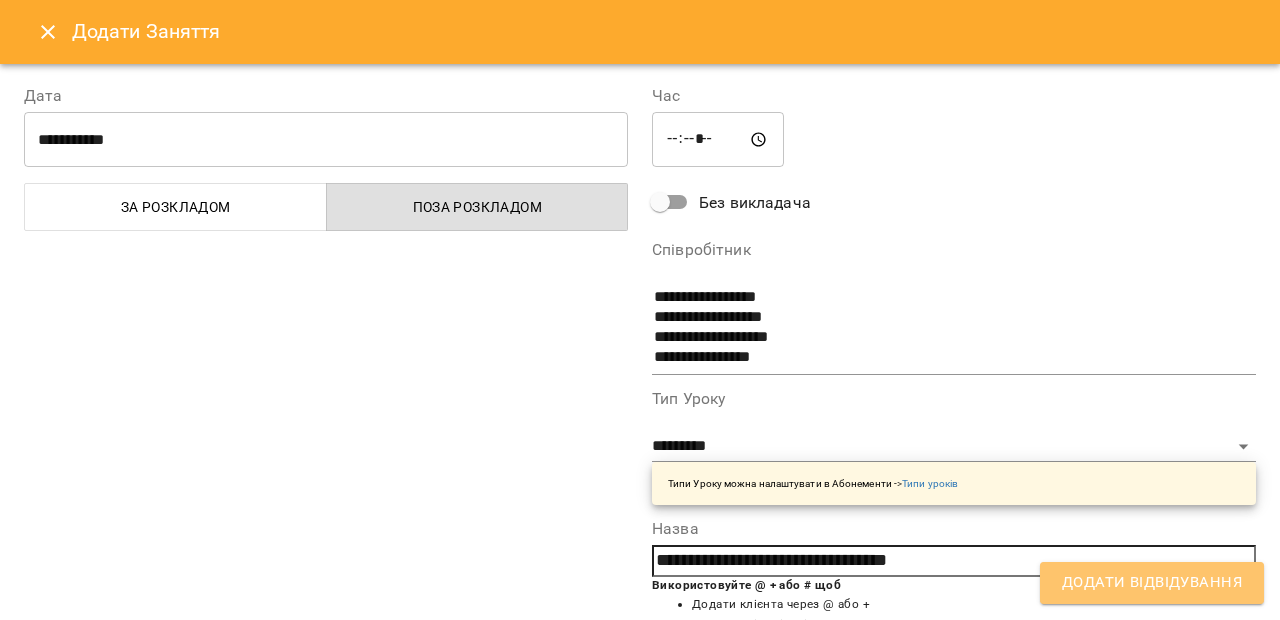 click on "Додати Відвідування" at bounding box center (1152, 583) 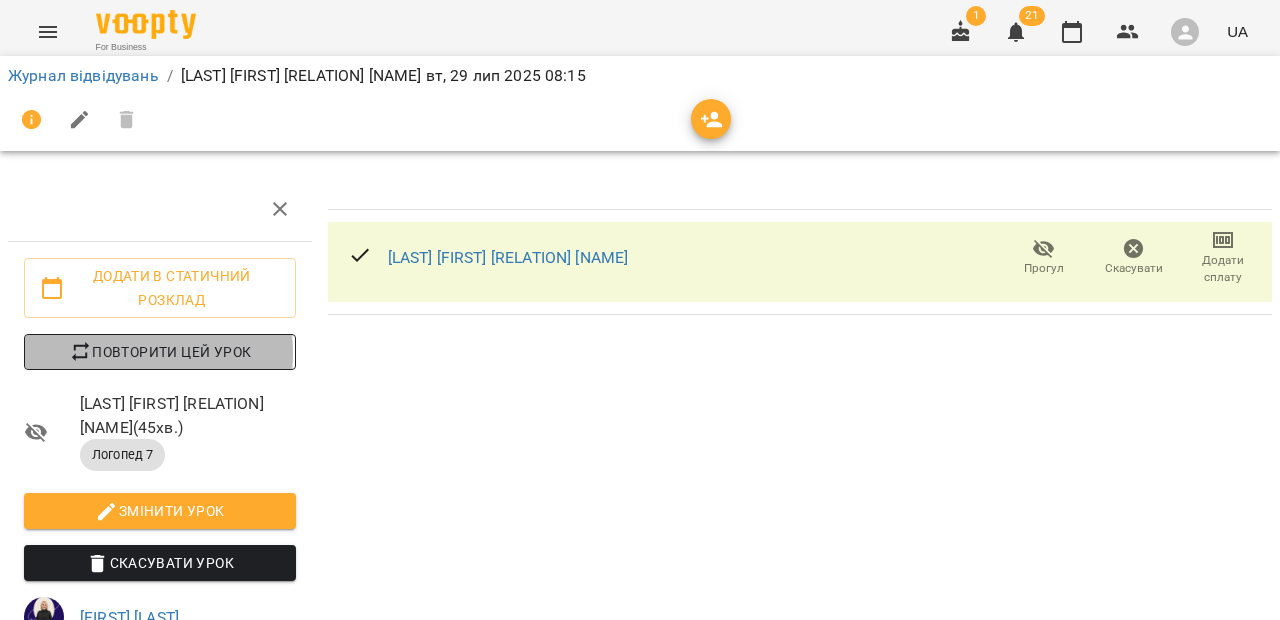 click on "Повторити цей урок" at bounding box center (160, 352) 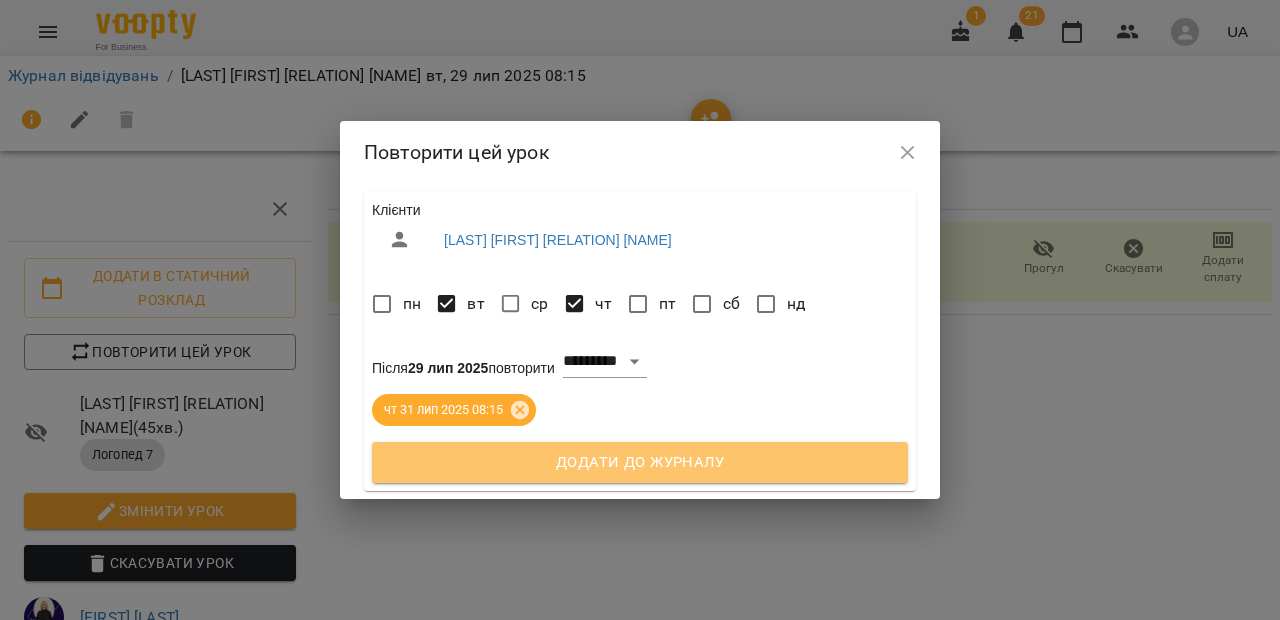 click on "Додати до журналу" at bounding box center [640, 463] 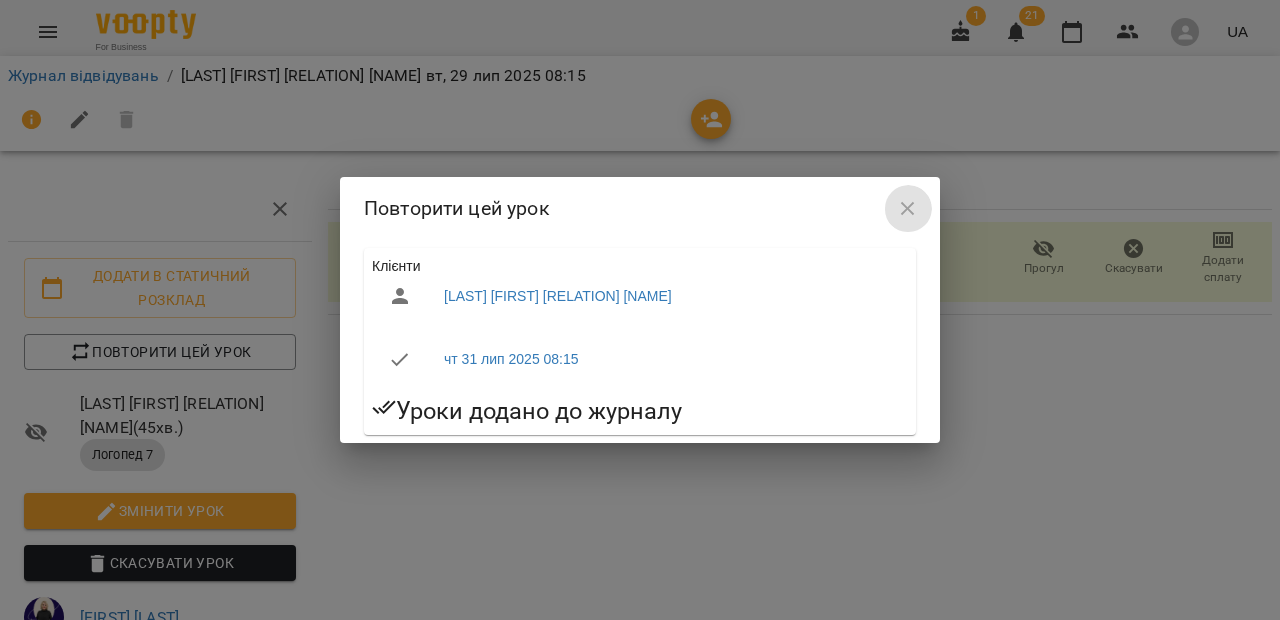 click 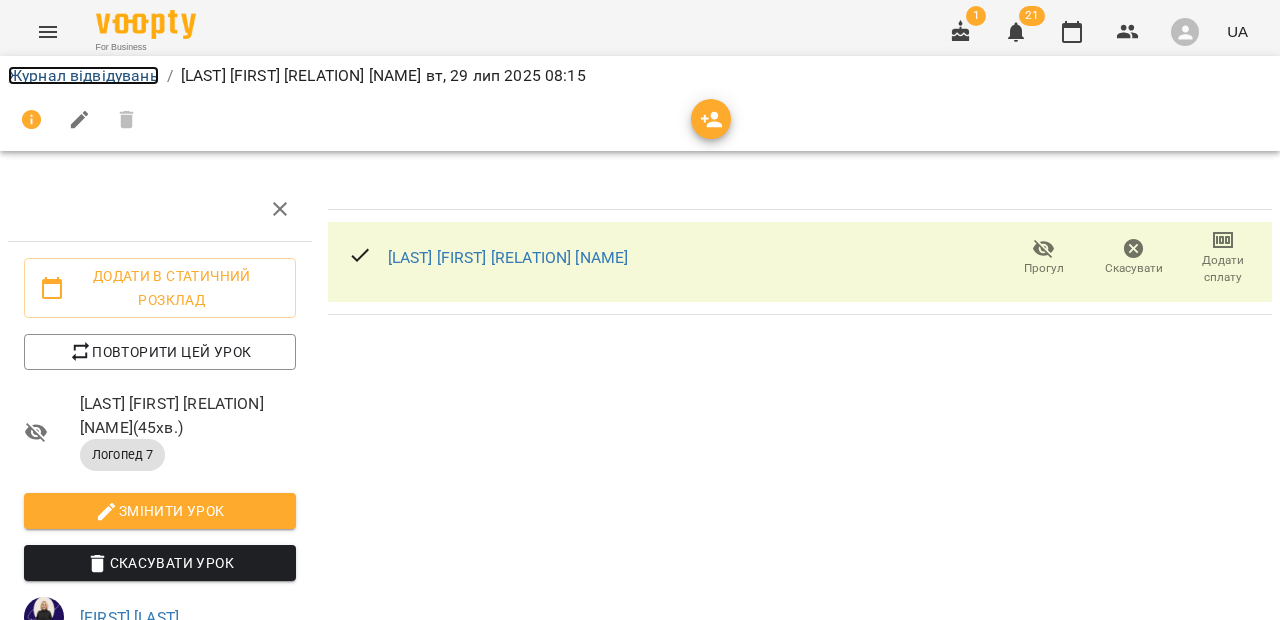 click on "Журнал відвідувань" at bounding box center (83, 75) 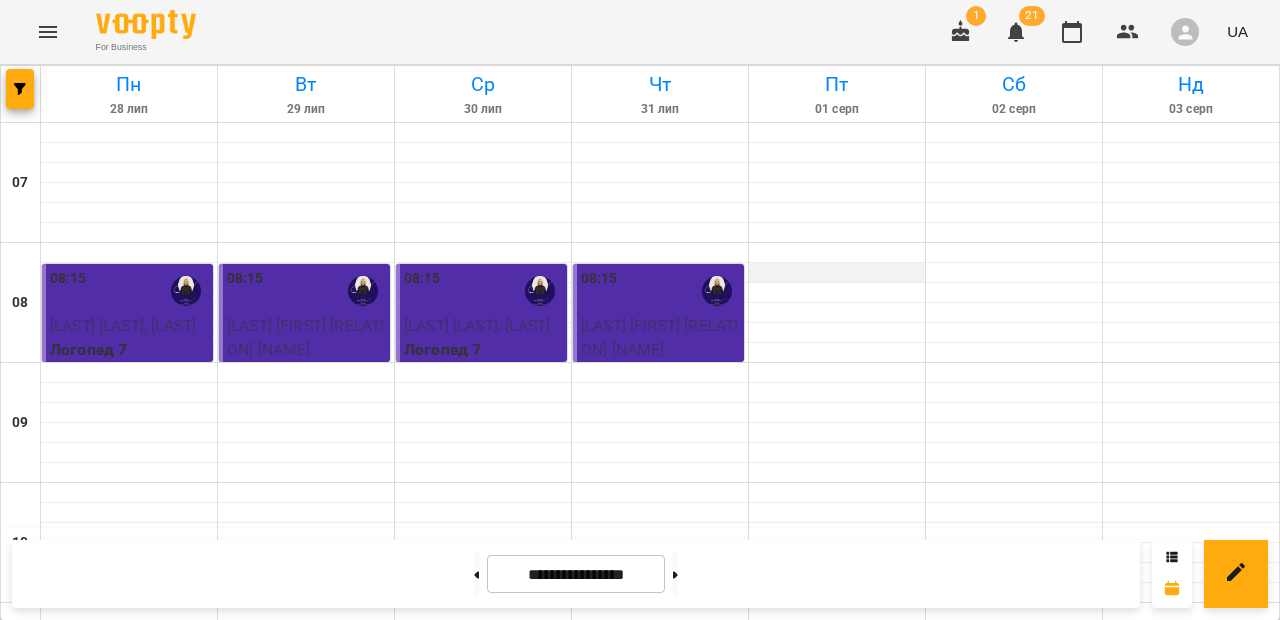 click at bounding box center [837, 273] 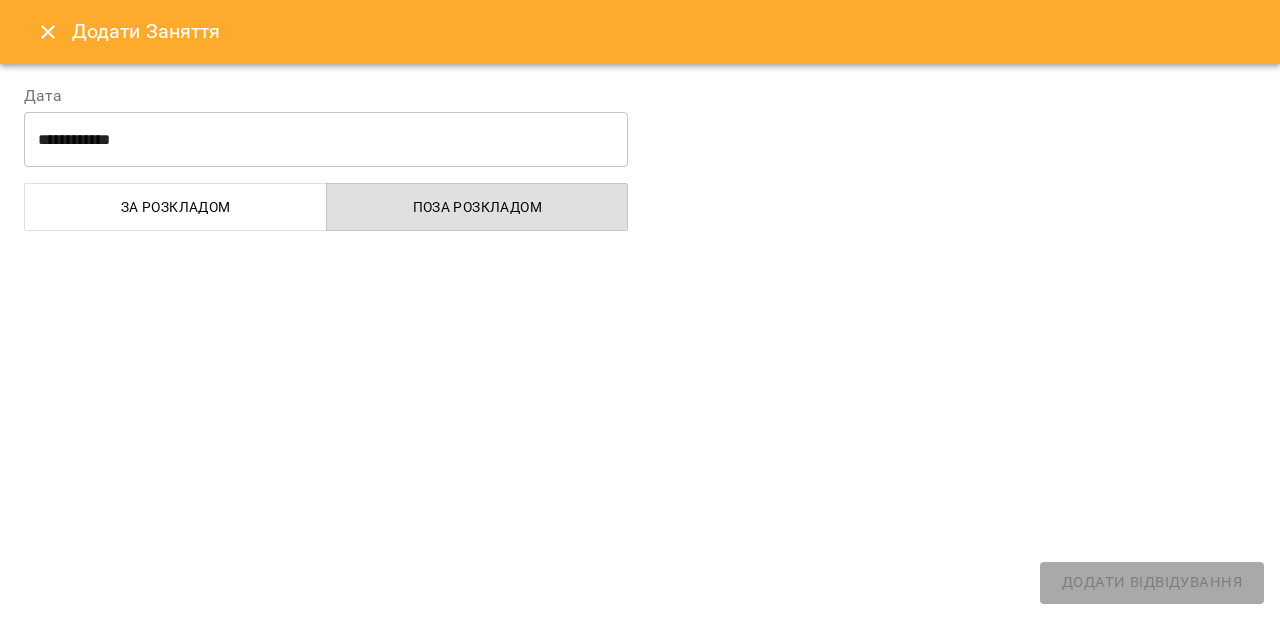 select 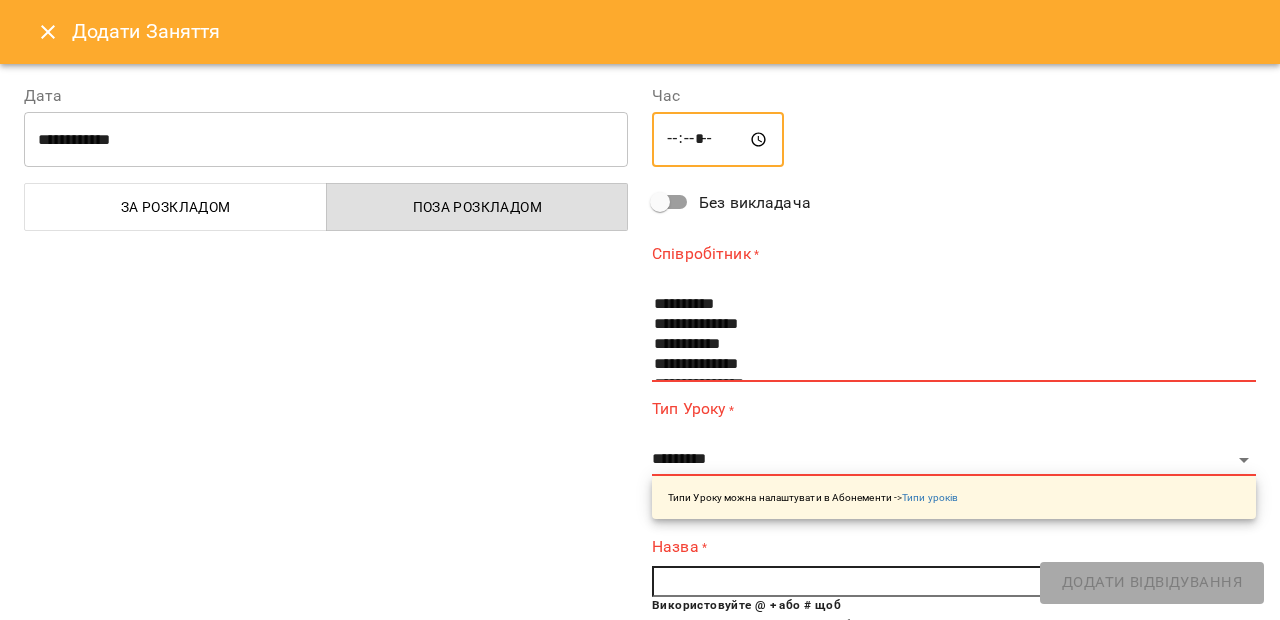click on "*****" at bounding box center (718, 140) 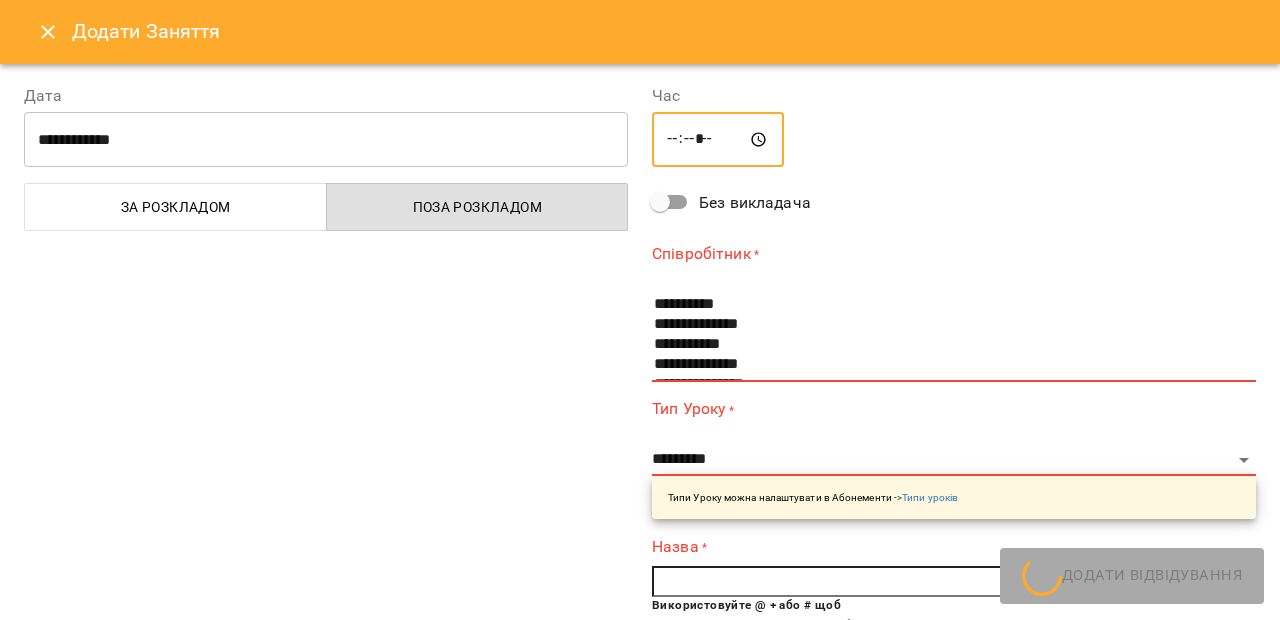 type on "*****" 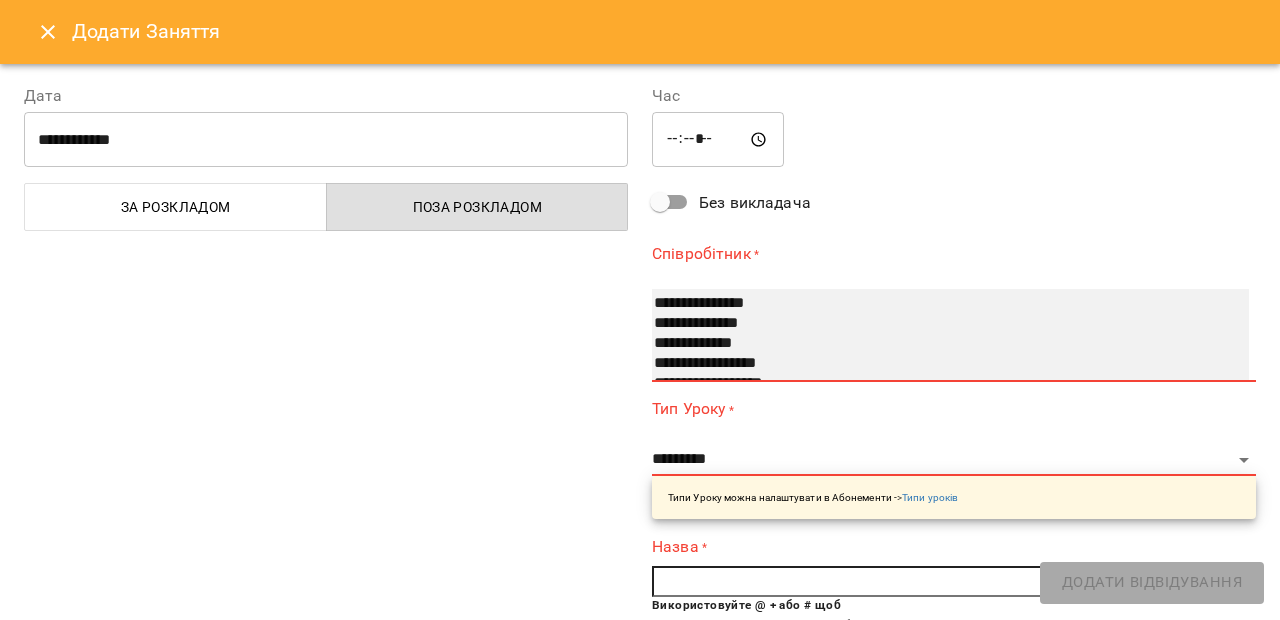 scroll, scrollTop: 180, scrollLeft: 0, axis: vertical 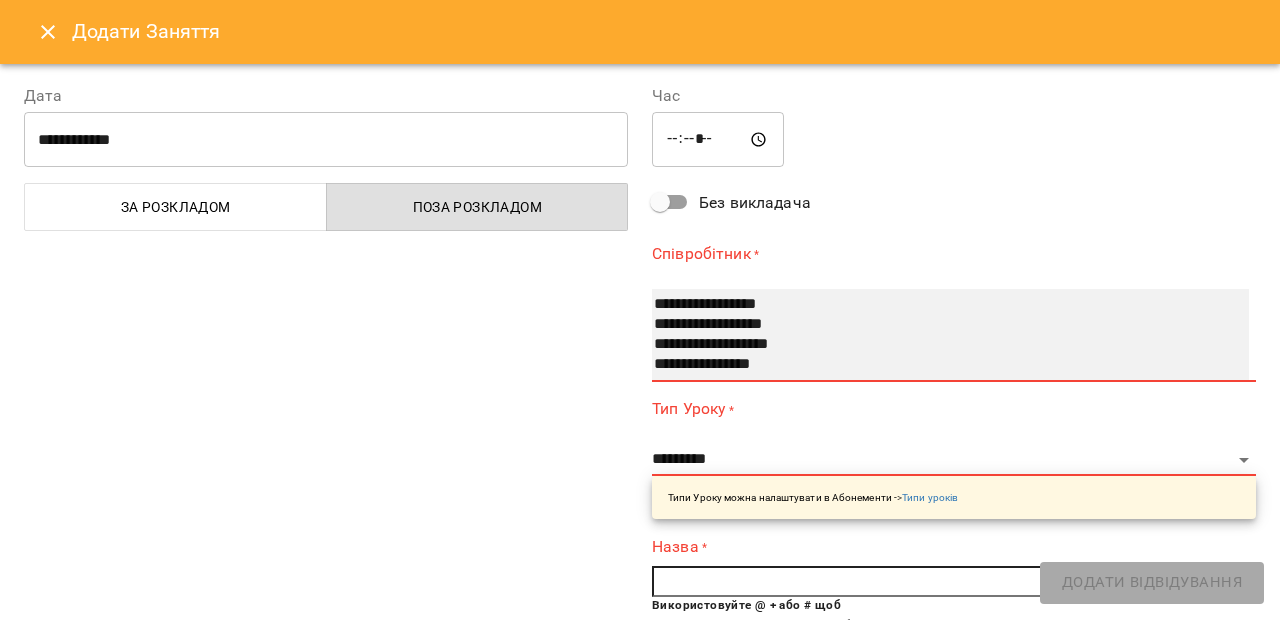 select on "**********" 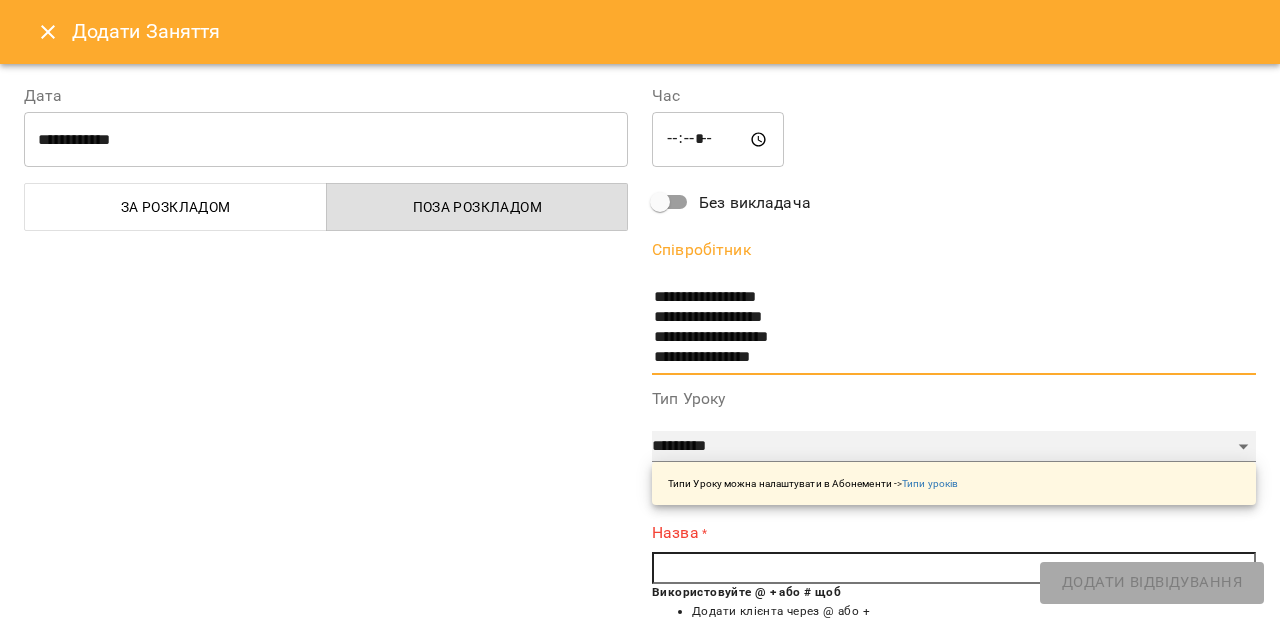 click on "**********" at bounding box center (954, 447) 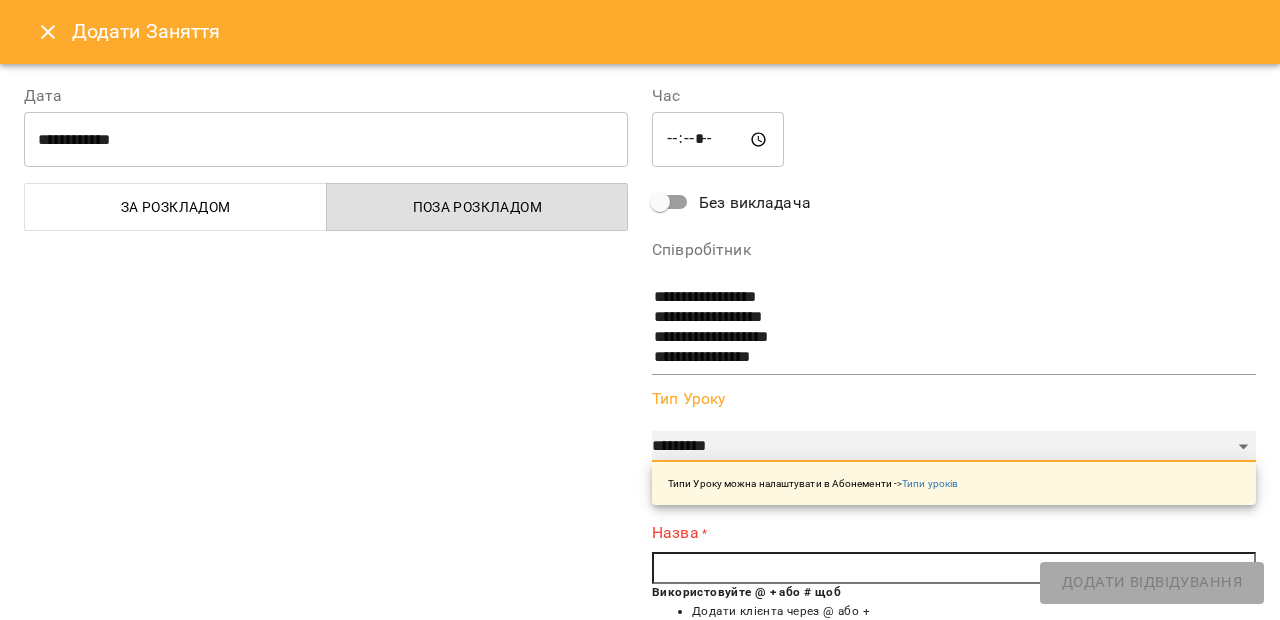 select on "*********" 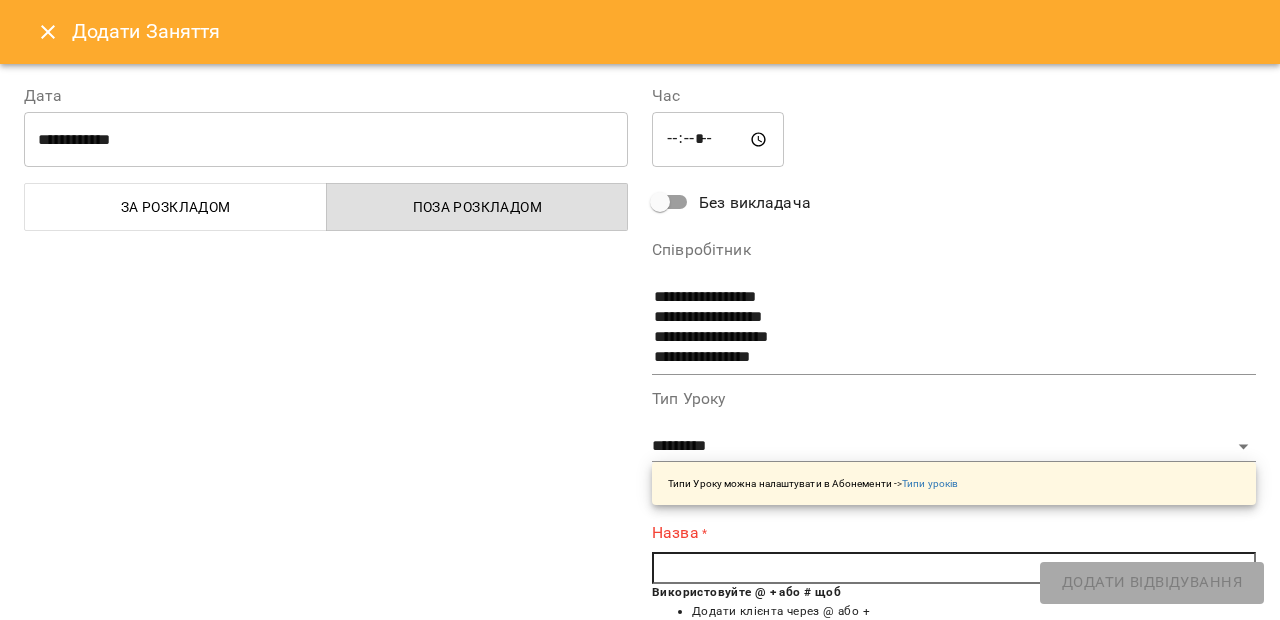 click at bounding box center (954, 568) 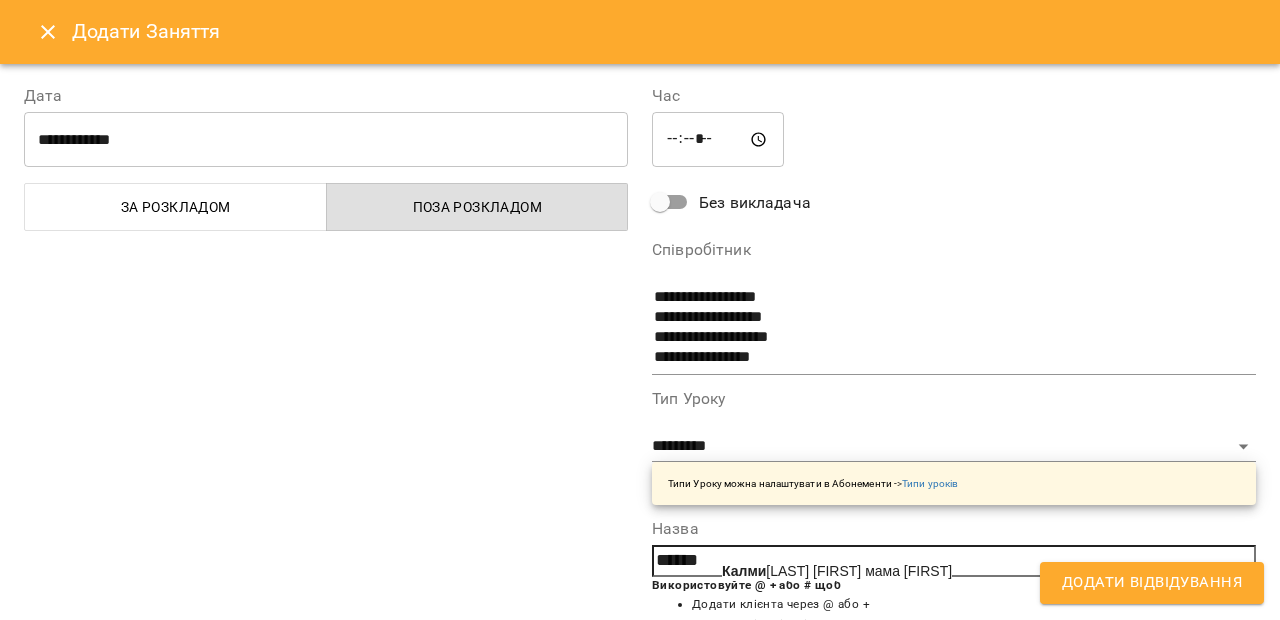 click on "[LAST] [FIRST] мама [FIRST]" at bounding box center (837, 571) 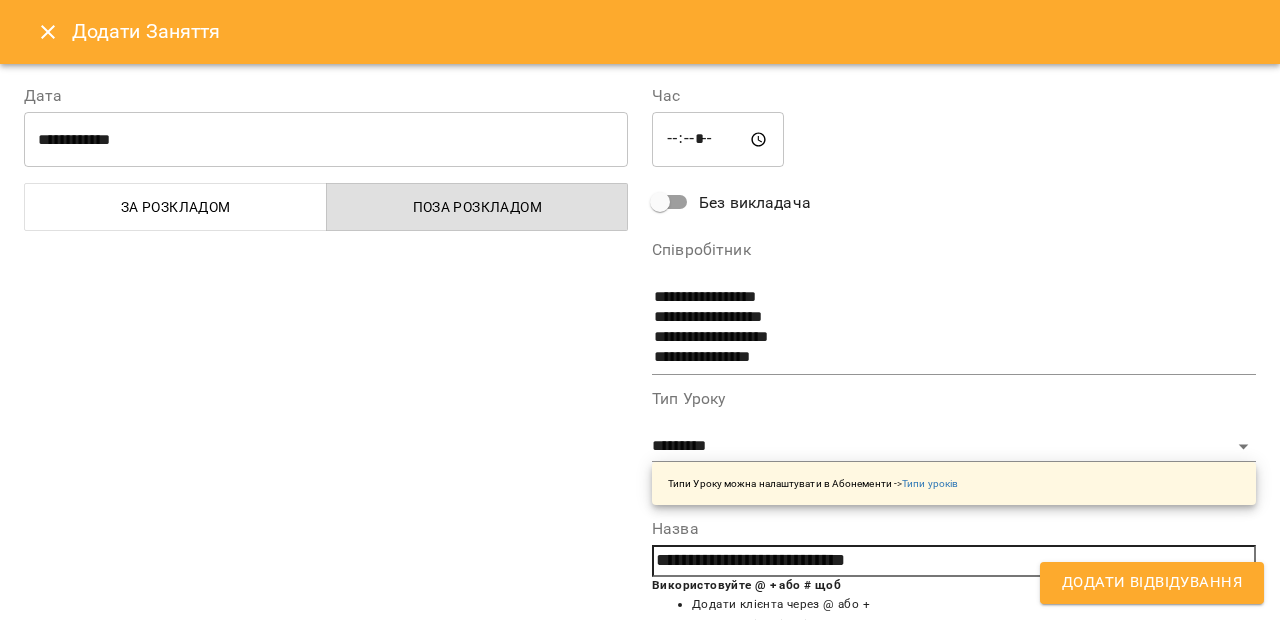 click on "Додати Відвідування" at bounding box center [1152, 583] 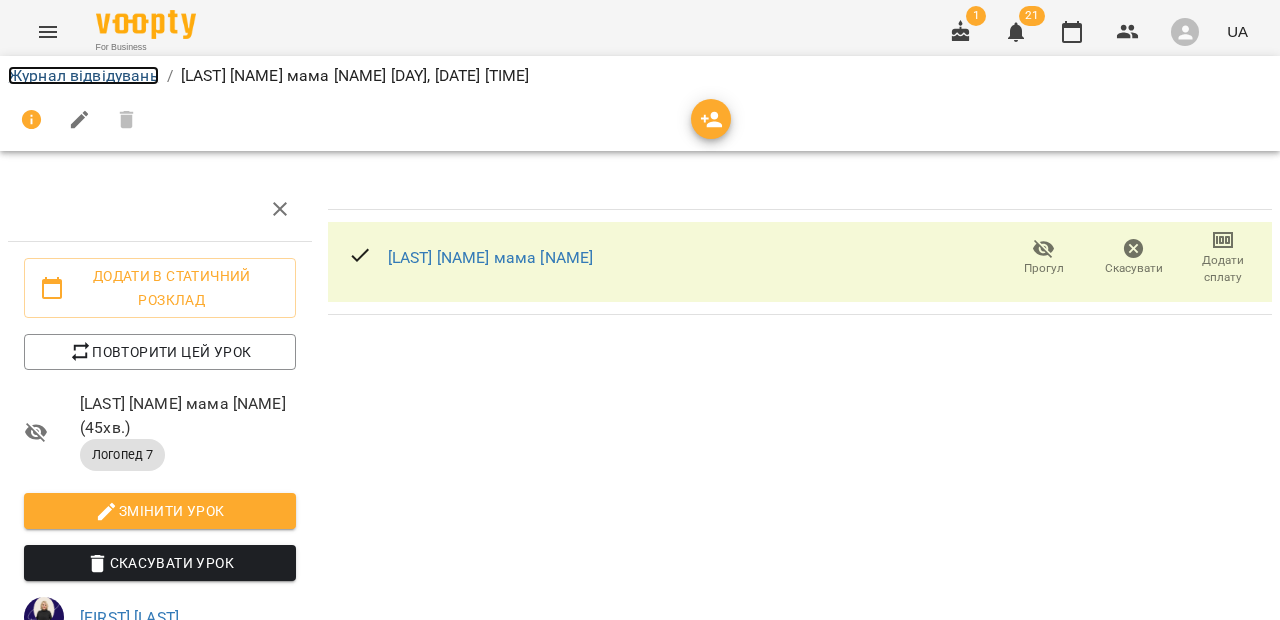 click on "Журнал відвідувань" at bounding box center (83, 75) 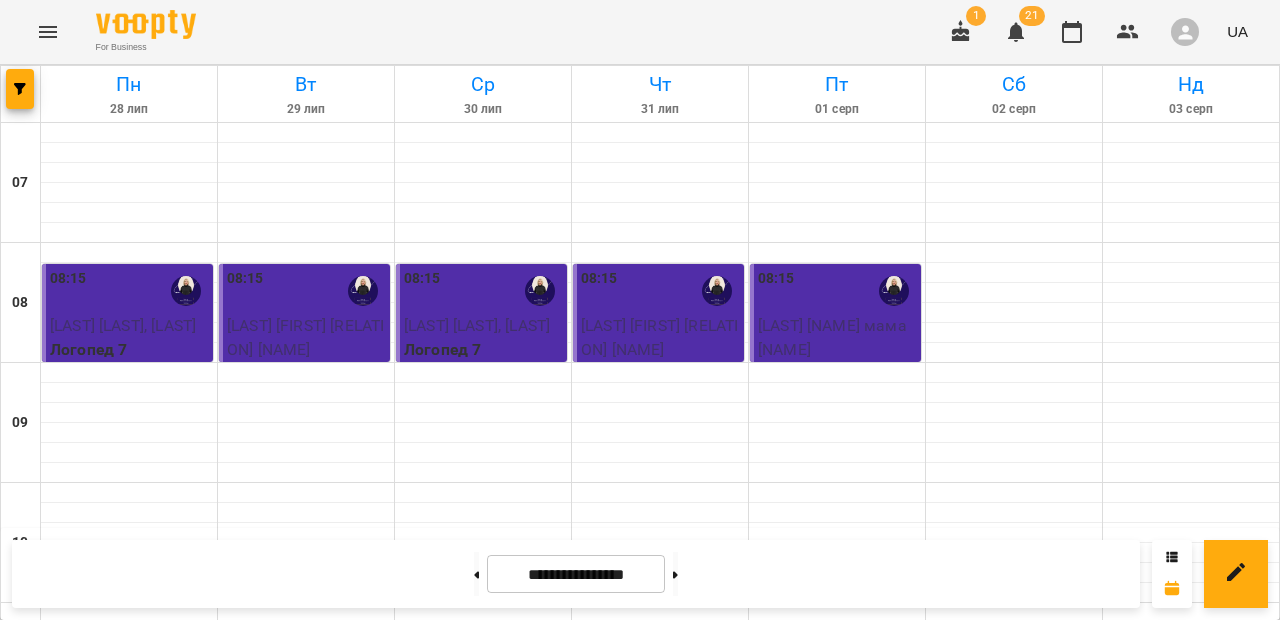 scroll, scrollTop: 0, scrollLeft: 0, axis: both 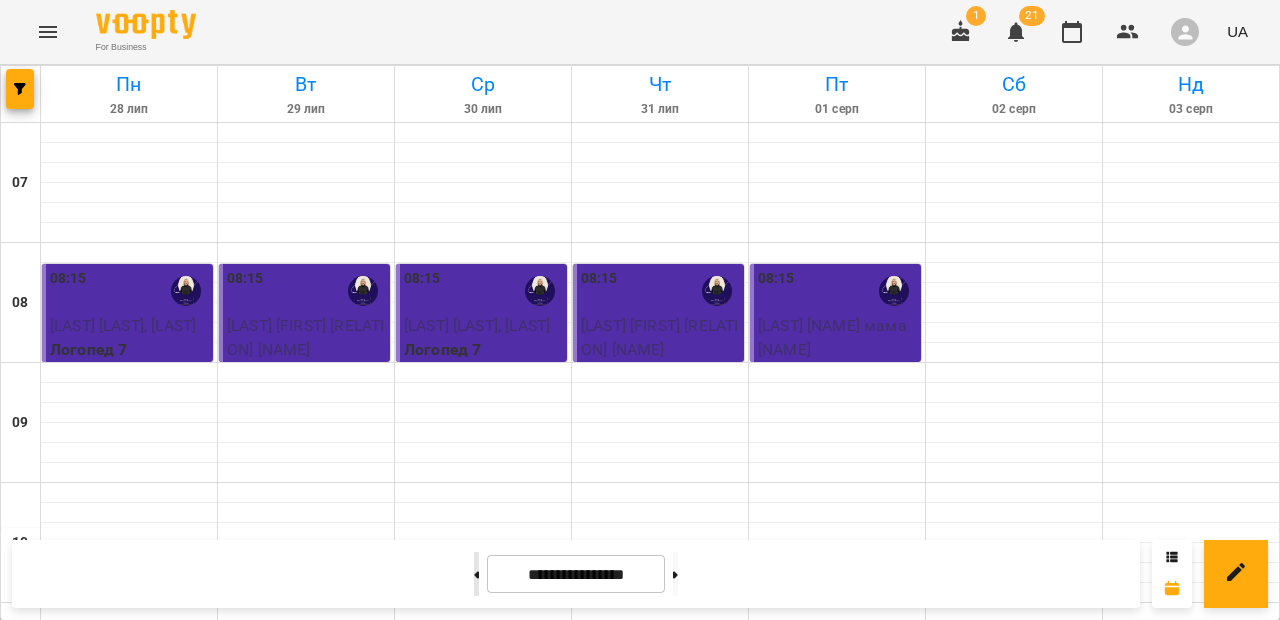click at bounding box center [476, 574] 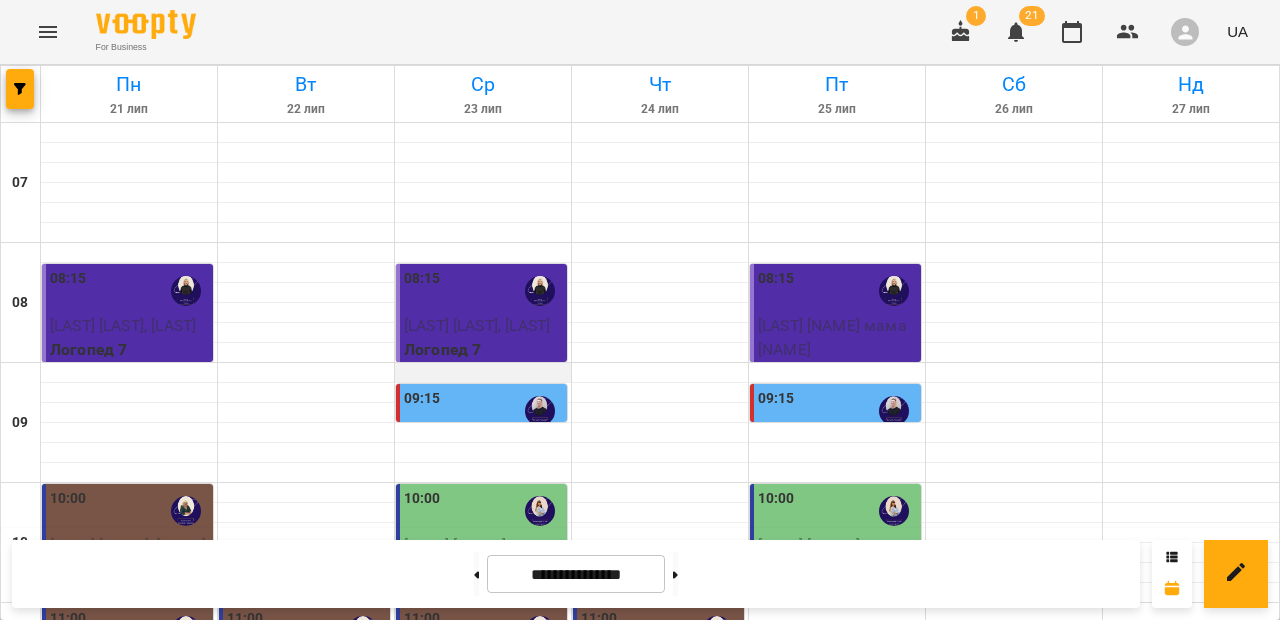 click at bounding box center [483, 373] 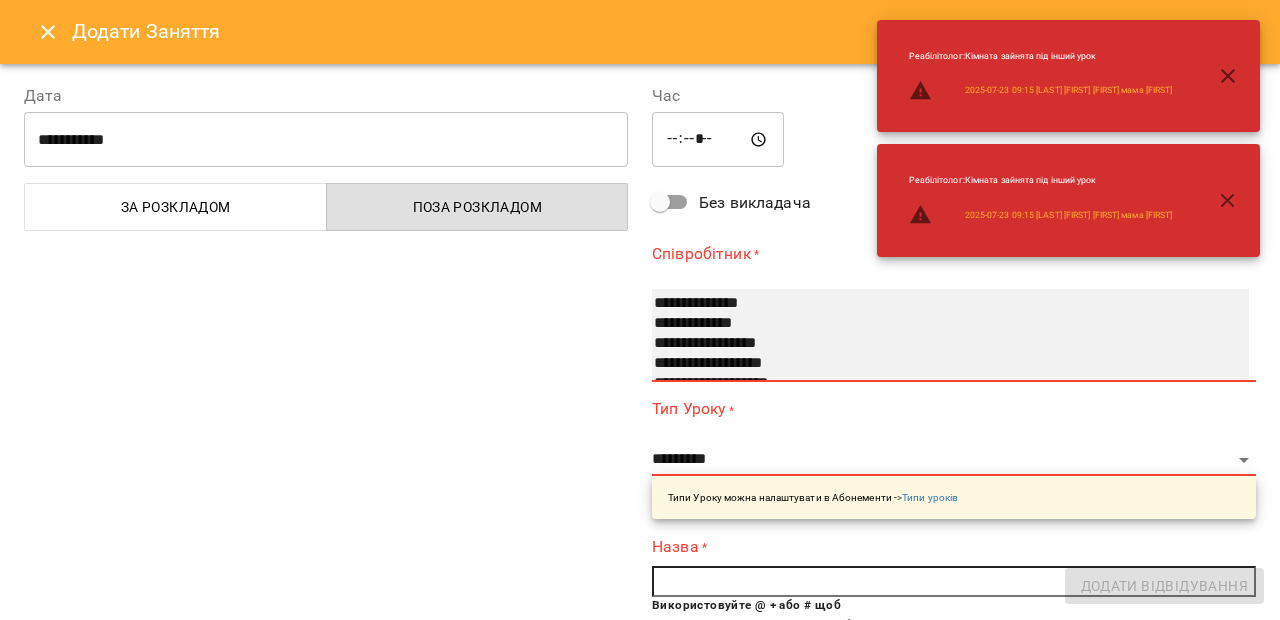 scroll, scrollTop: 180, scrollLeft: 0, axis: vertical 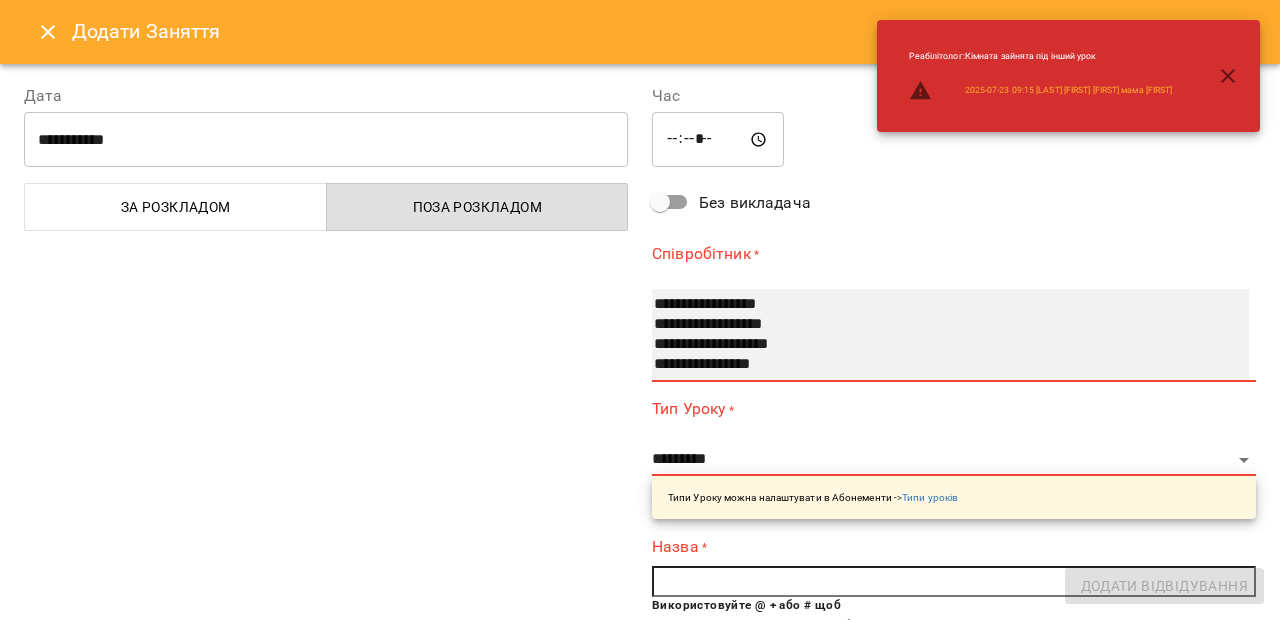 select on "**********" 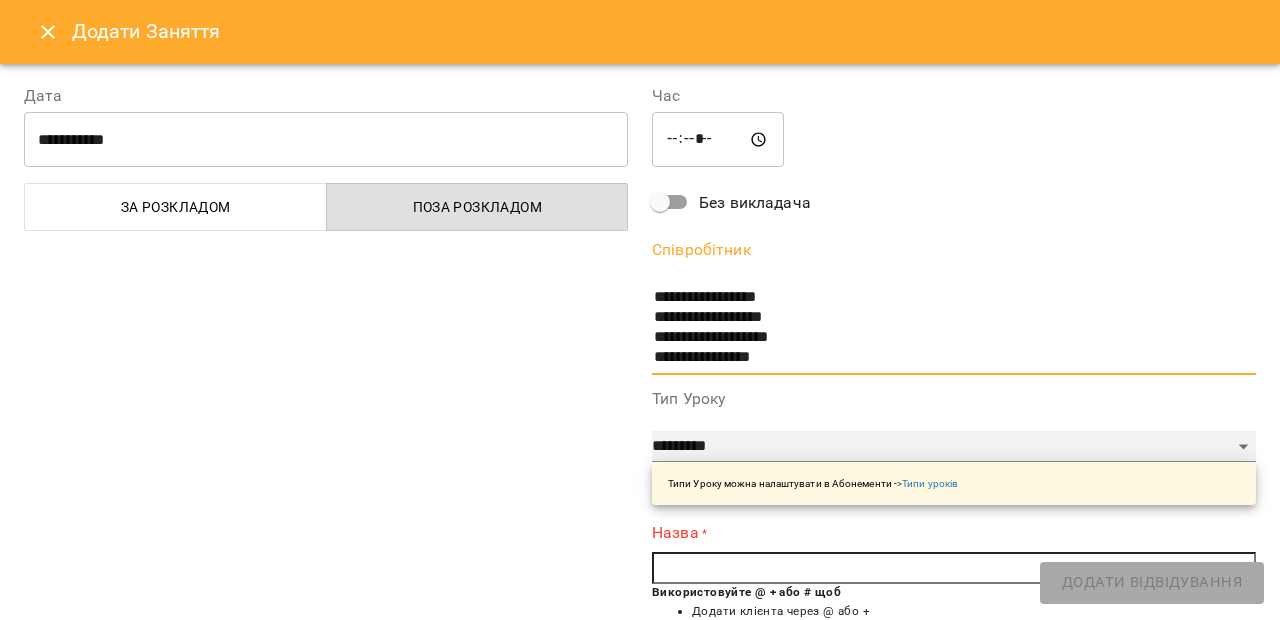 click on "**********" at bounding box center (954, 447) 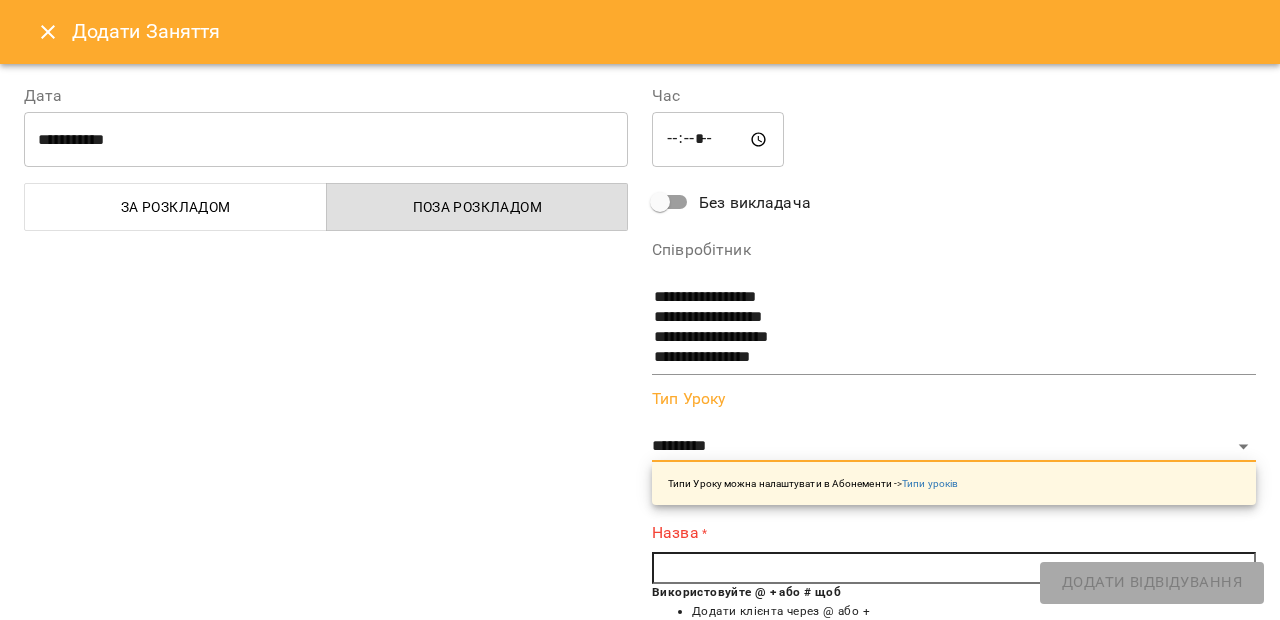 click at bounding box center [954, 568] 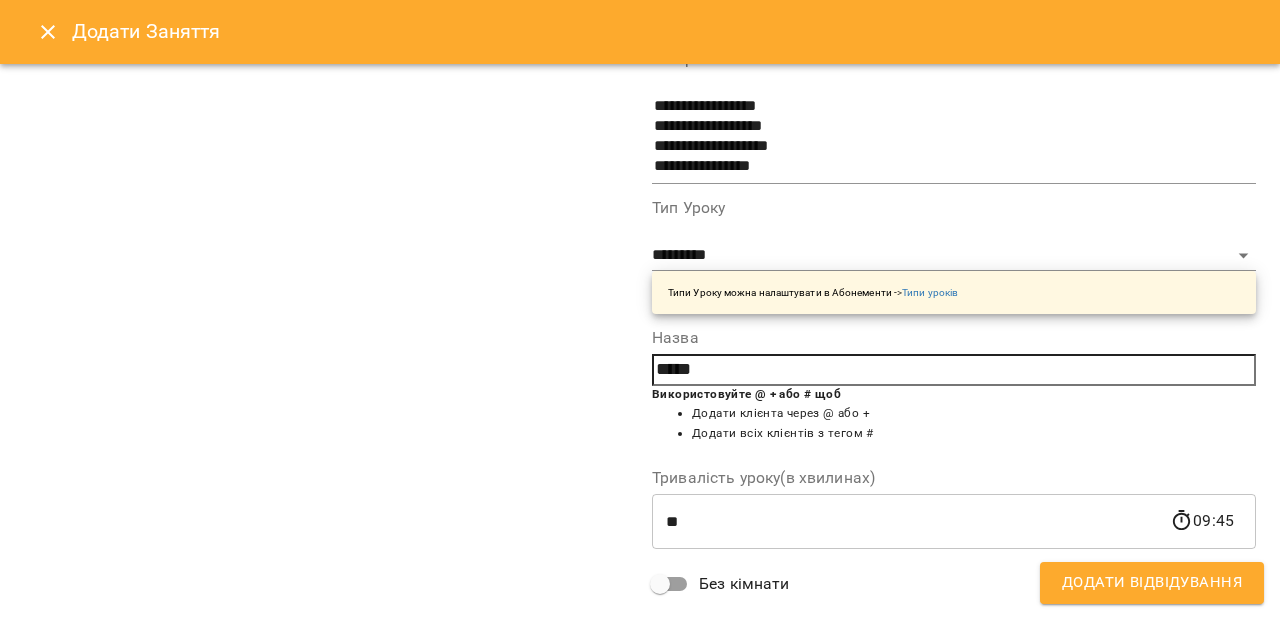 scroll, scrollTop: 194, scrollLeft: 0, axis: vertical 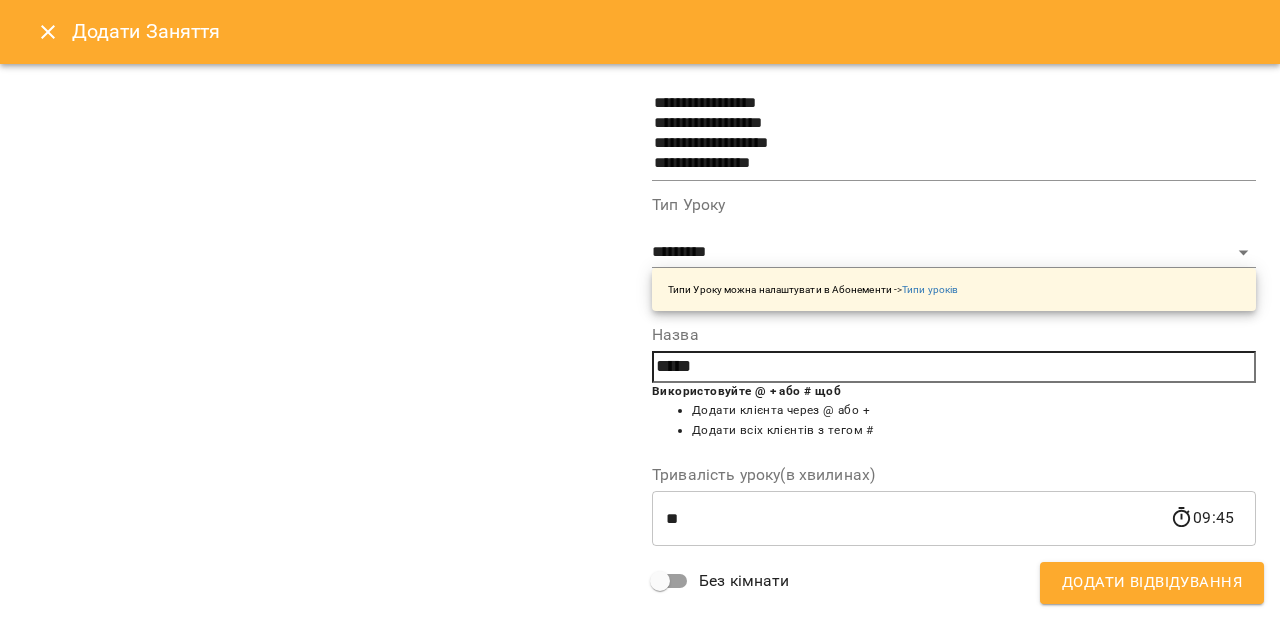 click on "*****" at bounding box center [954, 367] 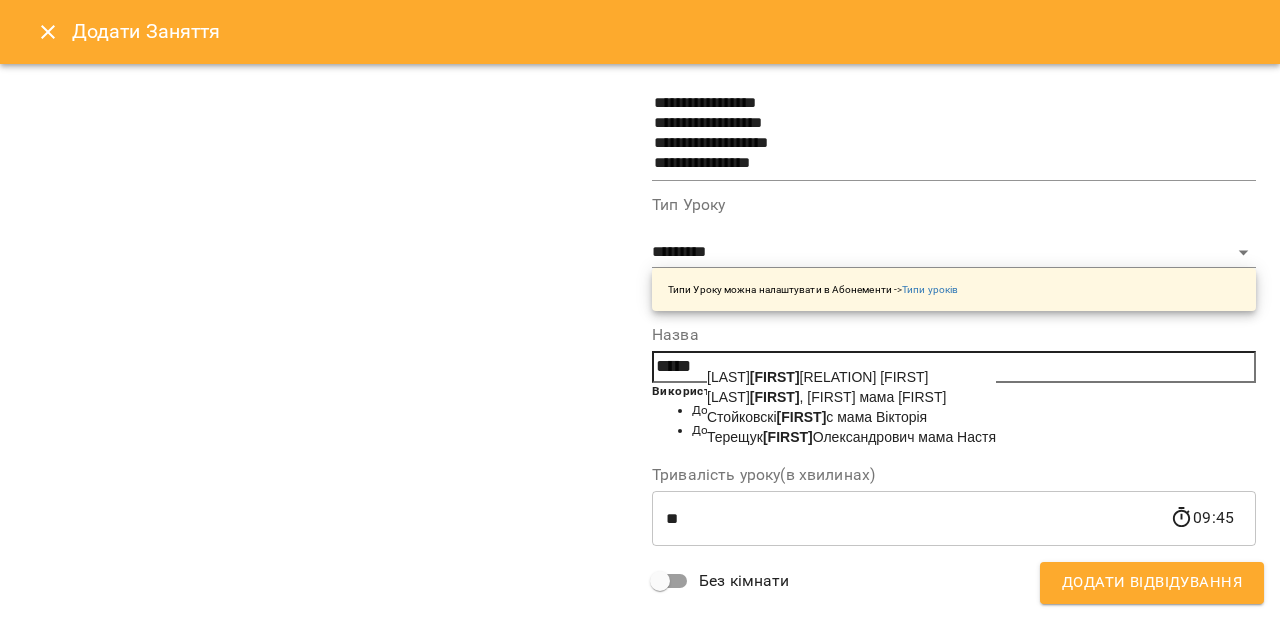 click on "[FIRST]" at bounding box center [788, 437] 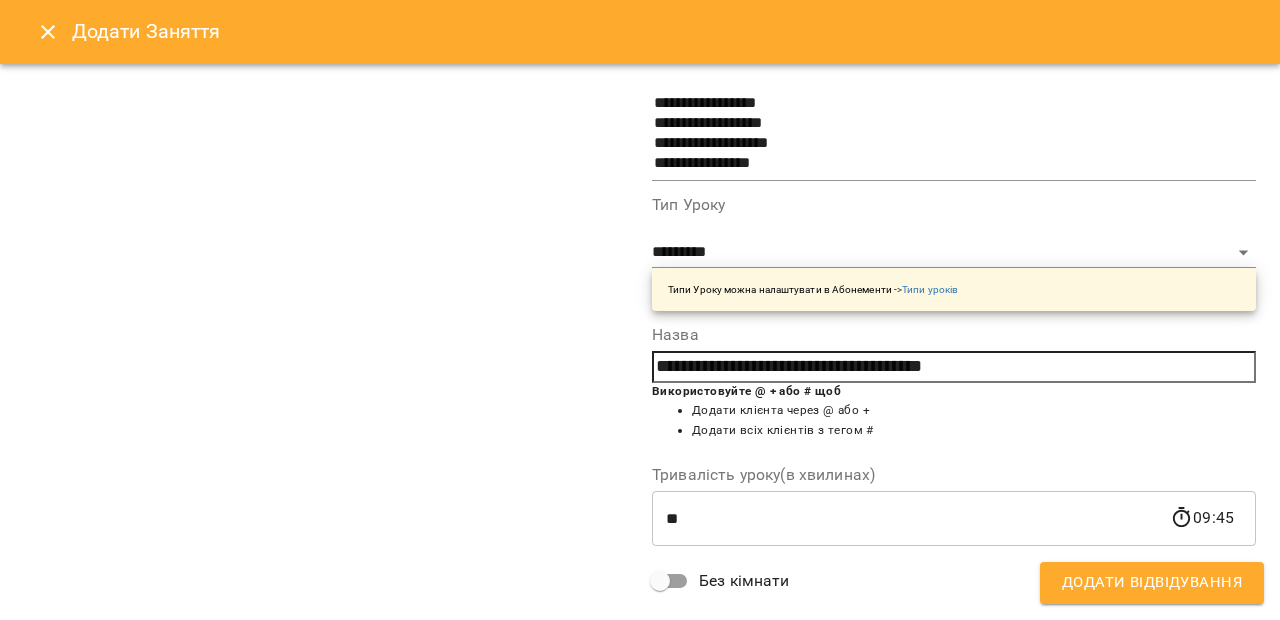 click on "Додати Відвідування" at bounding box center [1152, 583] 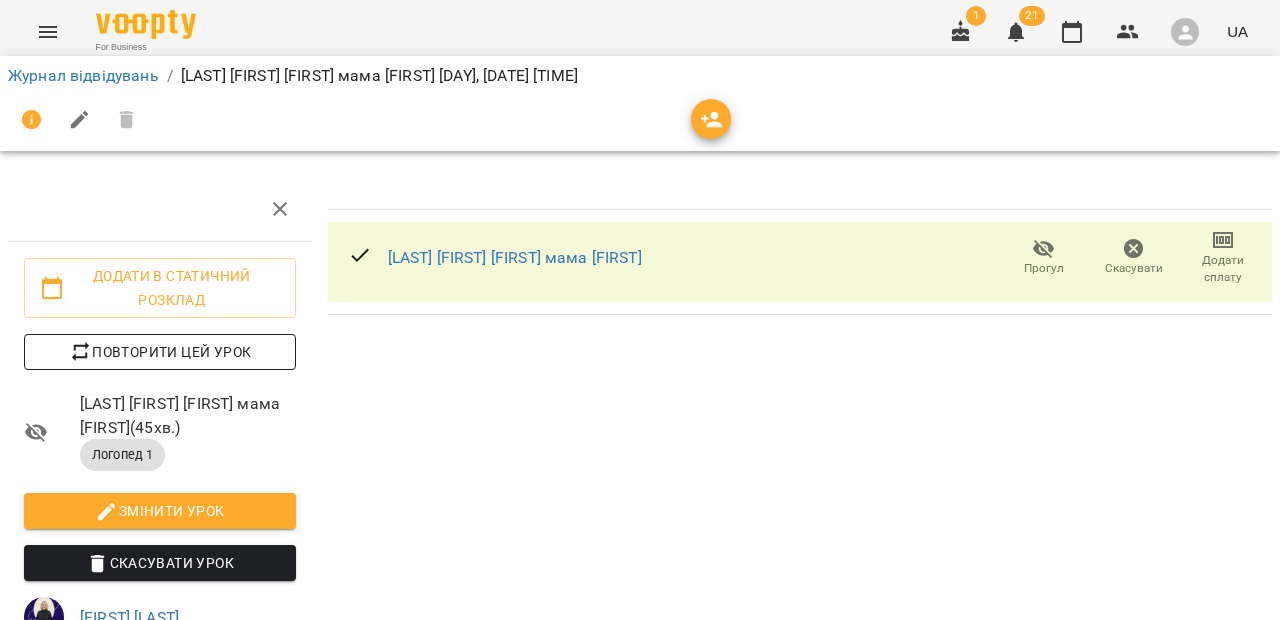 click on "Повторити цей урок" at bounding box center [160, 352] 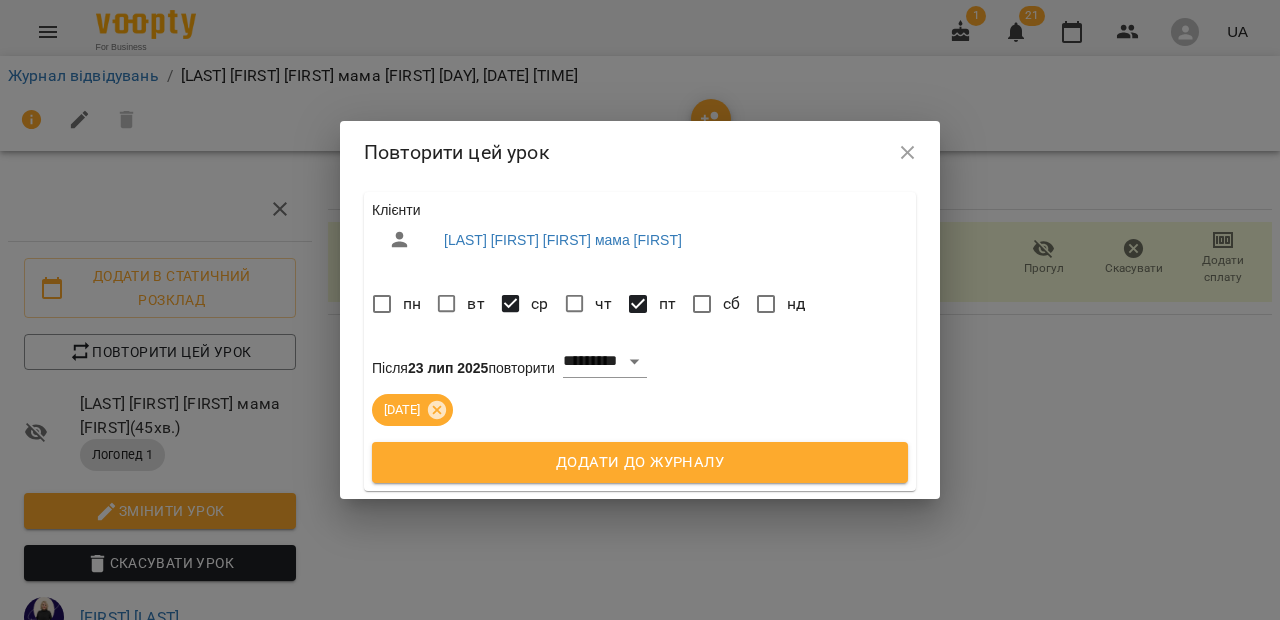 click on "Додати до журналу" at bounding box center [640, 463] 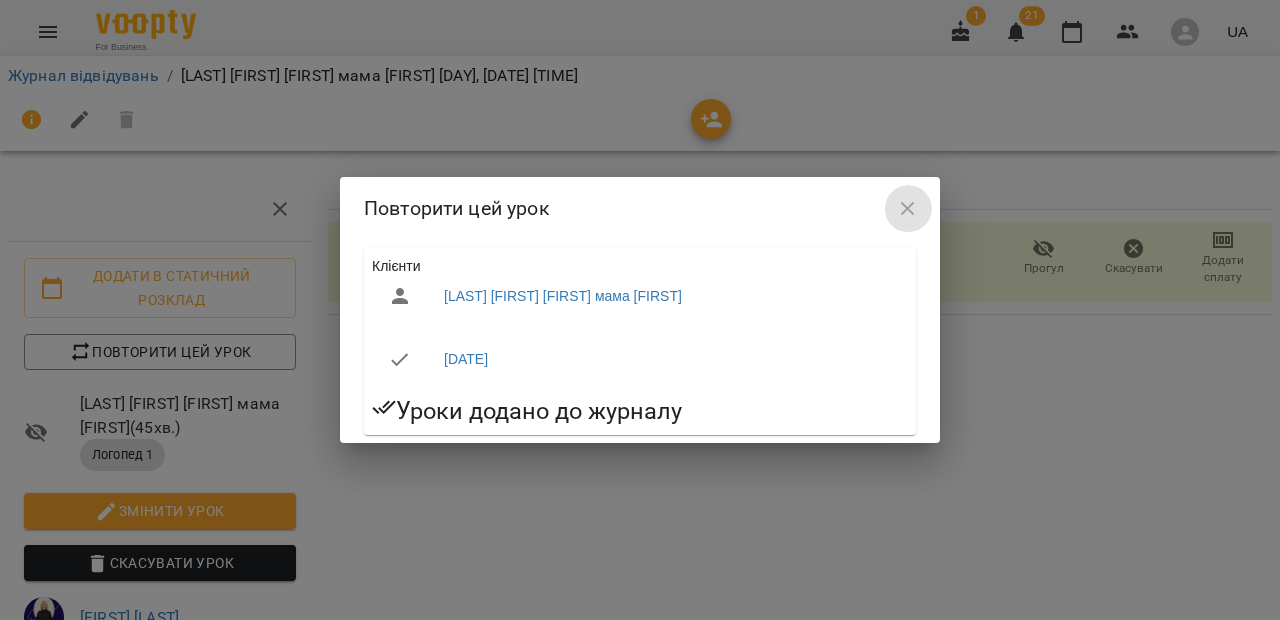 click 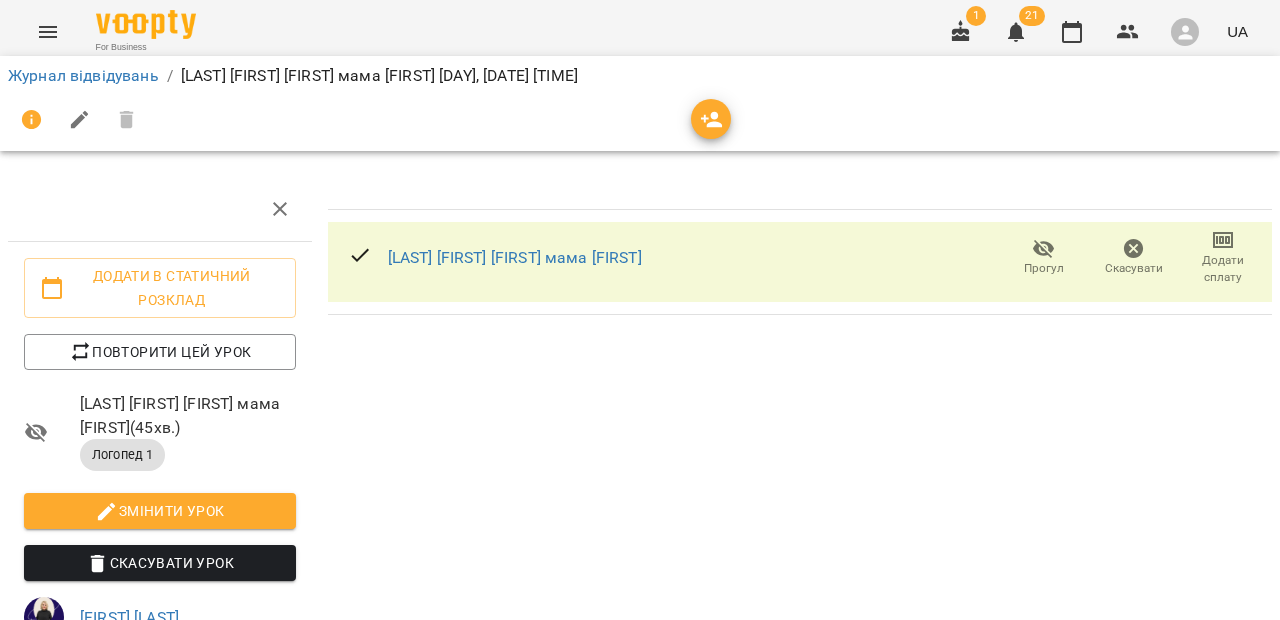click on "[FIRST] [LAST] [RELATION] [NAME] [RELATION] [NAME] [DAY], [NUMBER] [MONTH] [YEAR] [TIME]" at bounding box center (640, 103) 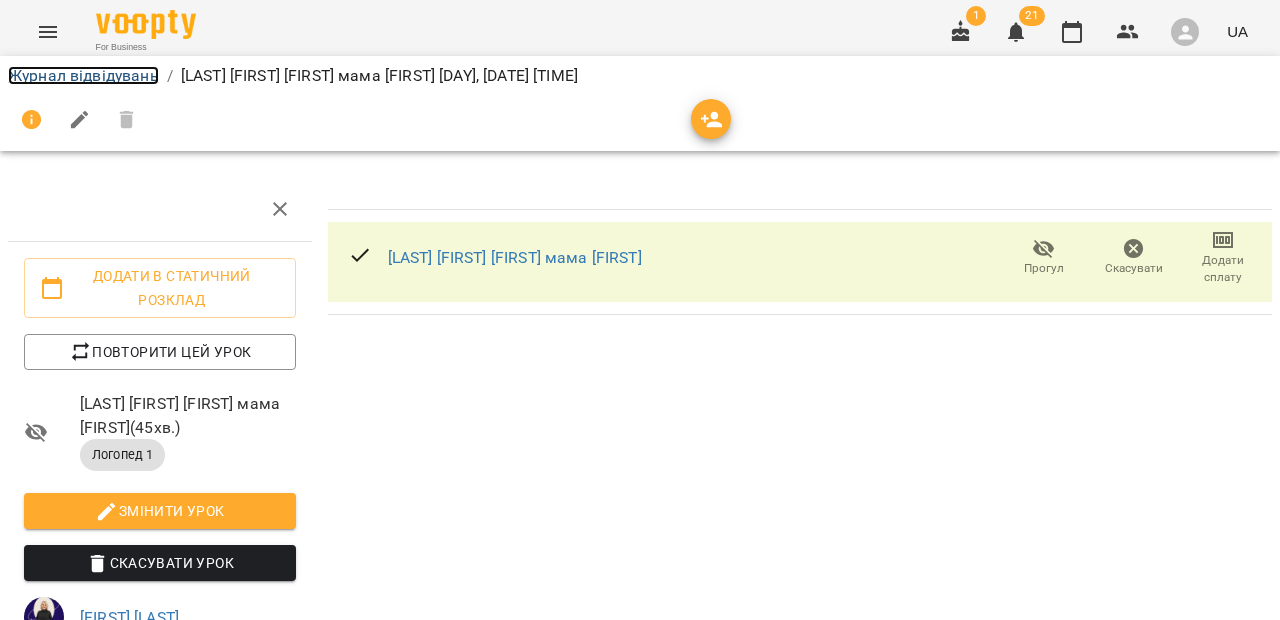 click on "Журнал відвідувань" at bounding box center (83, 75) 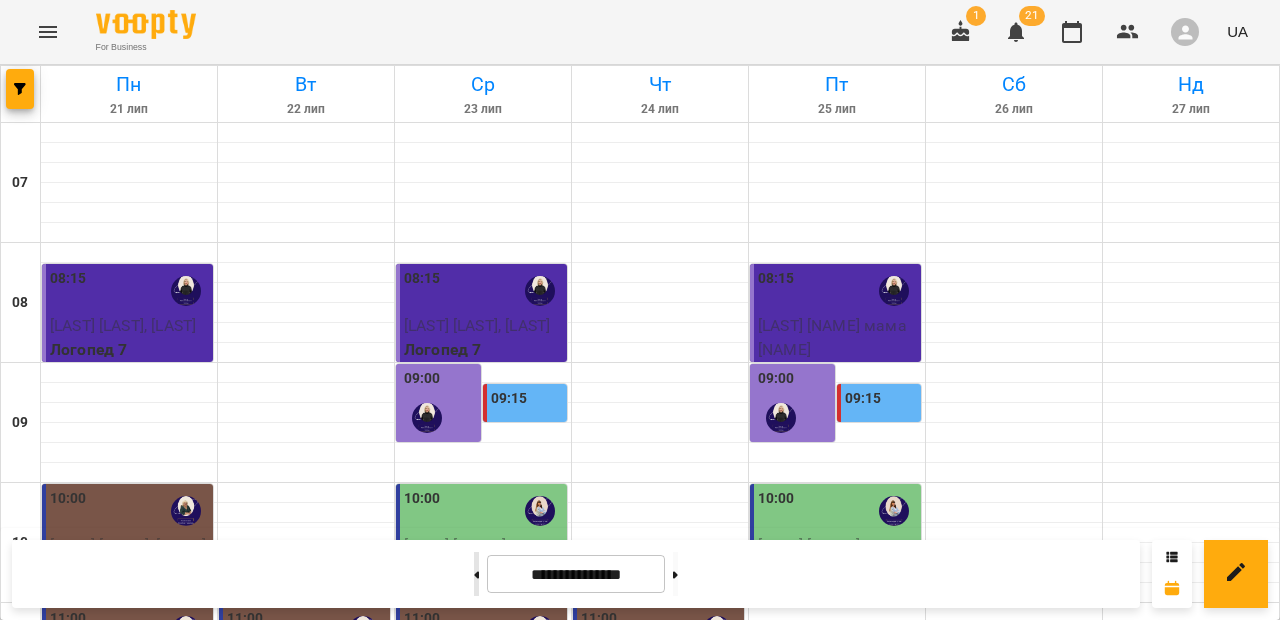 click at bounding box center [476, 574] 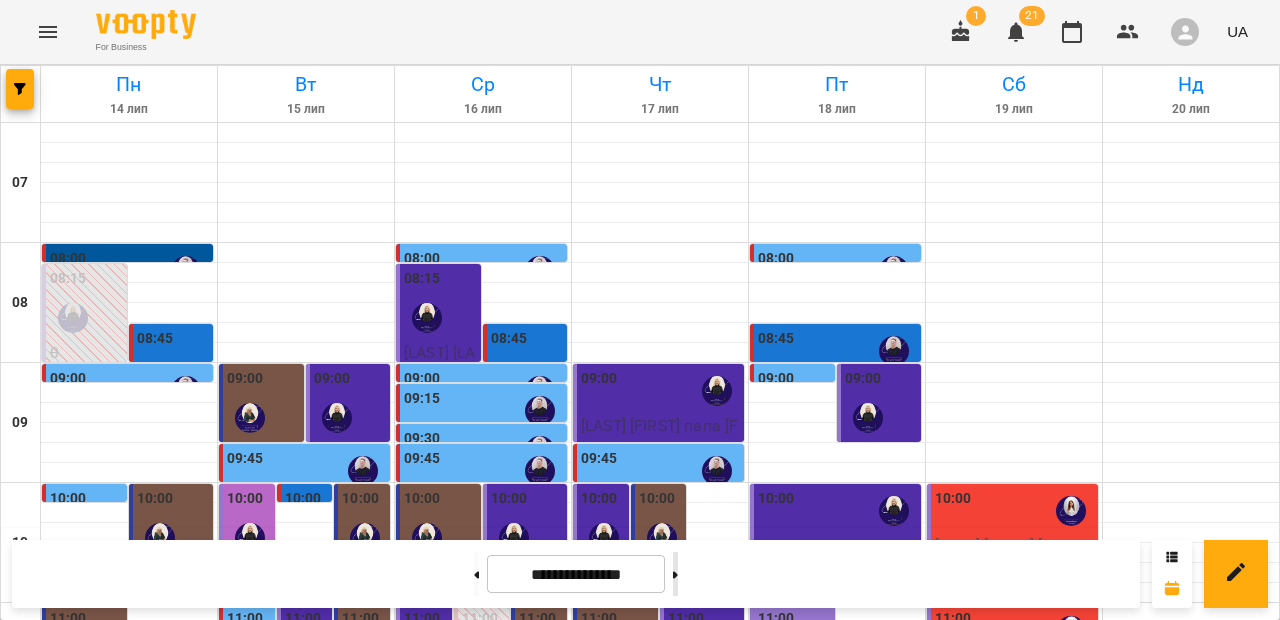 click at bounding box center [675, 574] 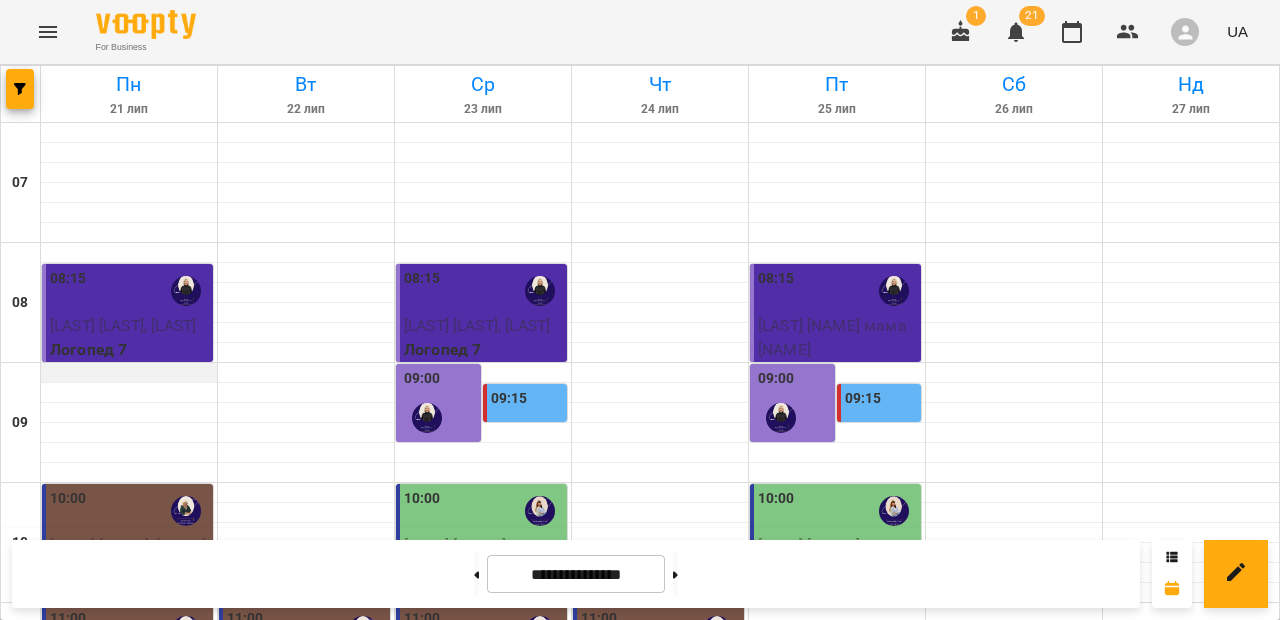 click at bounding box center (129, 373) 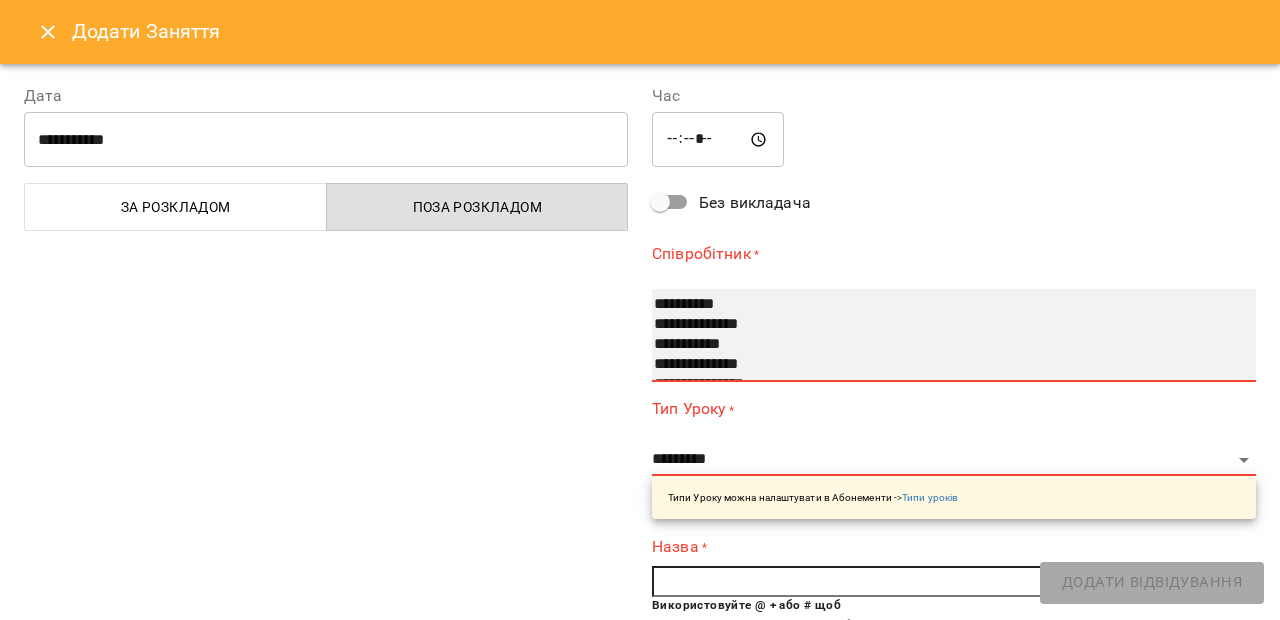 scroll, scrollTop: 180, scrollLeft: 0, axis: vertical 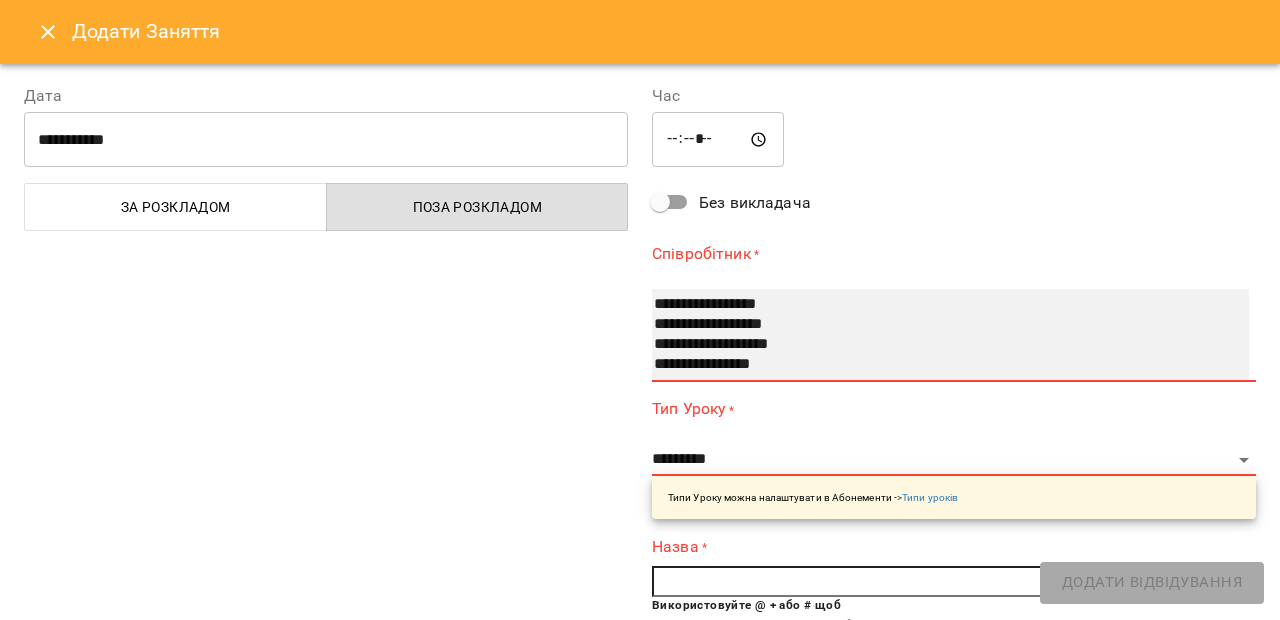 select on "**********" 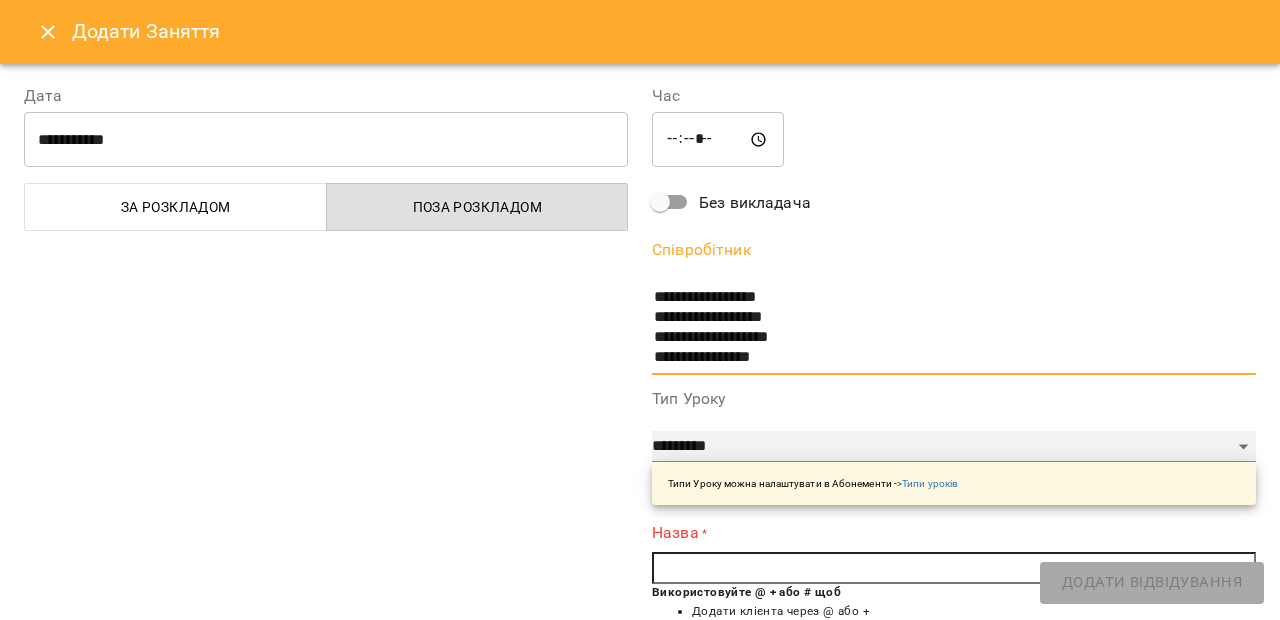 click on "**********" at bounding box center [954, 447] 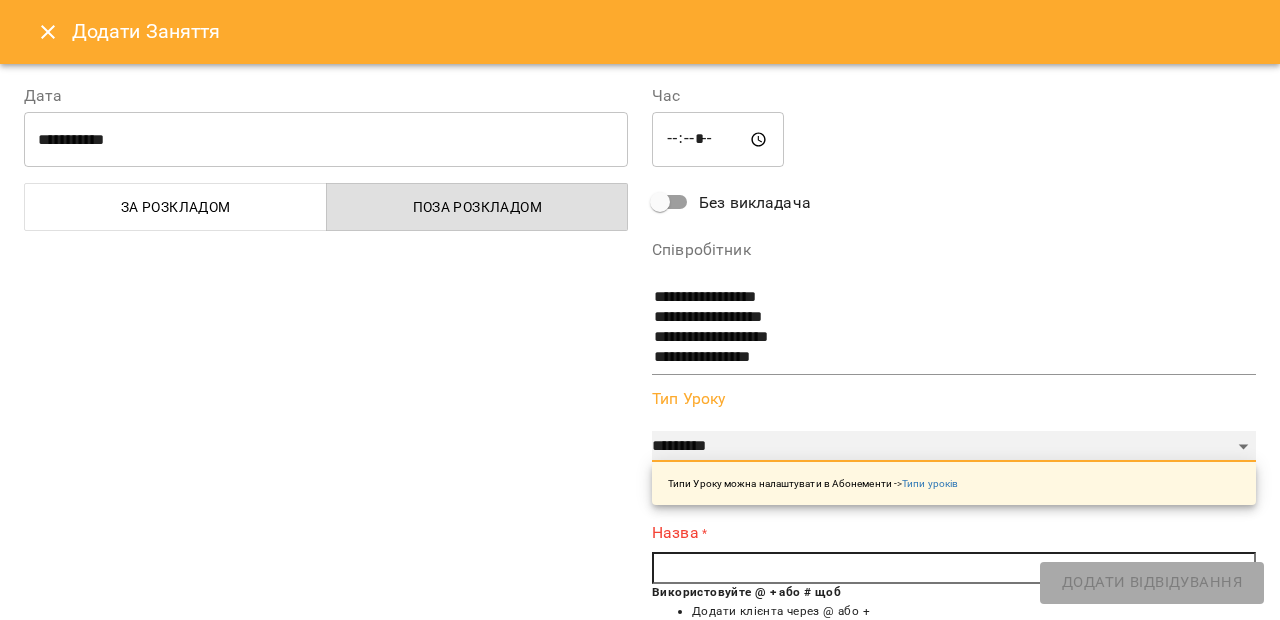 select on "*********" 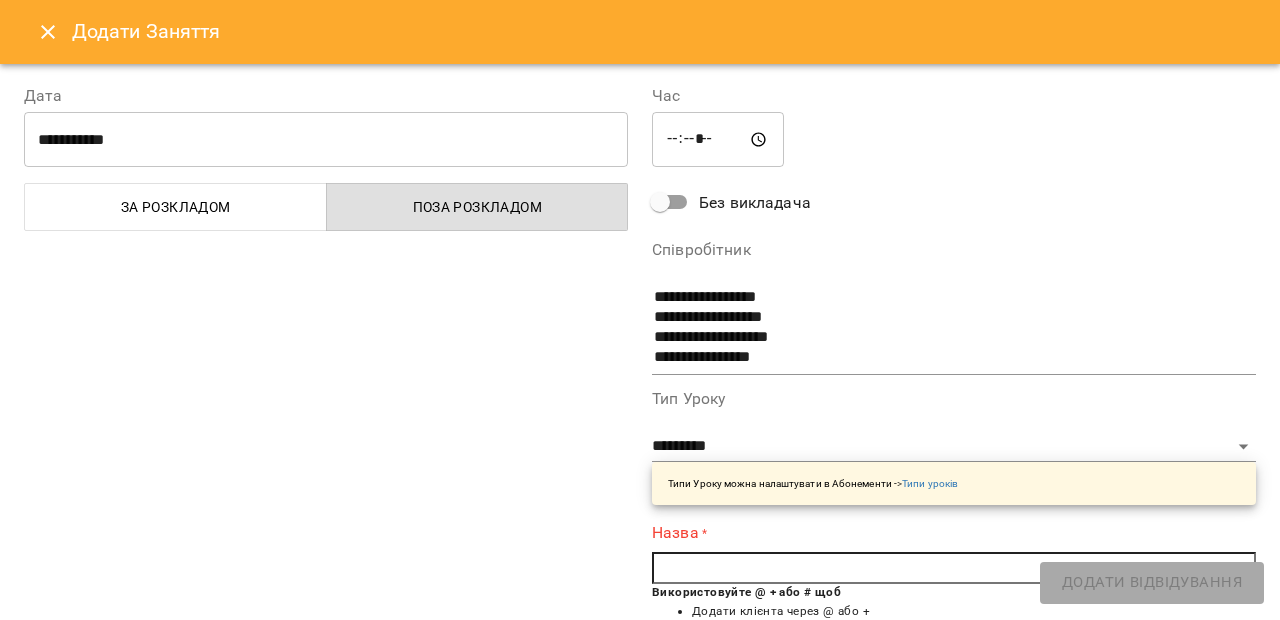 click at bounding box center (954, 568) 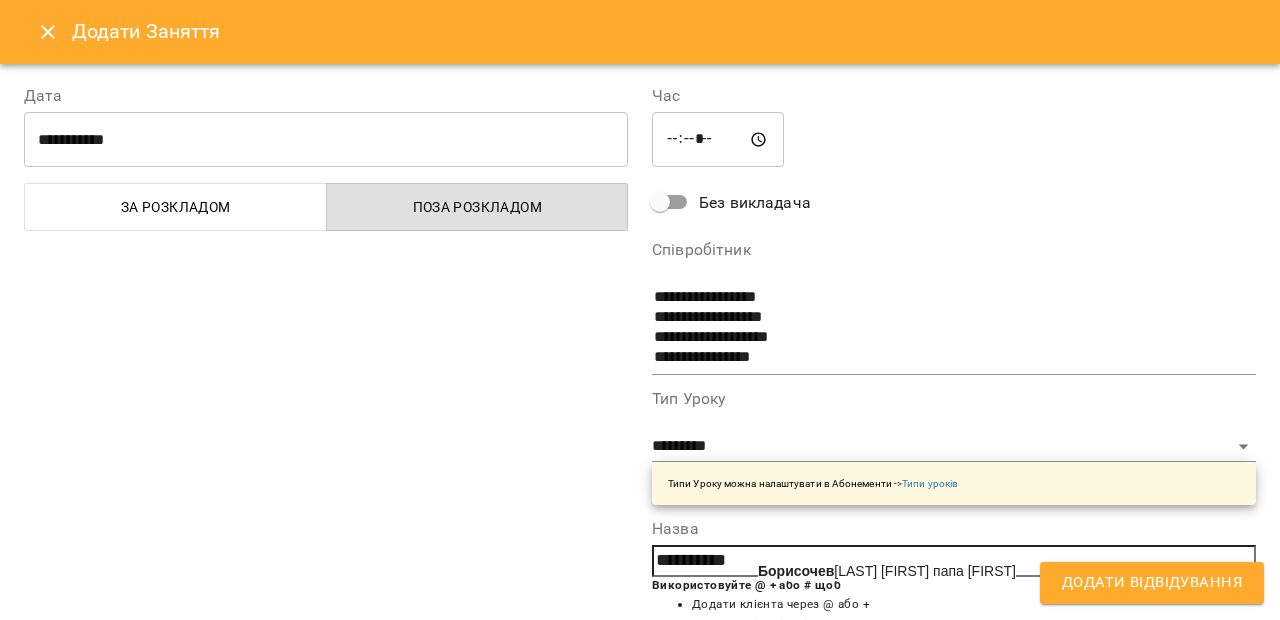 click on "Борисочев" 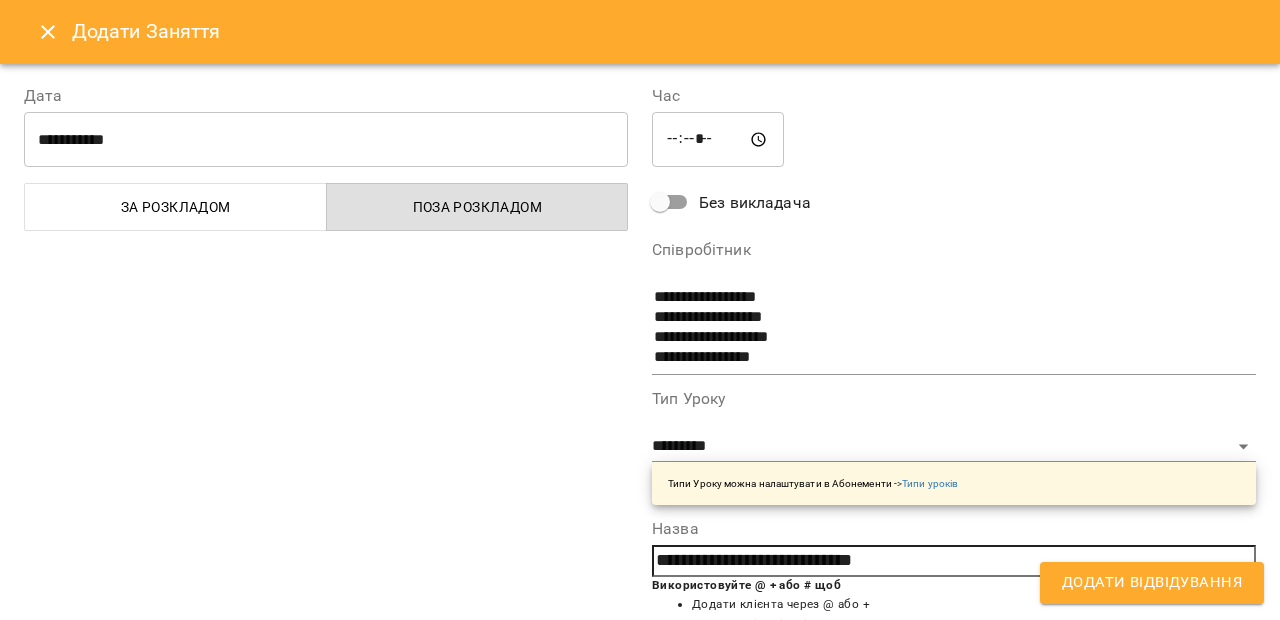 click on "Додати Відвідування" at bounding box center (1152, 583) 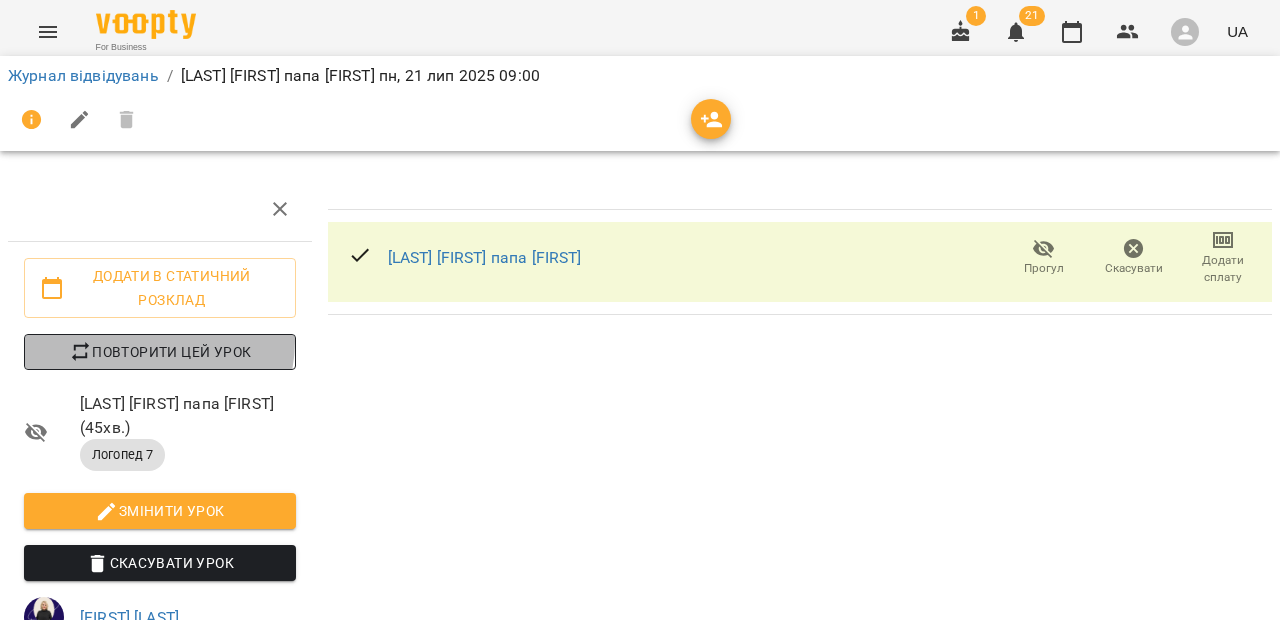 click on "Повторити цей урок" at bounding box center [160, 352] 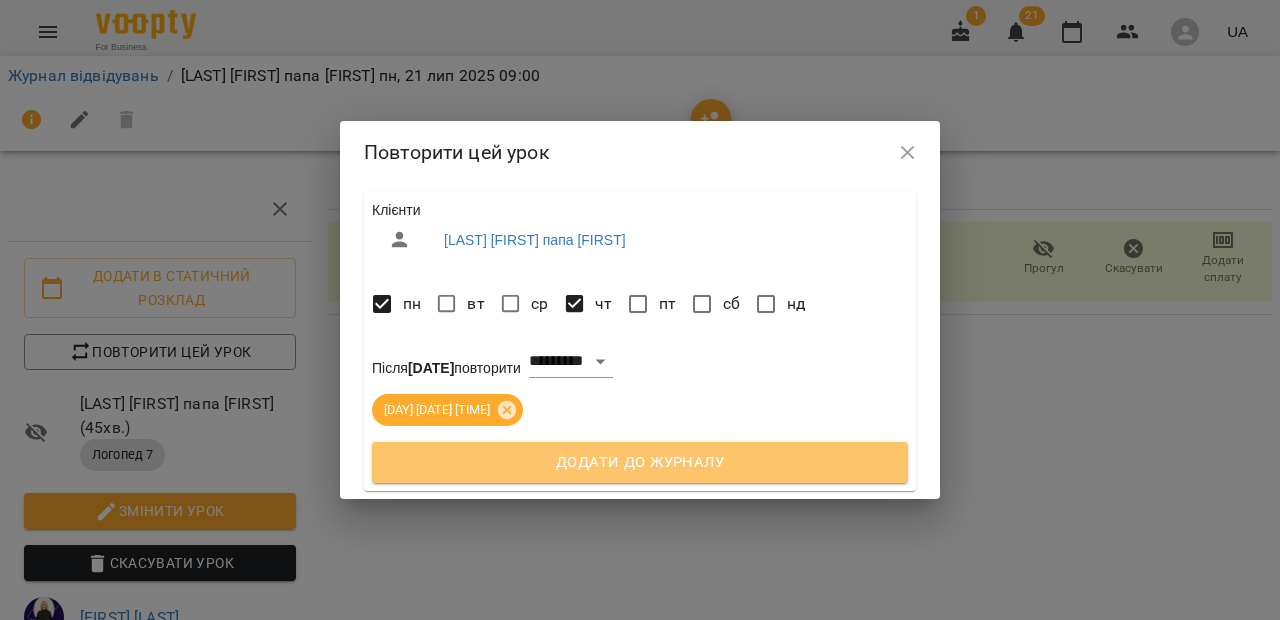 click on "Додати до журналу" at bounding box center (640, 463) 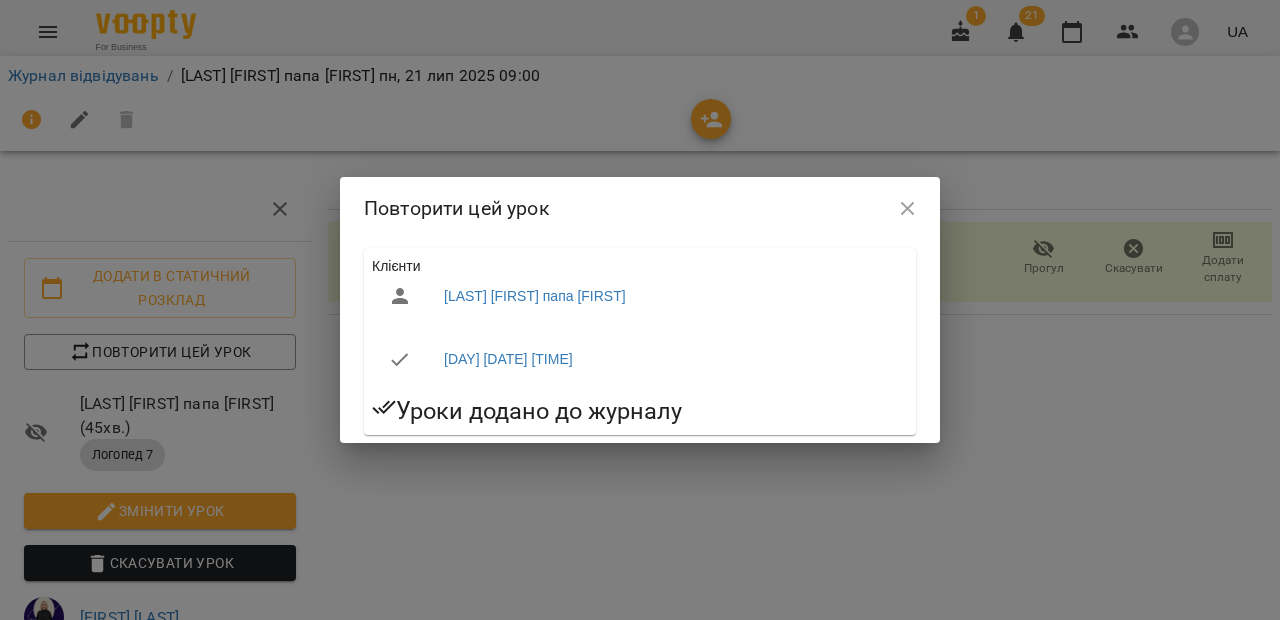 click at bounding box center [908, 209] 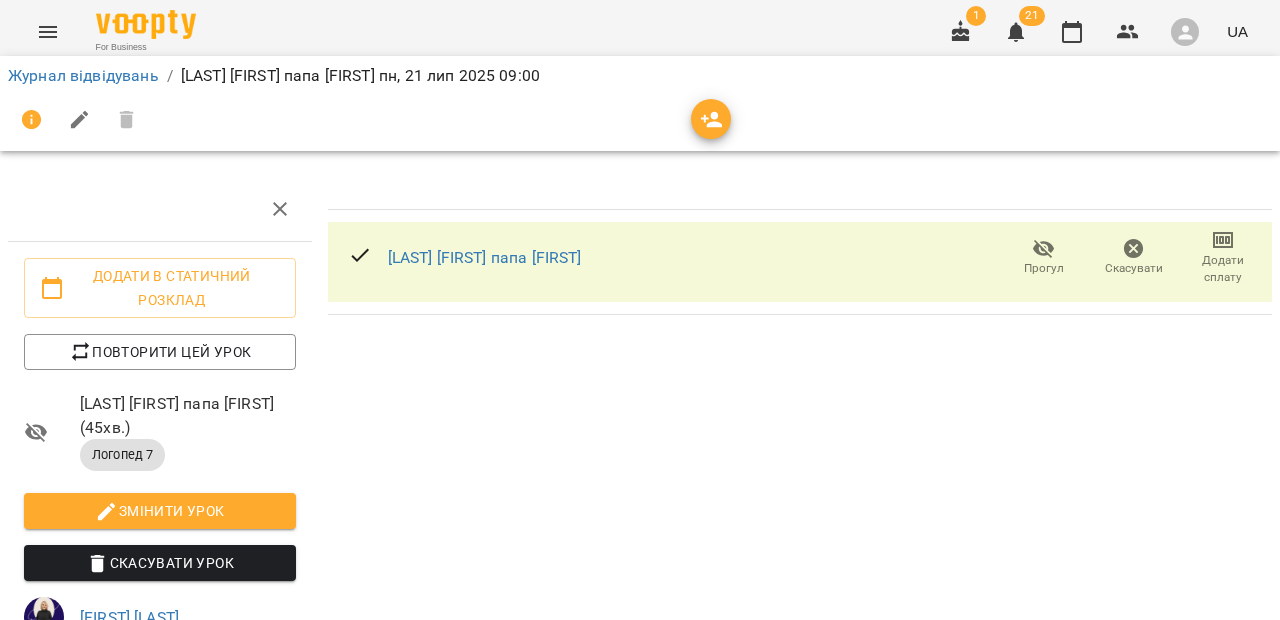 click on "Повторити цей урок" at bounding box center [160, 352] 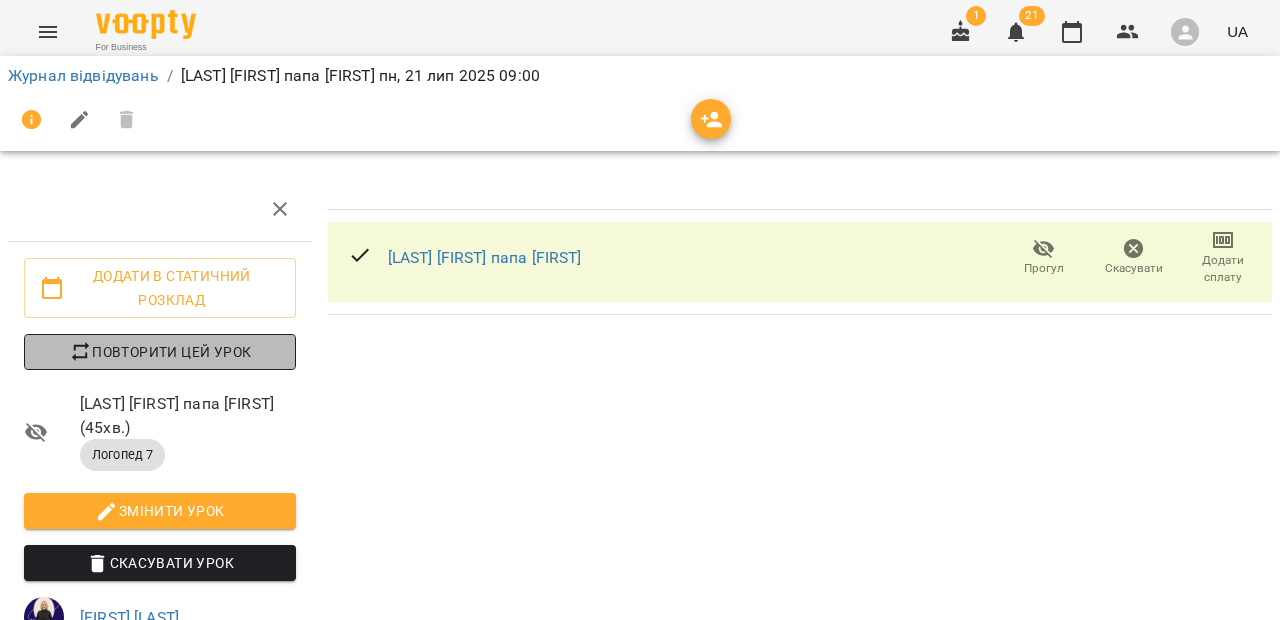click on "Повторити цей урок" at bounding box center [160, 352] 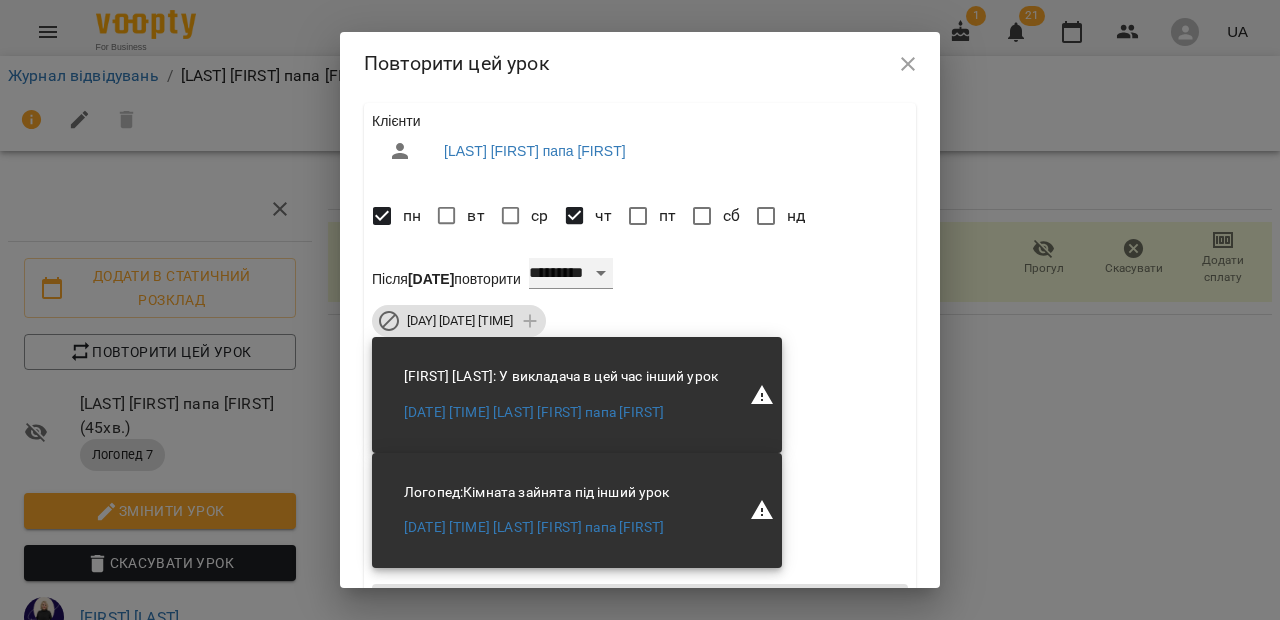 click on "**********" at bounding box center (571, 274) 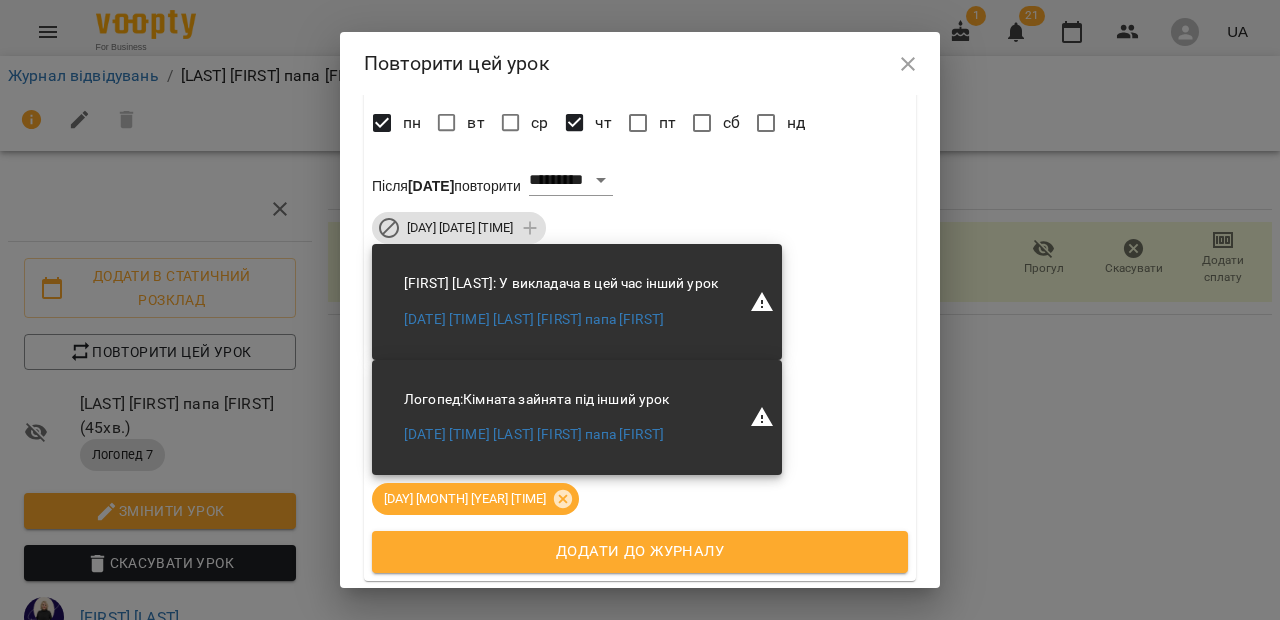 scroll, scrollTop: 96, scrollLeft: 0, axis: vertical 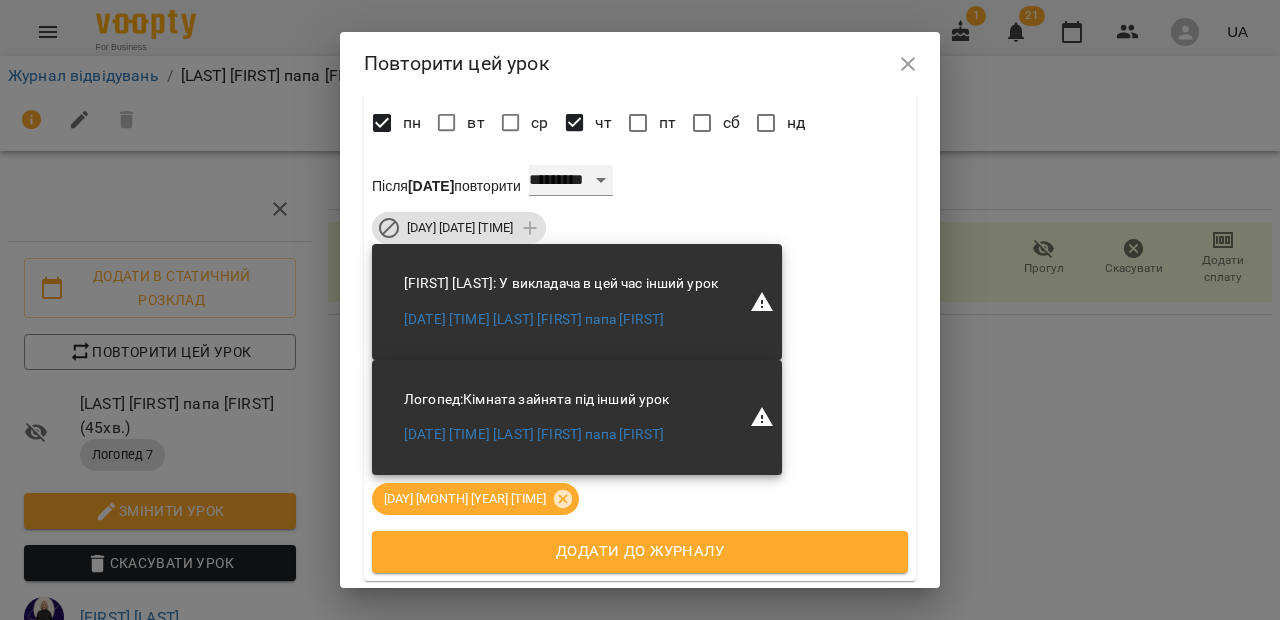 click on "**********" at bounding box center [571, 181] 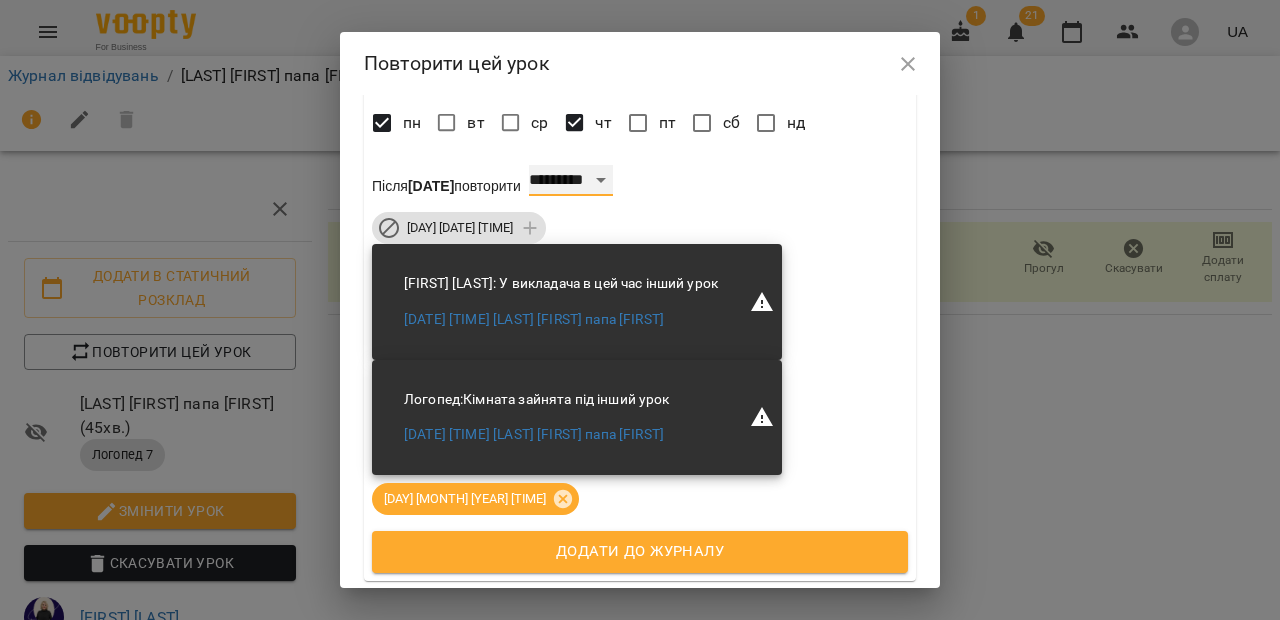 select on "*" 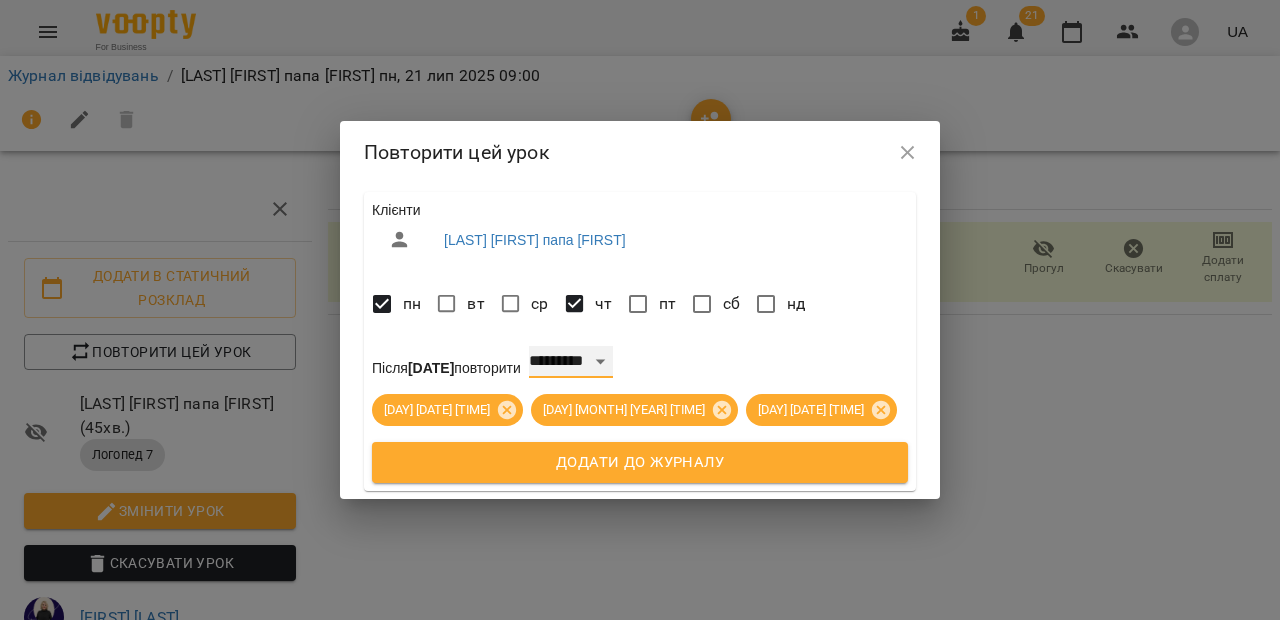 scroll, scrollTop: 0, scrollLeft: 0, axis: both 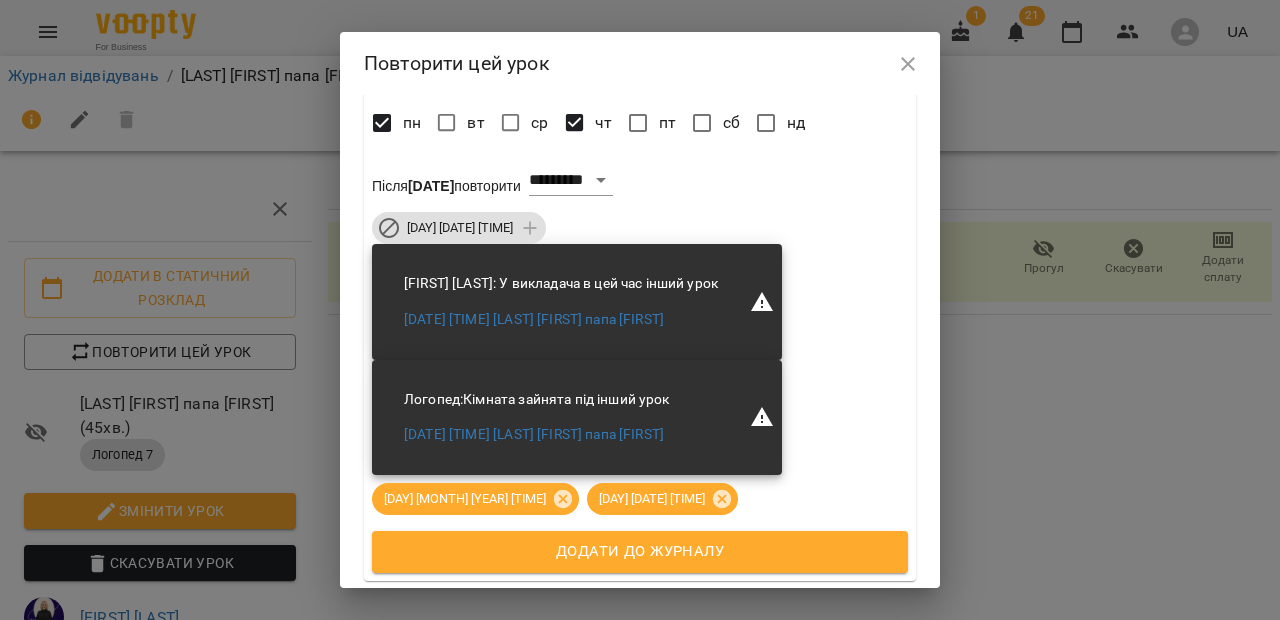 click on "Додати до журналу" at bounding box center [640, 552] 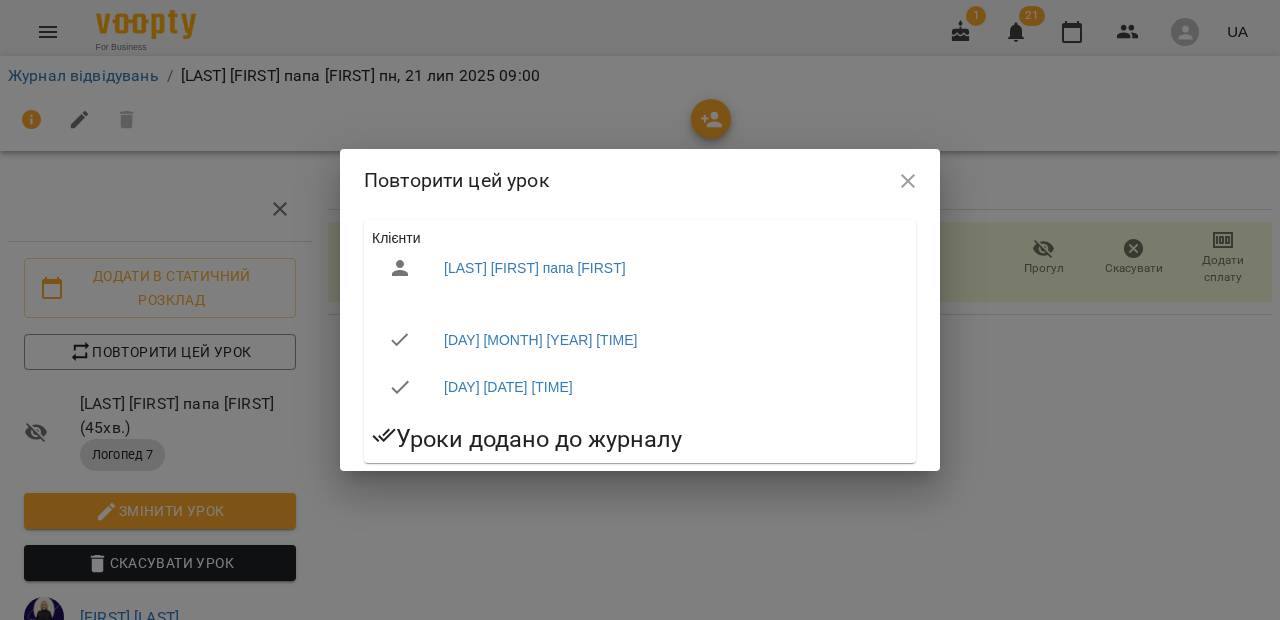 scroll, scrollTop: 0, scrollLeft: 0, axis: both 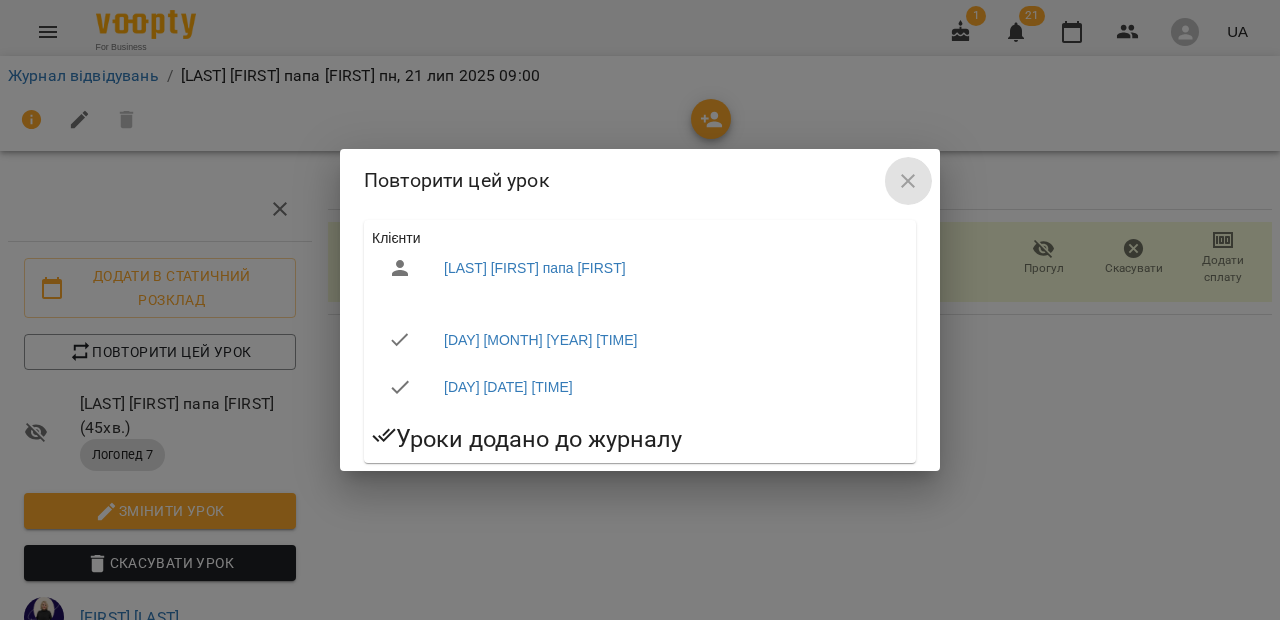 click 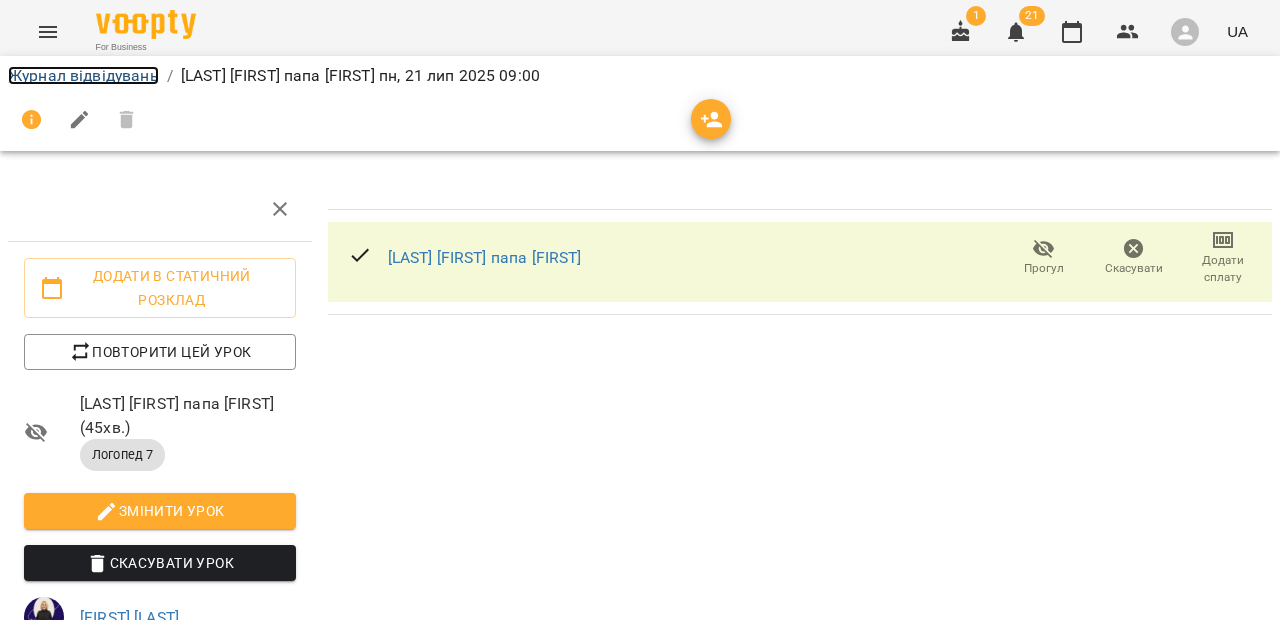 click on "Журнал відвідувань" at bounding box center [83, 75] 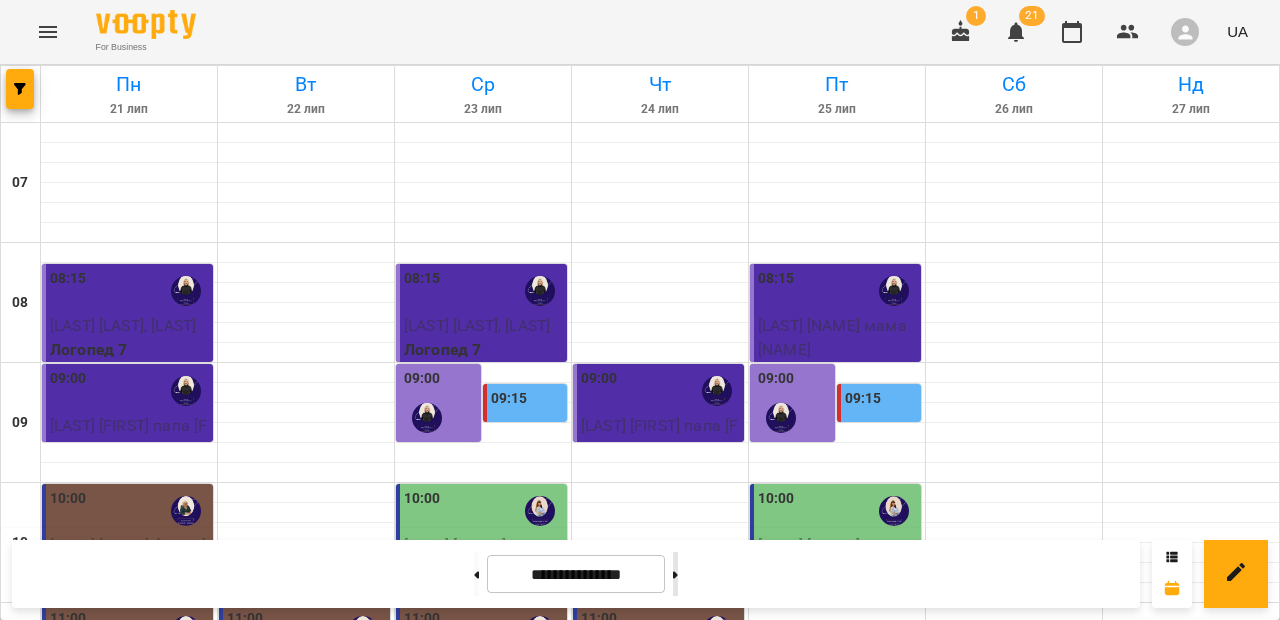 click 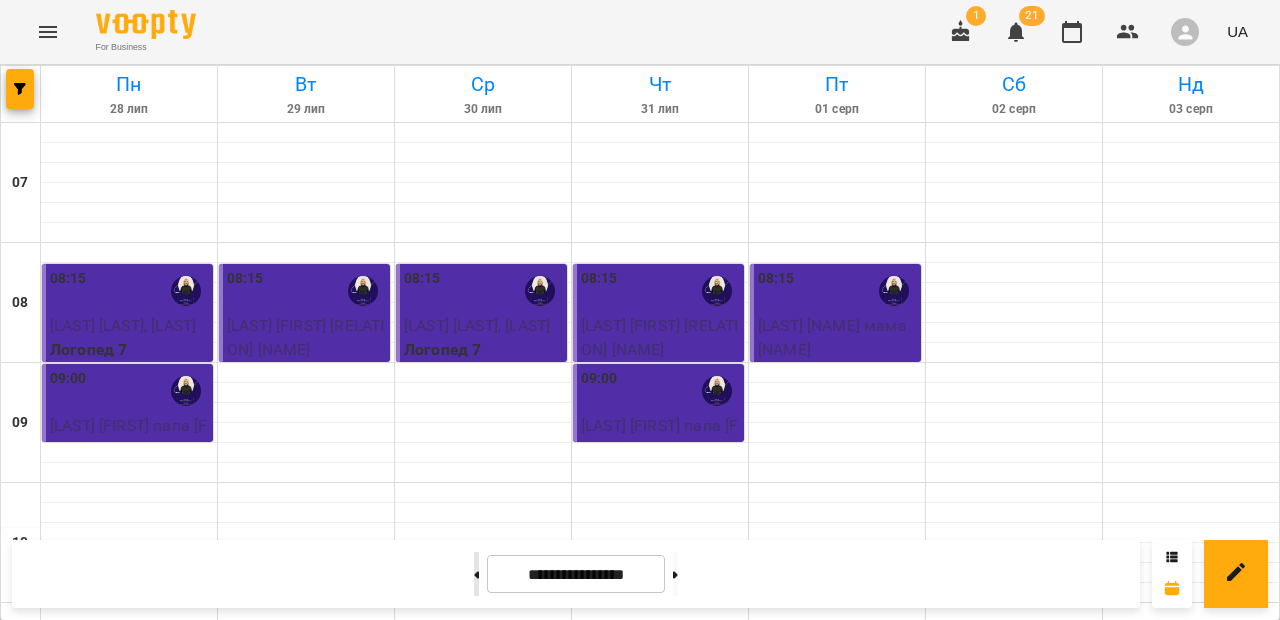 click at bounding box center [476, 574] 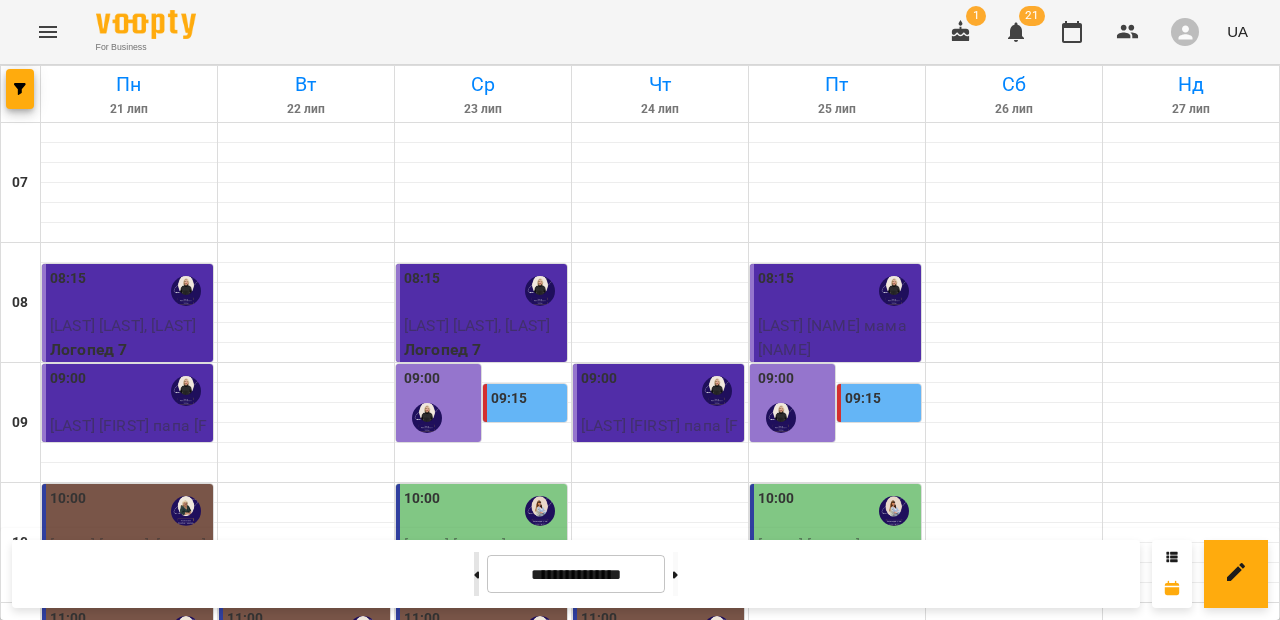 click at bounding box center (476, 574) 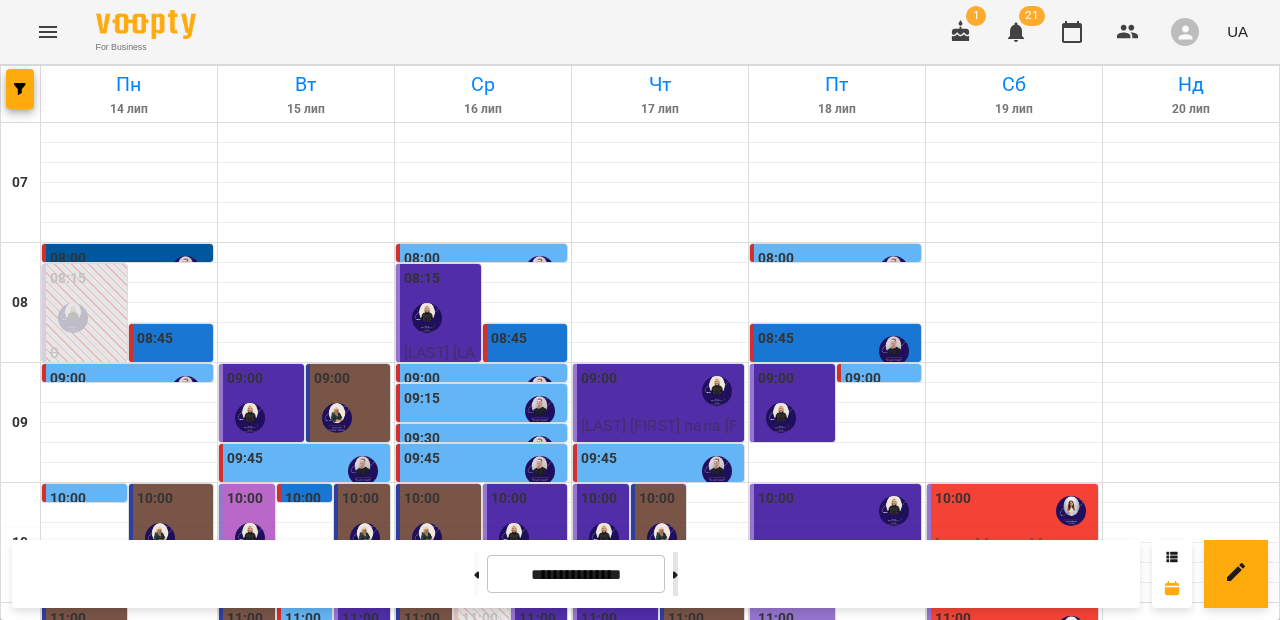 click at bounding box center (675, 574) 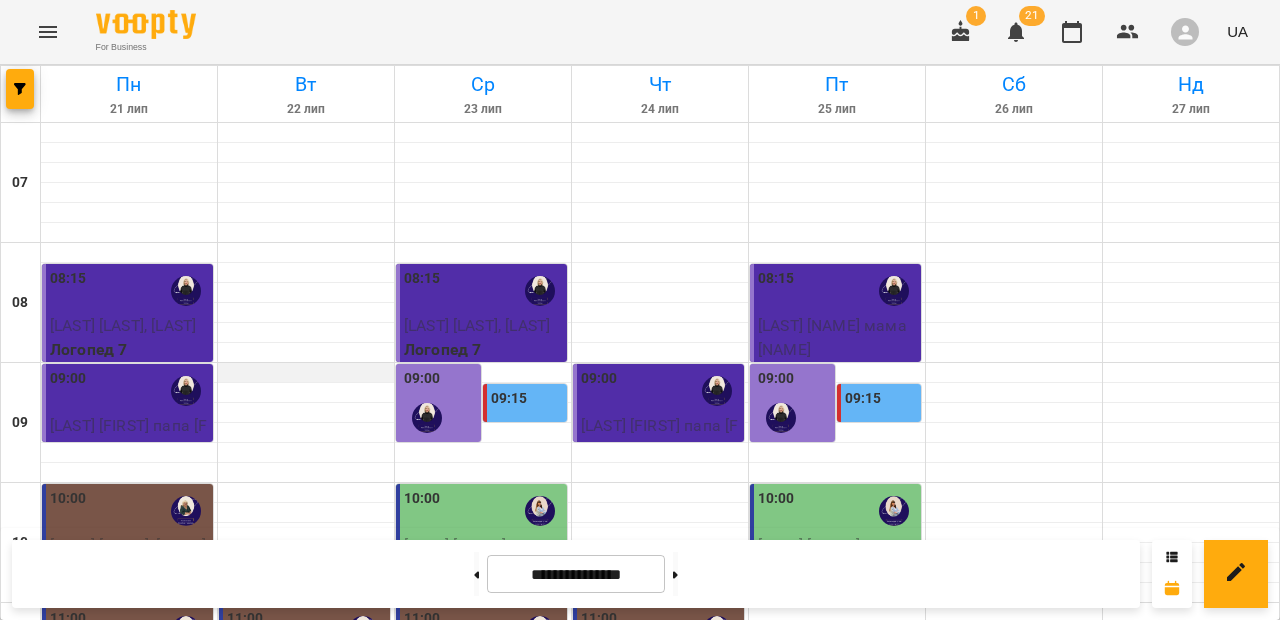 click at bounding box center [306, 373] 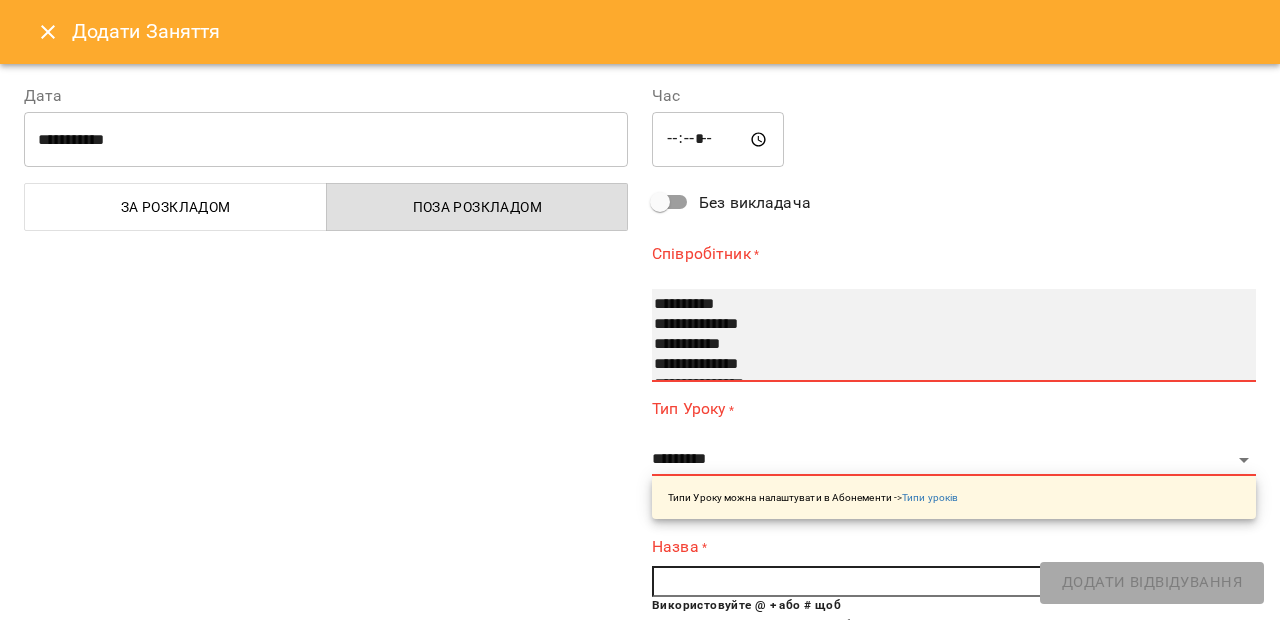 scroll, scrollTop: 180, scrollLeft: 0, axis: vertical 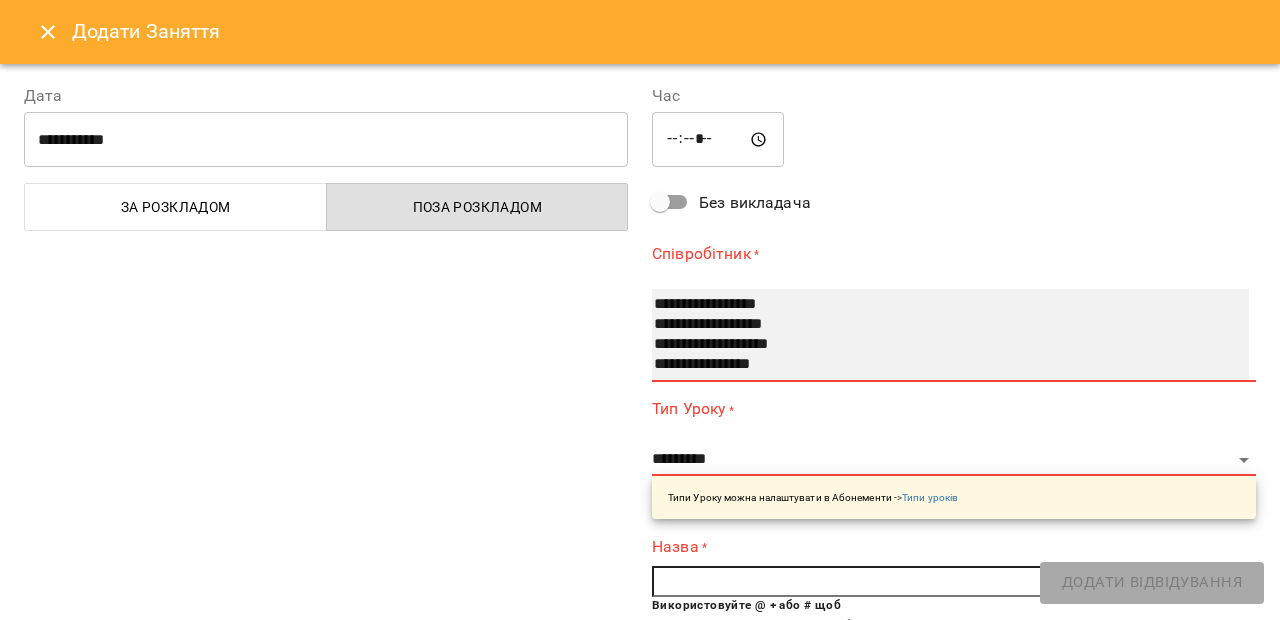 select on "**********" 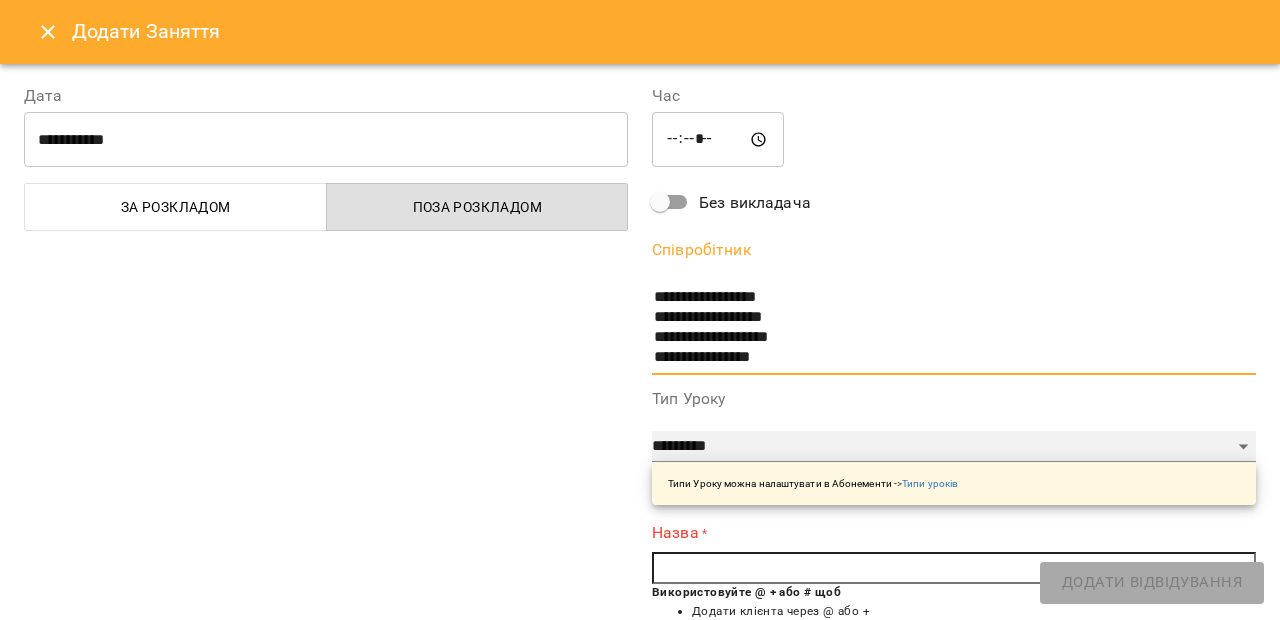 click on "**********" at bounding box center [954, 447] 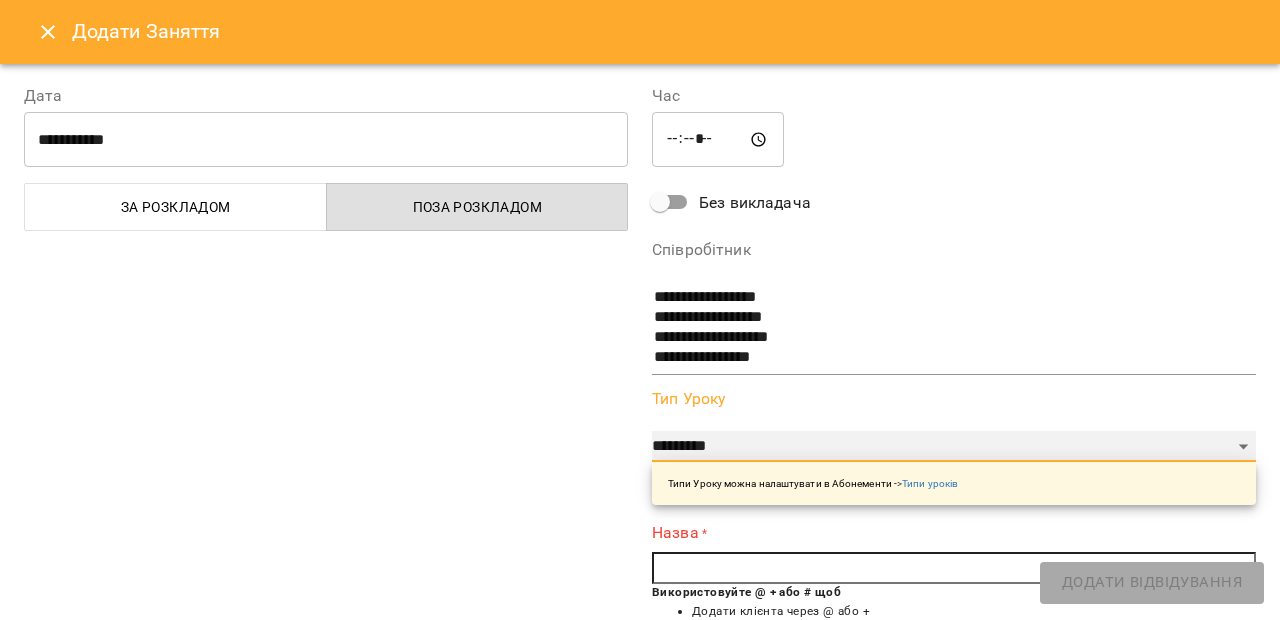 select on "*********" 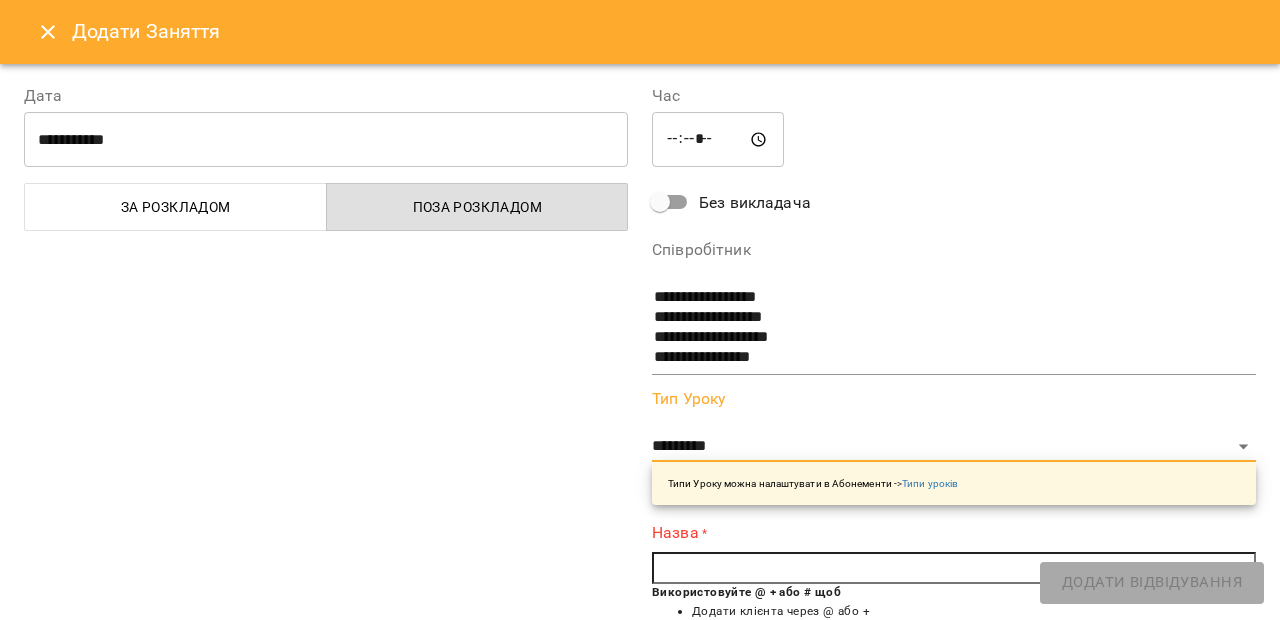 click at bounding box center [954, 568] 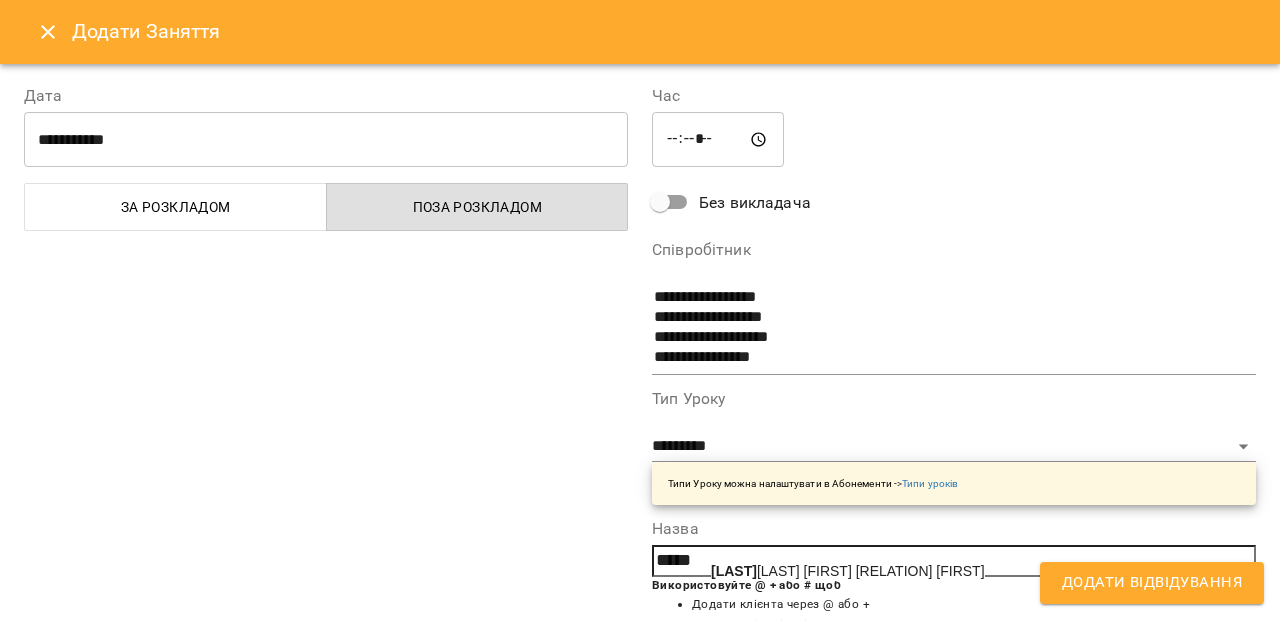 click on "[LAST] [LAST] мама [LAST]" at bounding box center (848, 571) 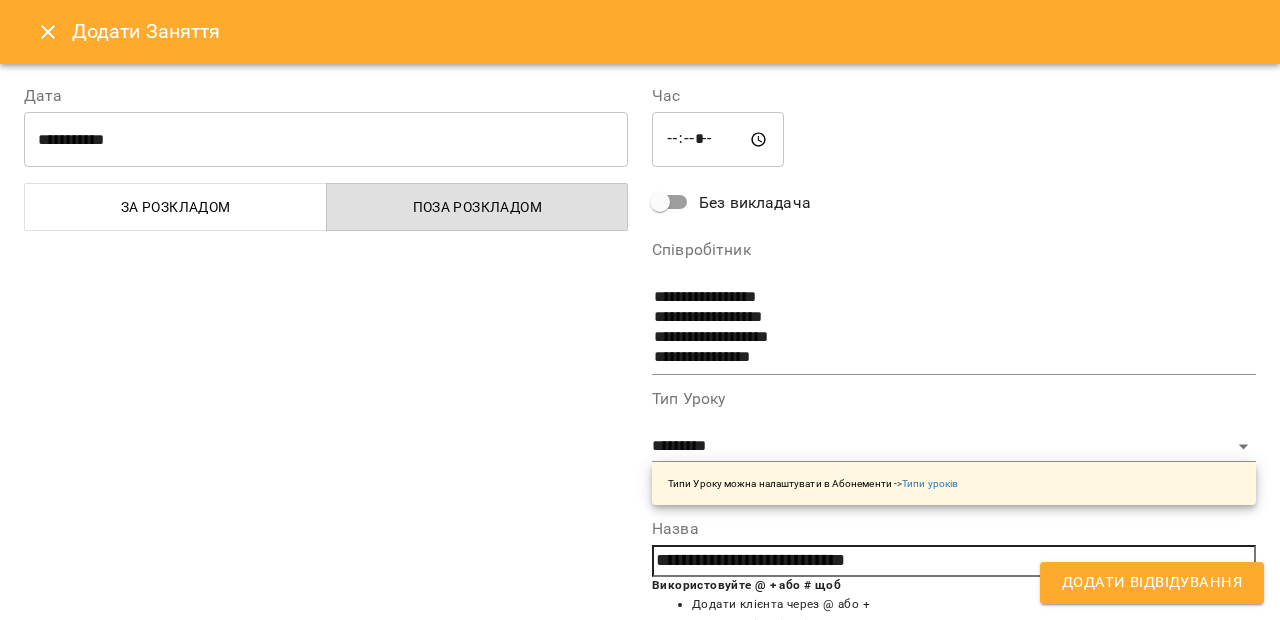 click on "Додати Відвідування" at bounding box center (1152, 583) 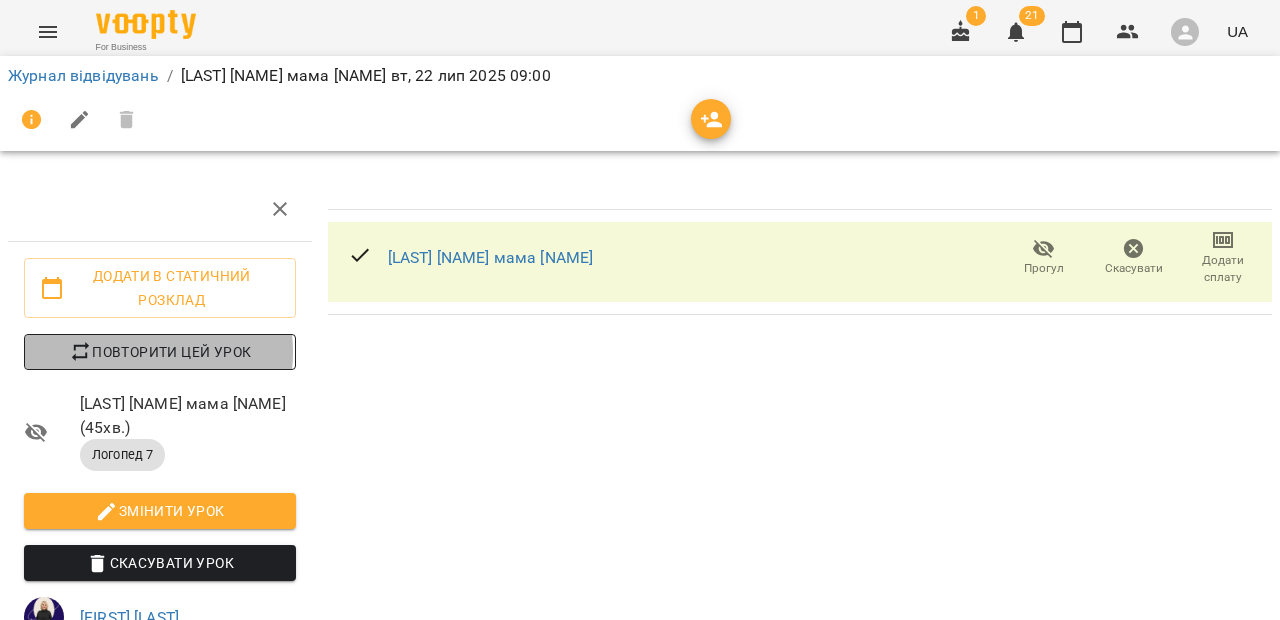 click on "Повторити цей урок" at bounding box center (160, 352) 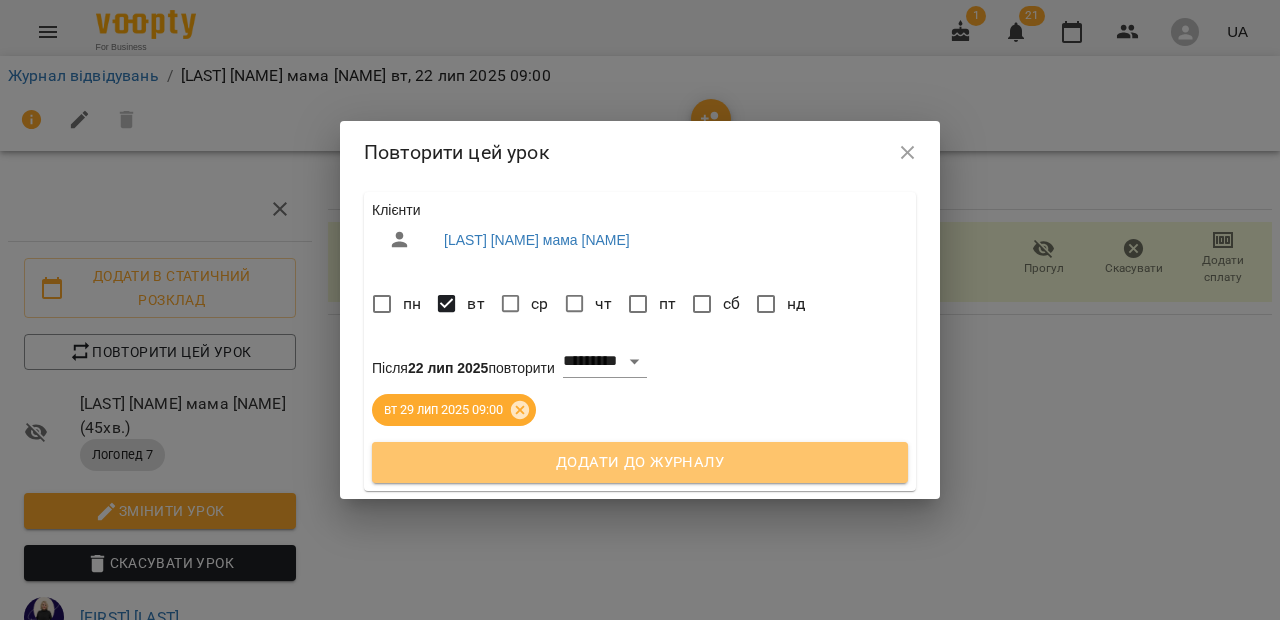 click on "Додати до журналу" at bounding box center [640, 463] 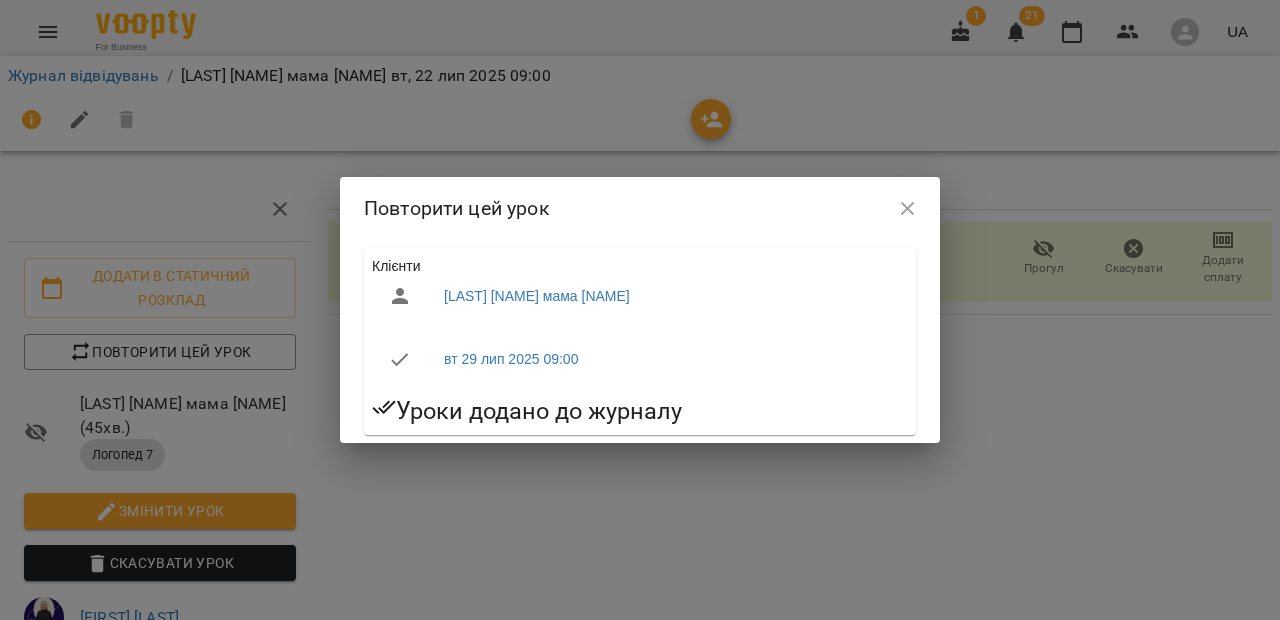 click at bounding box center [908, 209] 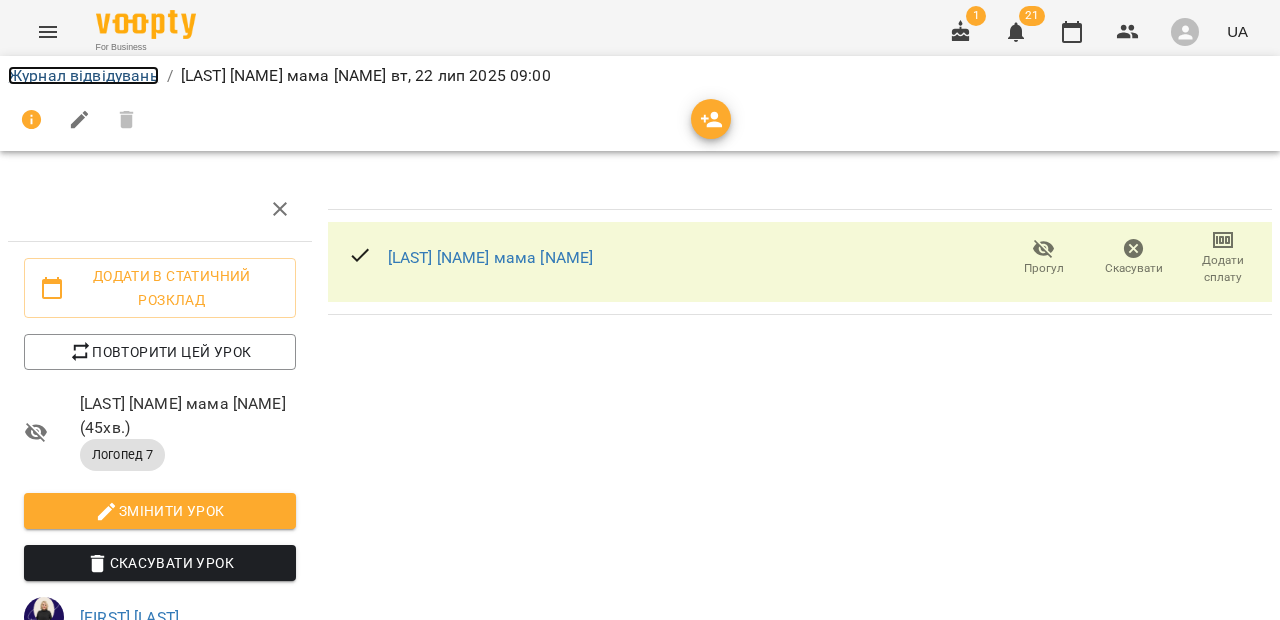 click on "Журнал відвідувань" at bounding box center (83, 75) 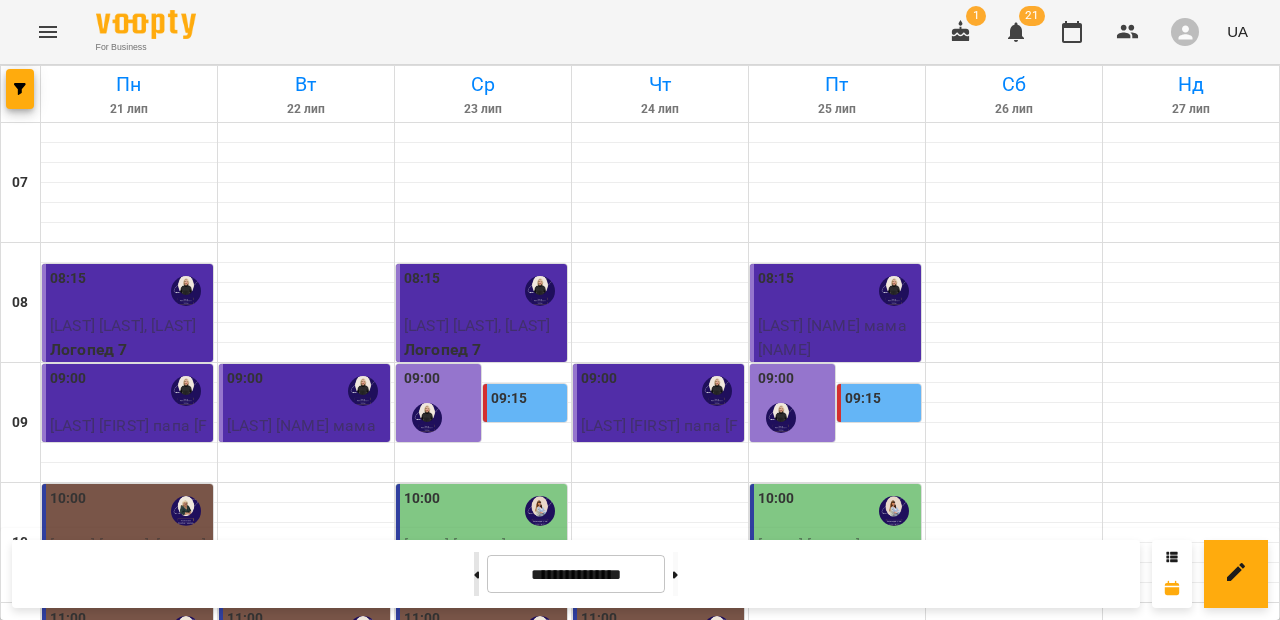click at bounding box center [476, 574] 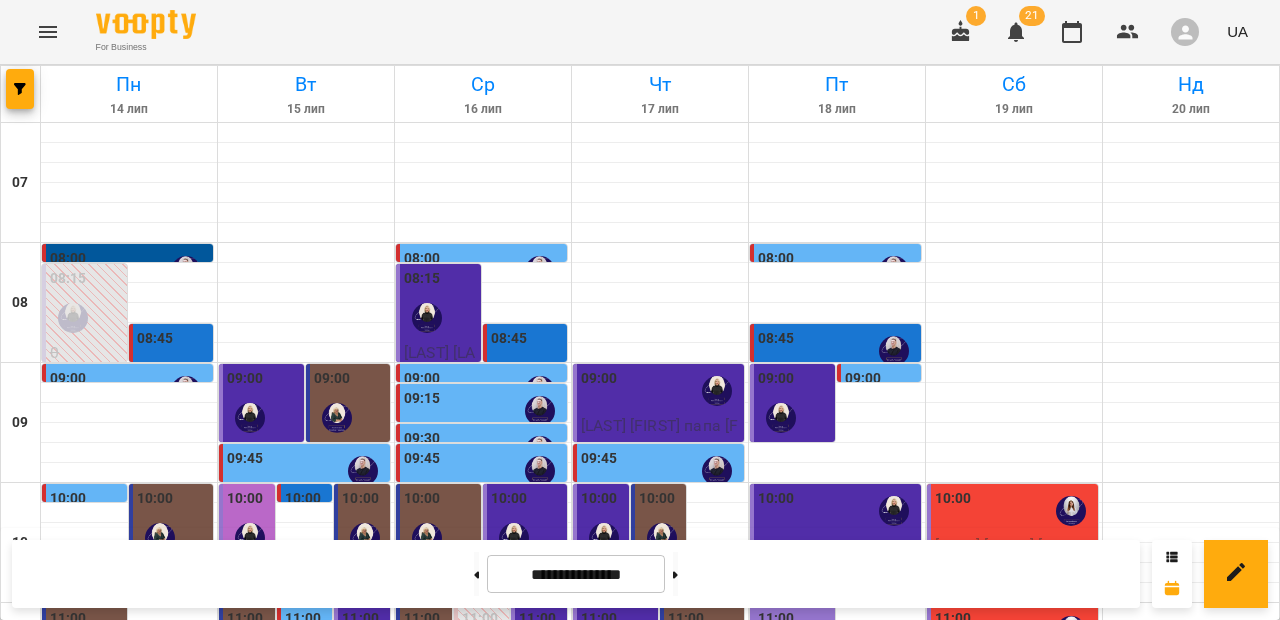 scroll, scrollTop: 0, scrollLeft: 0, axis: both 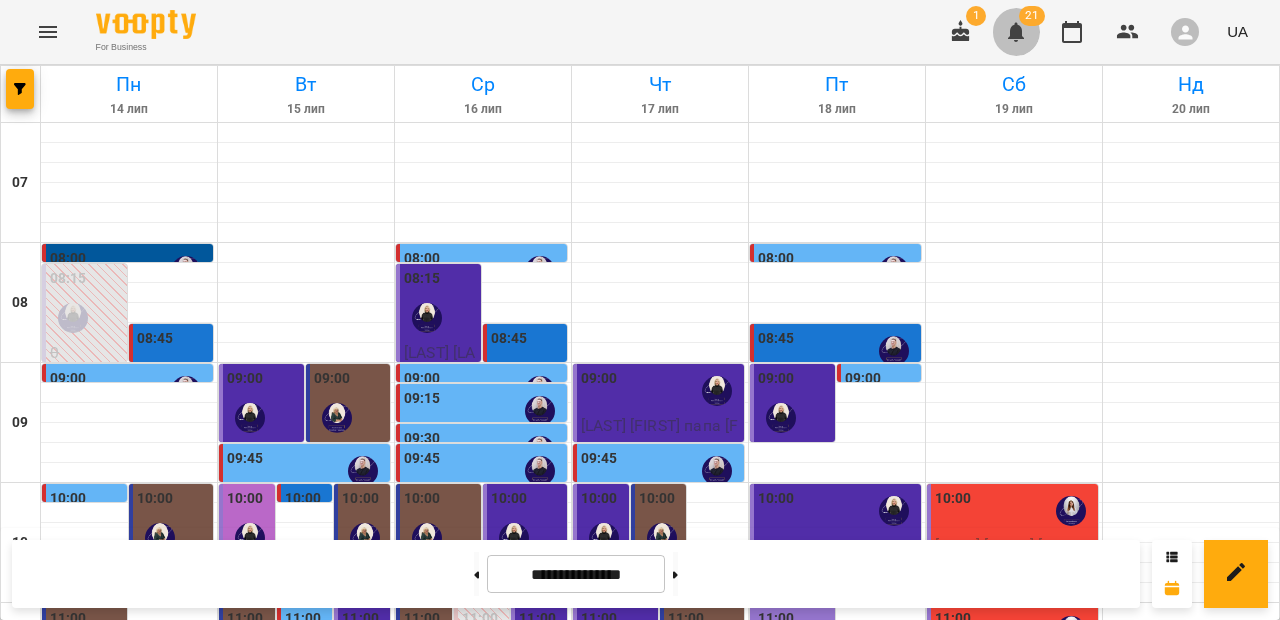 click at bounding box center [1016, 32] 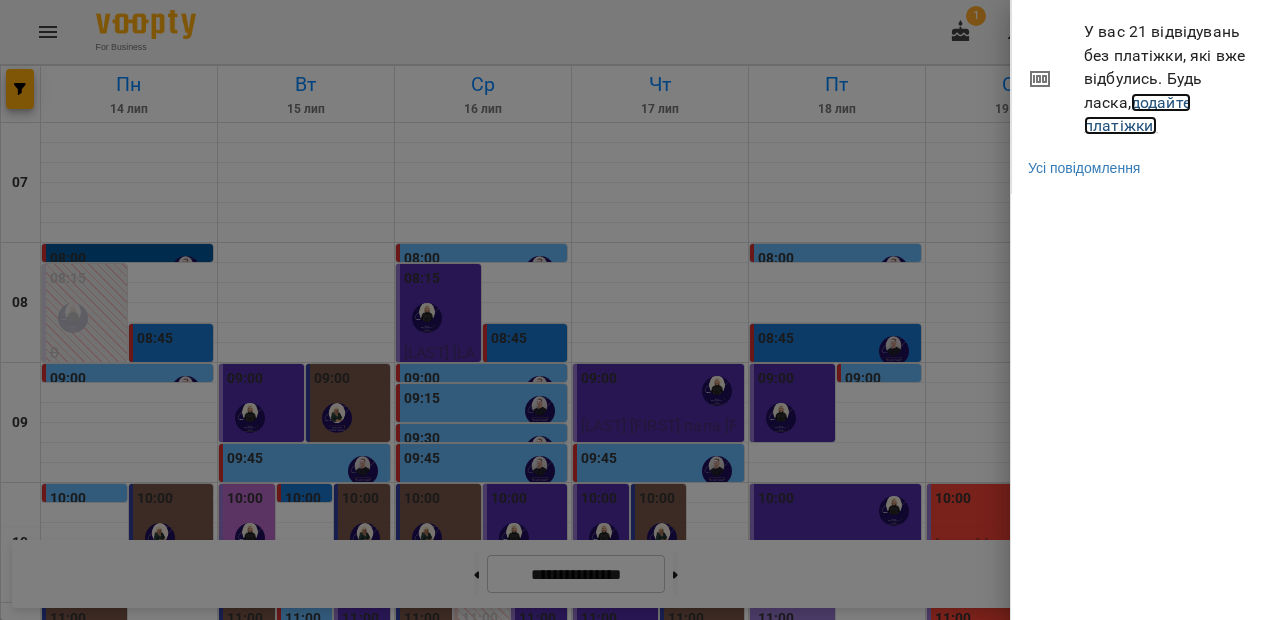click on "додайте платіжки!" at bounding box center [1137, 114] 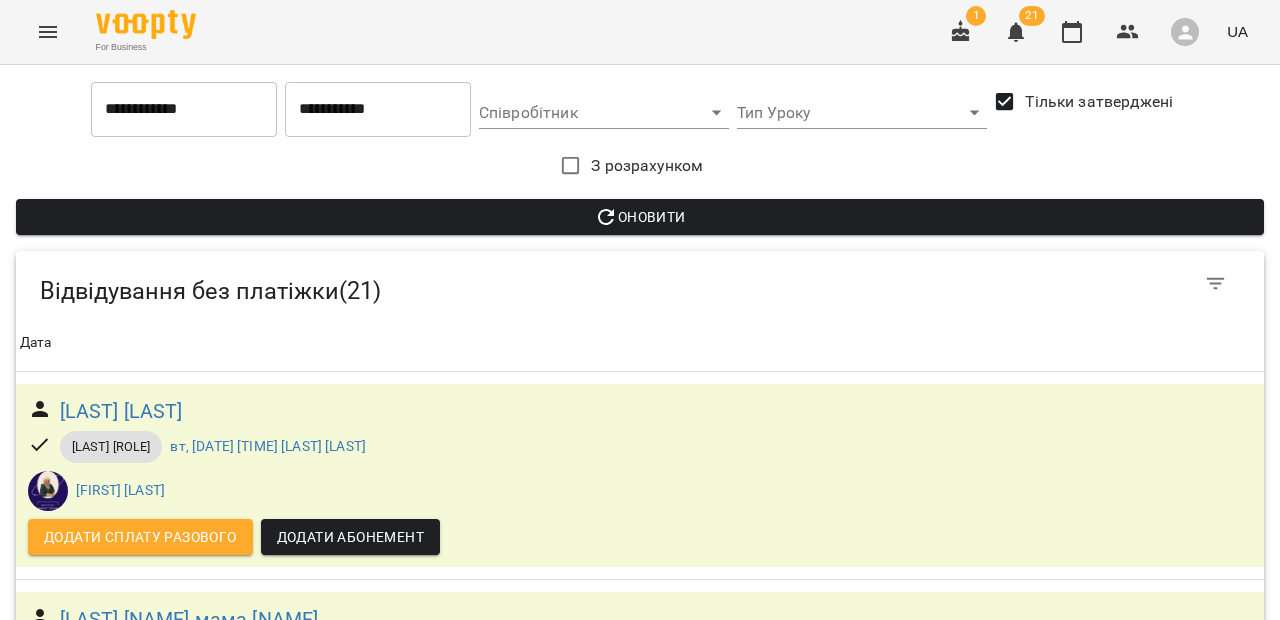 scroll, scrollTop: 610, scrollLeft: 0, axis: vertical 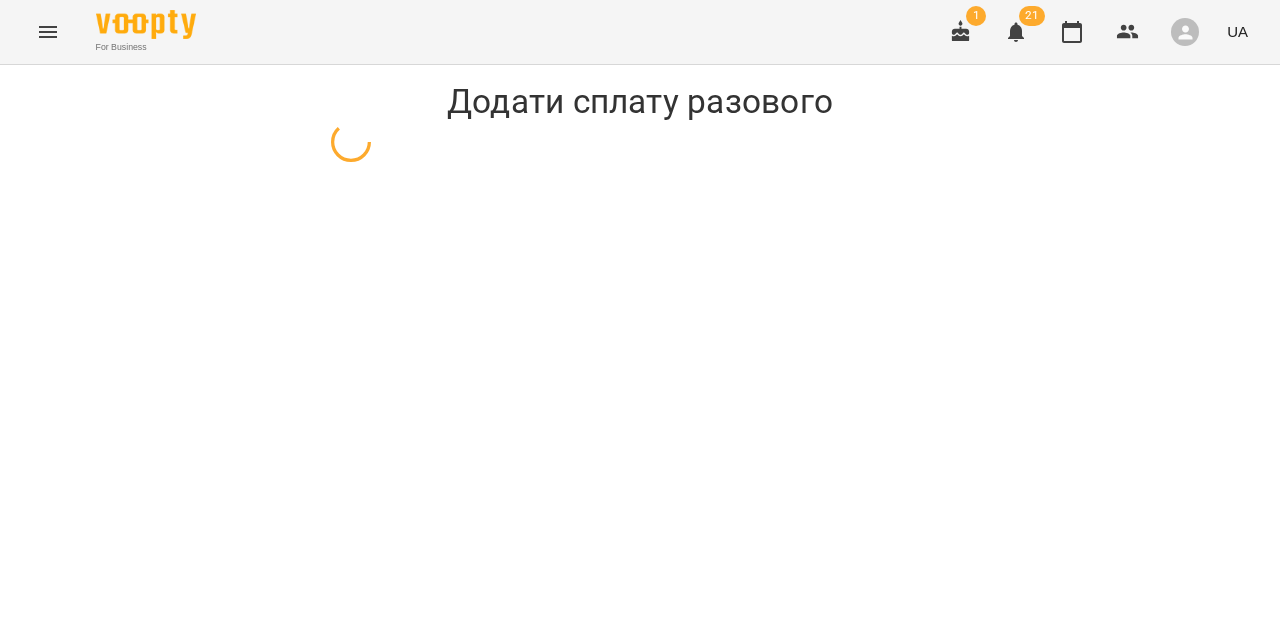 select on "**********" 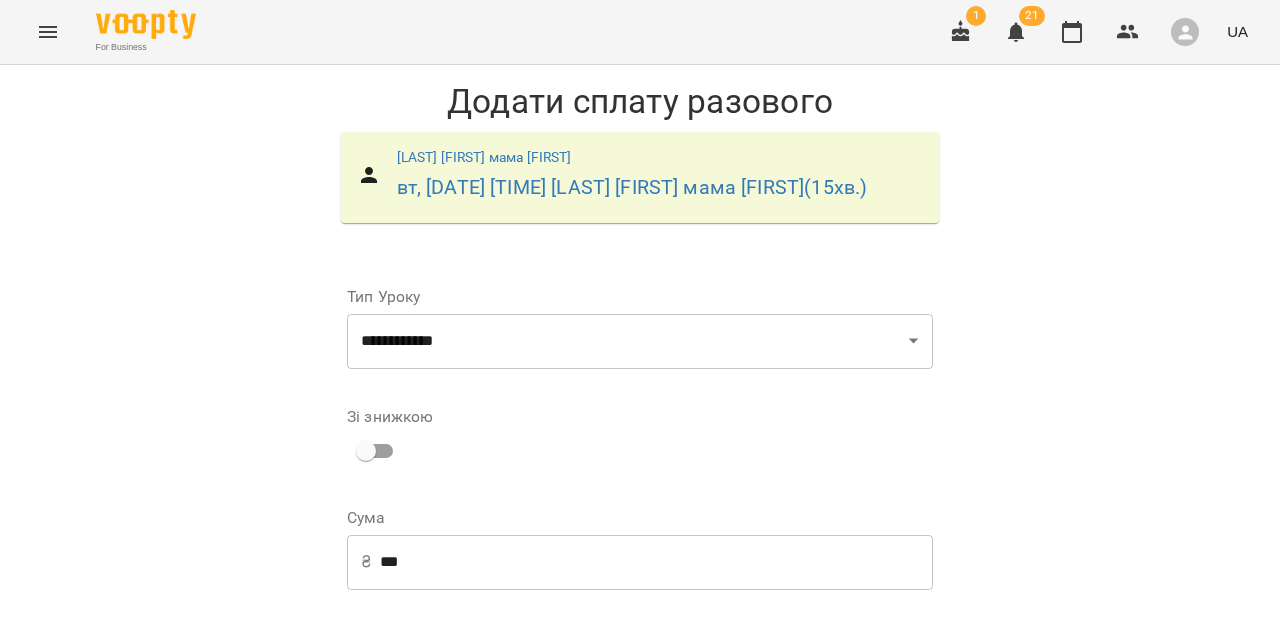 scroll, scrollTop: 323, scrollLeft: 0, axis: vertical 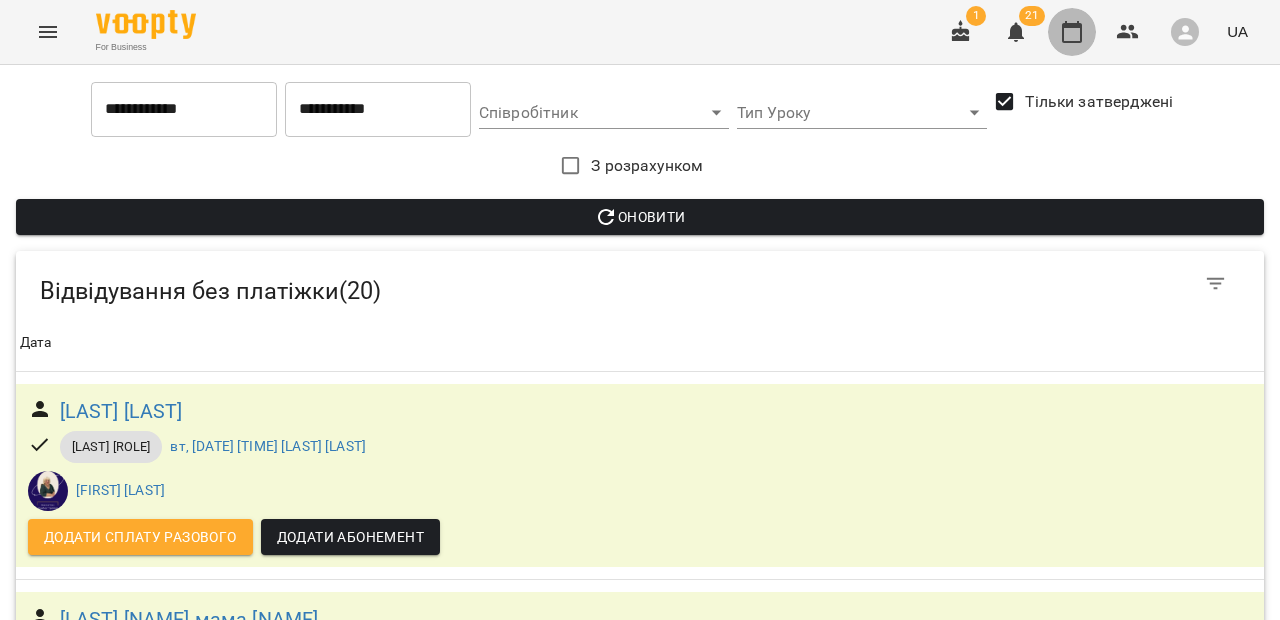 click 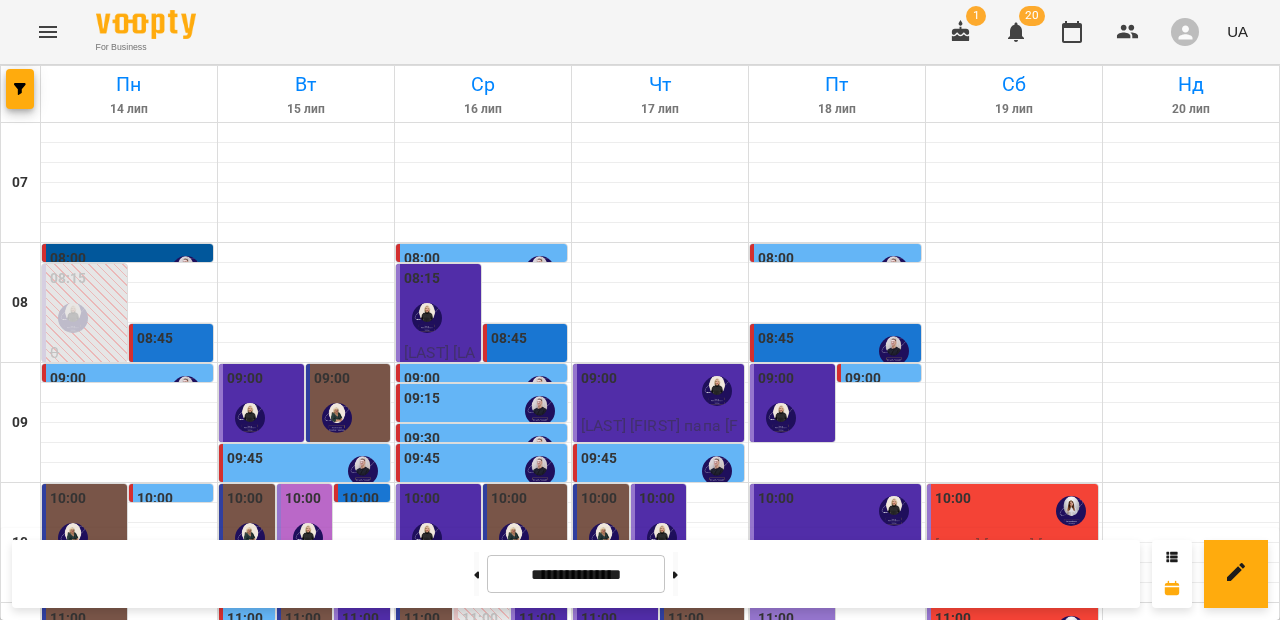 scroll, scrollTop: 196, scrollLeft: 0, axis: vertical 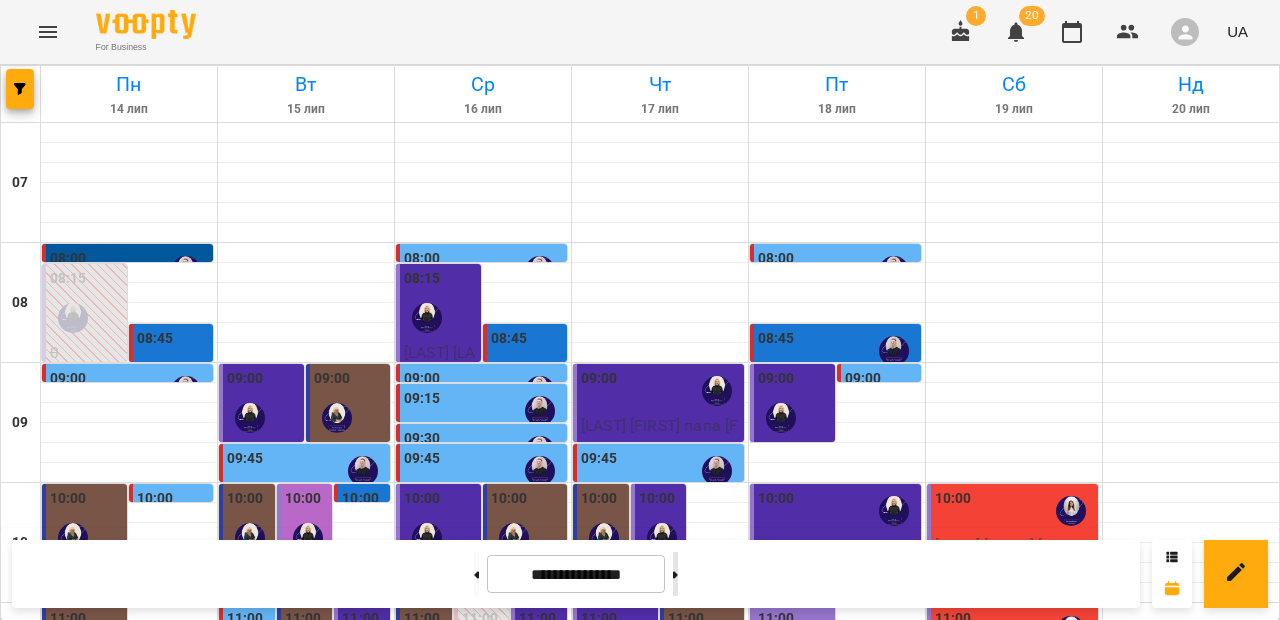 click at bounding box center [675, 574] 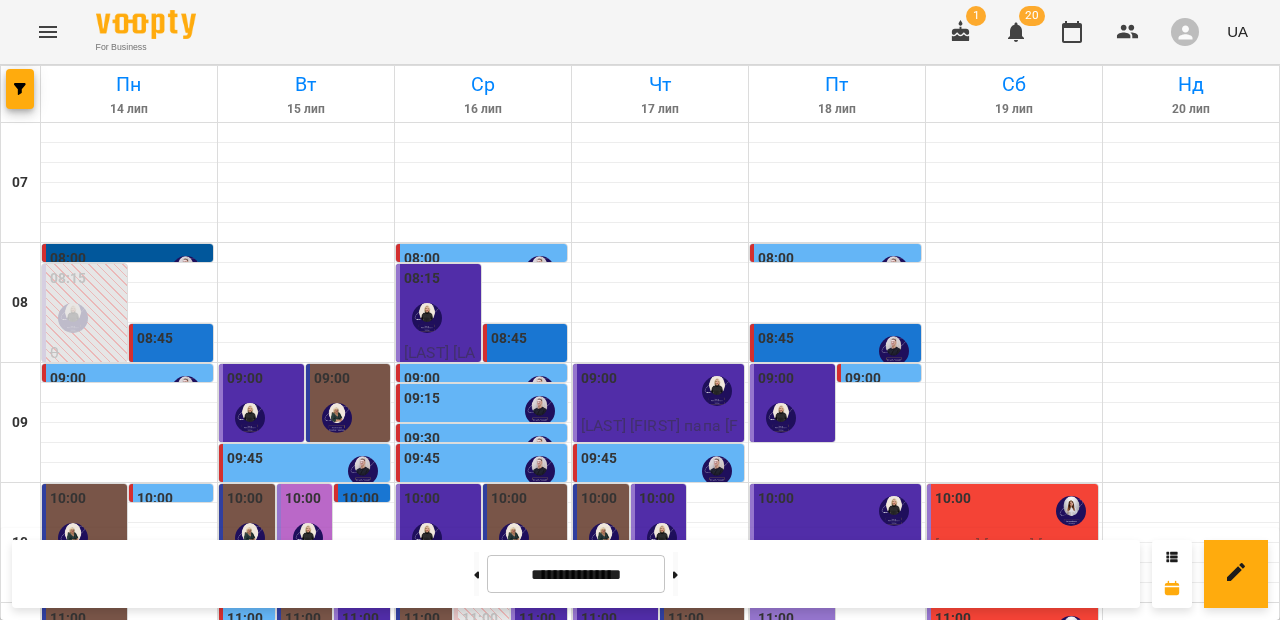 type on "**********" 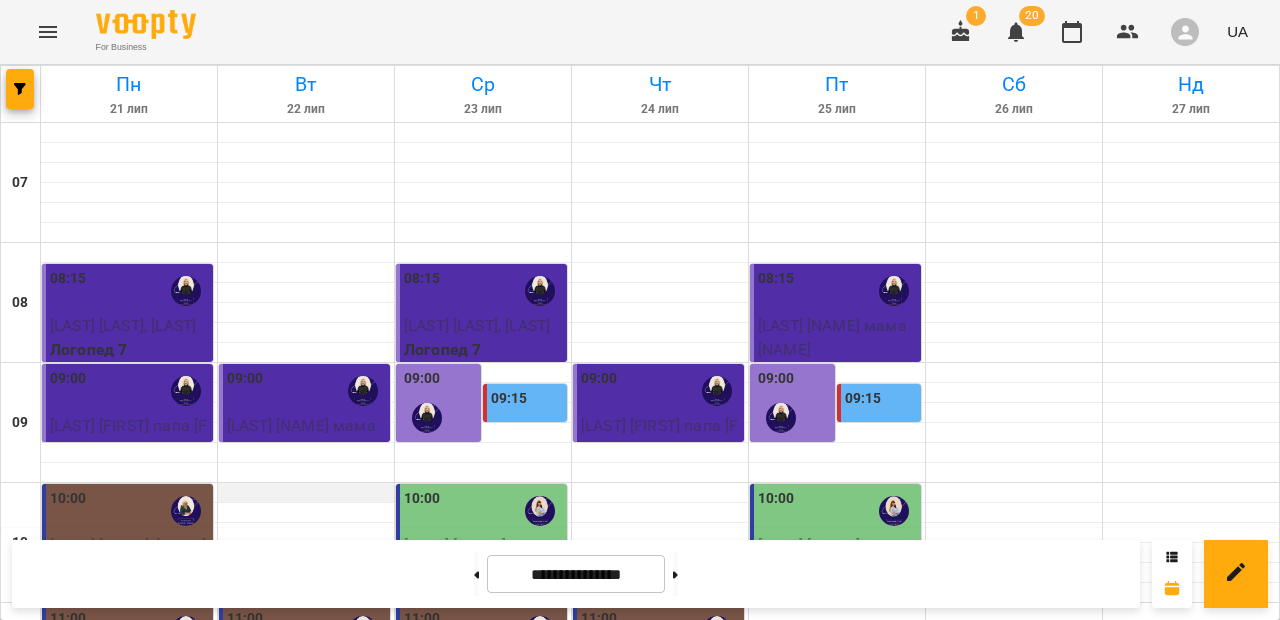 click at bounding box center (306, 493) 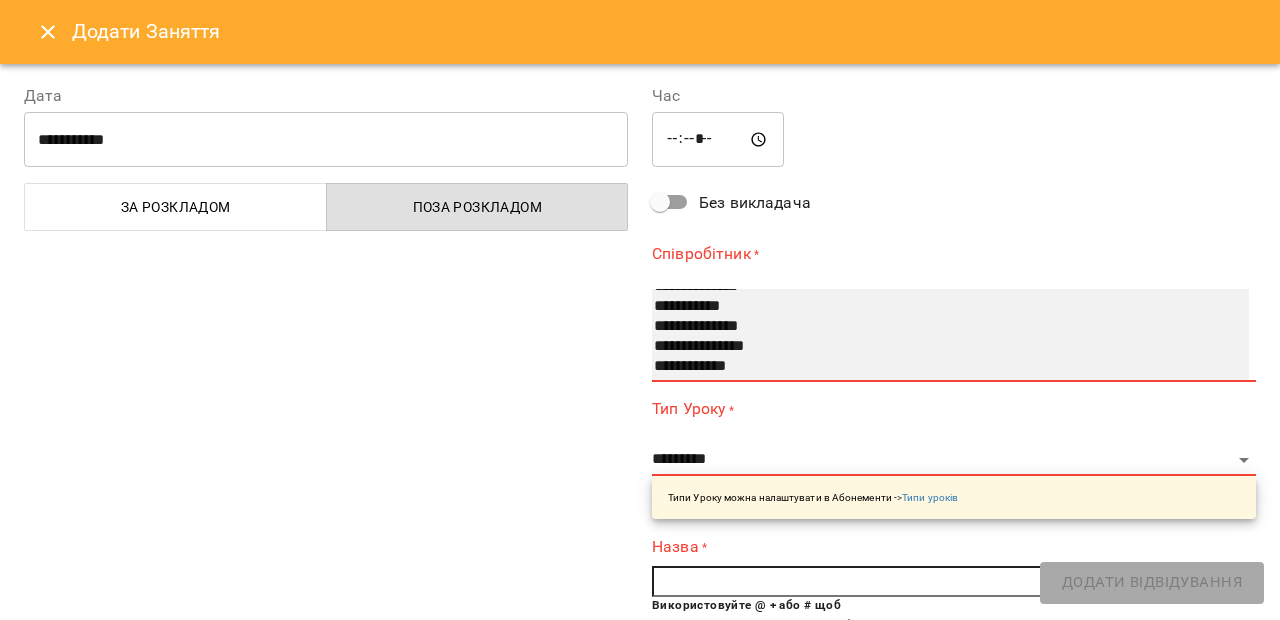 scroll, scrollTop: 56, scrollLeft: 0, axis: vertical 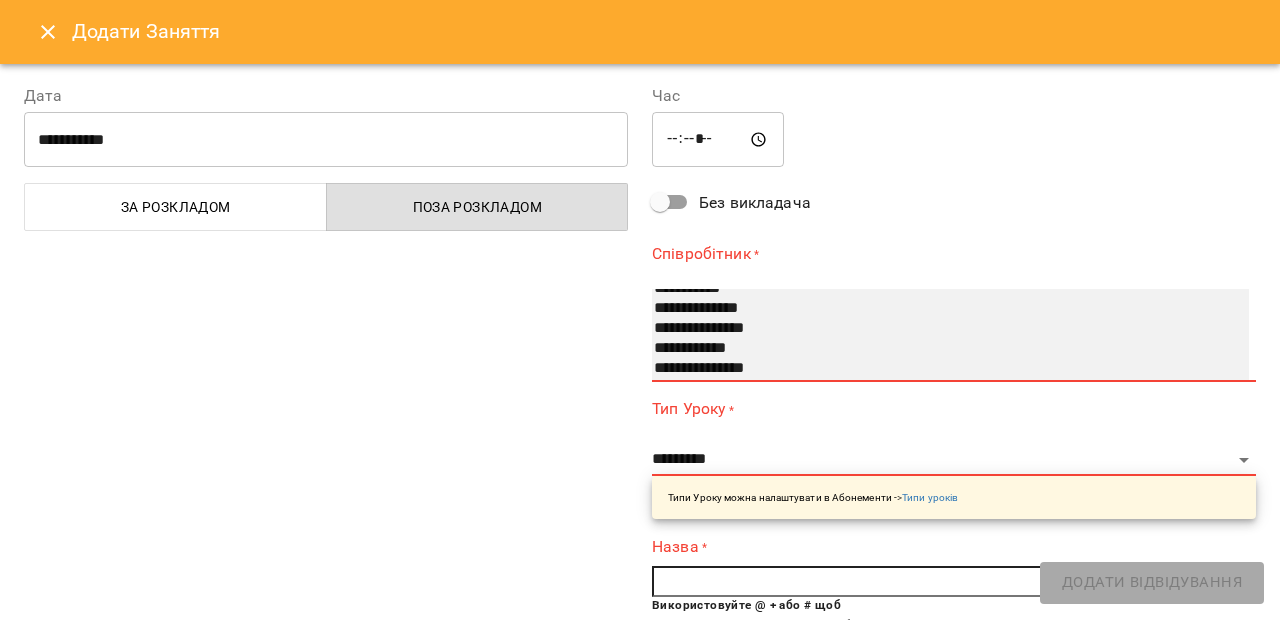 select on "**********" 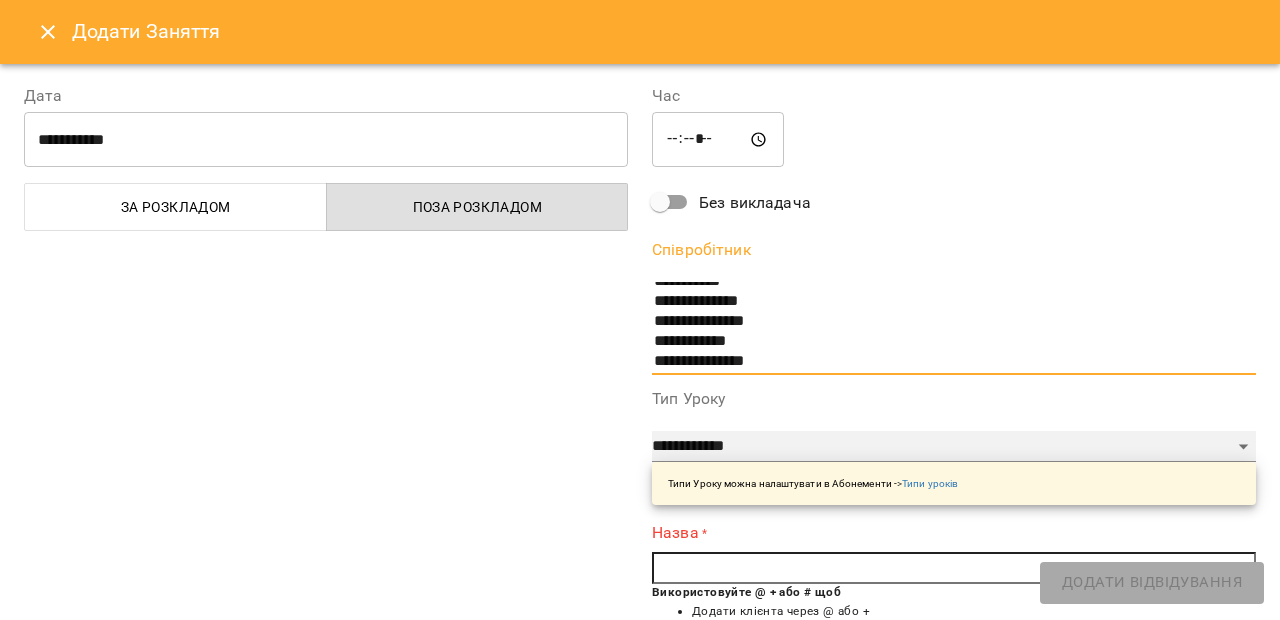 click on "**********" at bounding box center [954, 447] 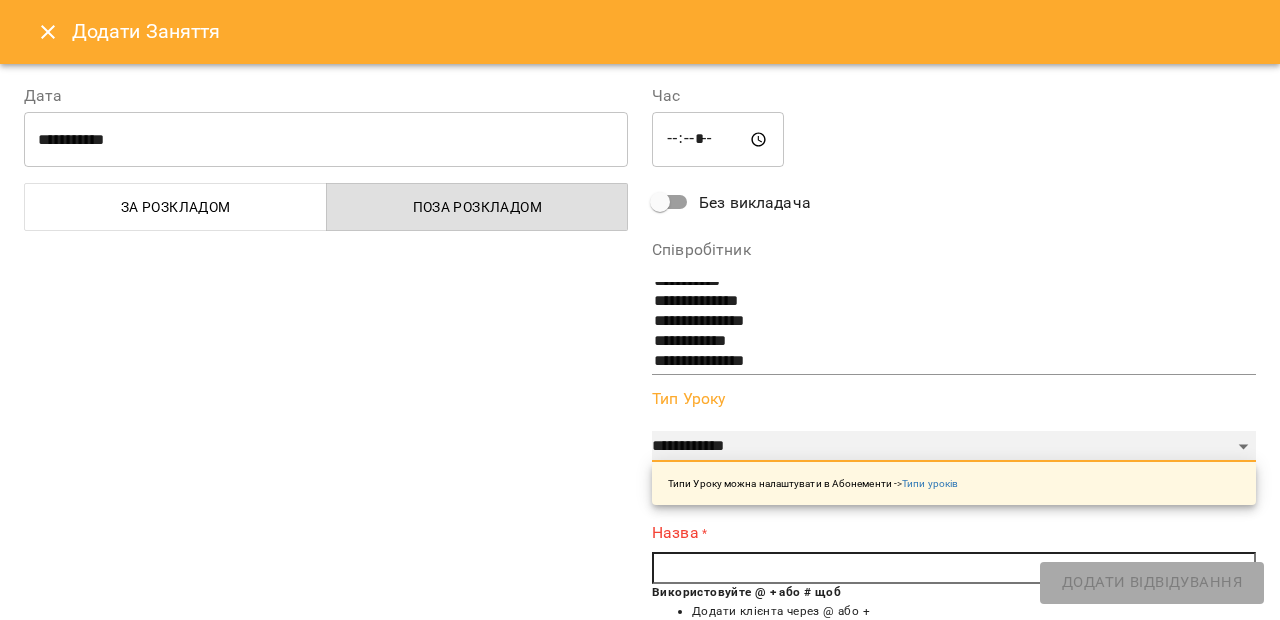 select on "**********" 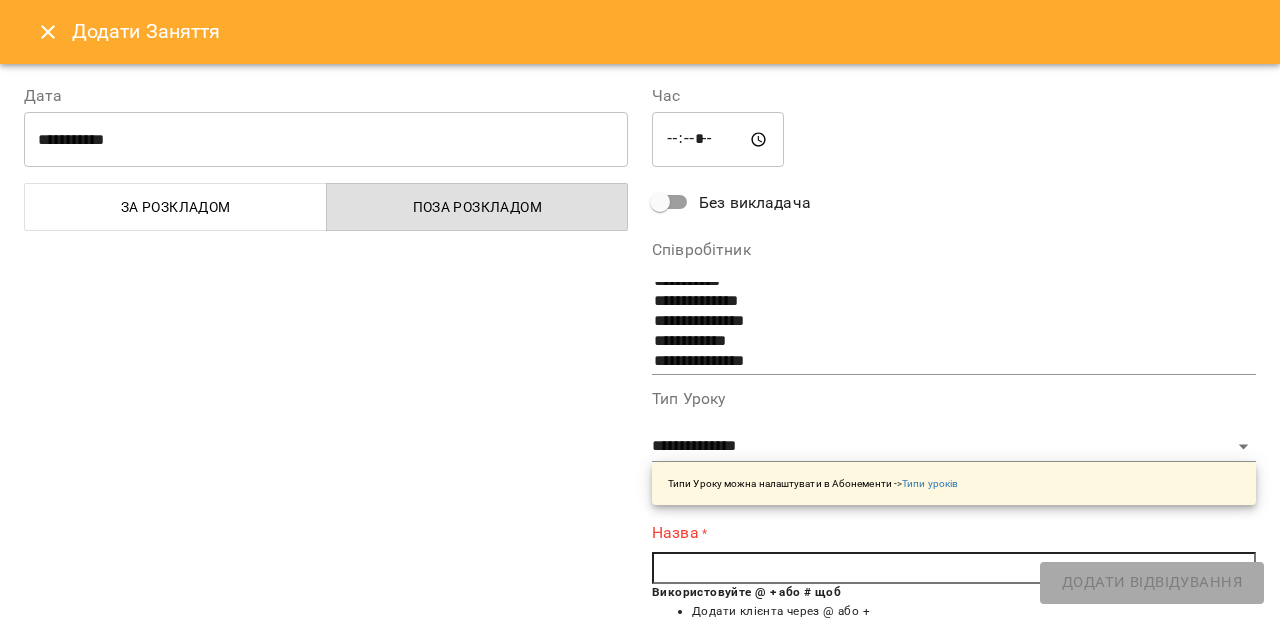 click on "Використовуйте @ + або # щоб" at bounding box center [746, 592] 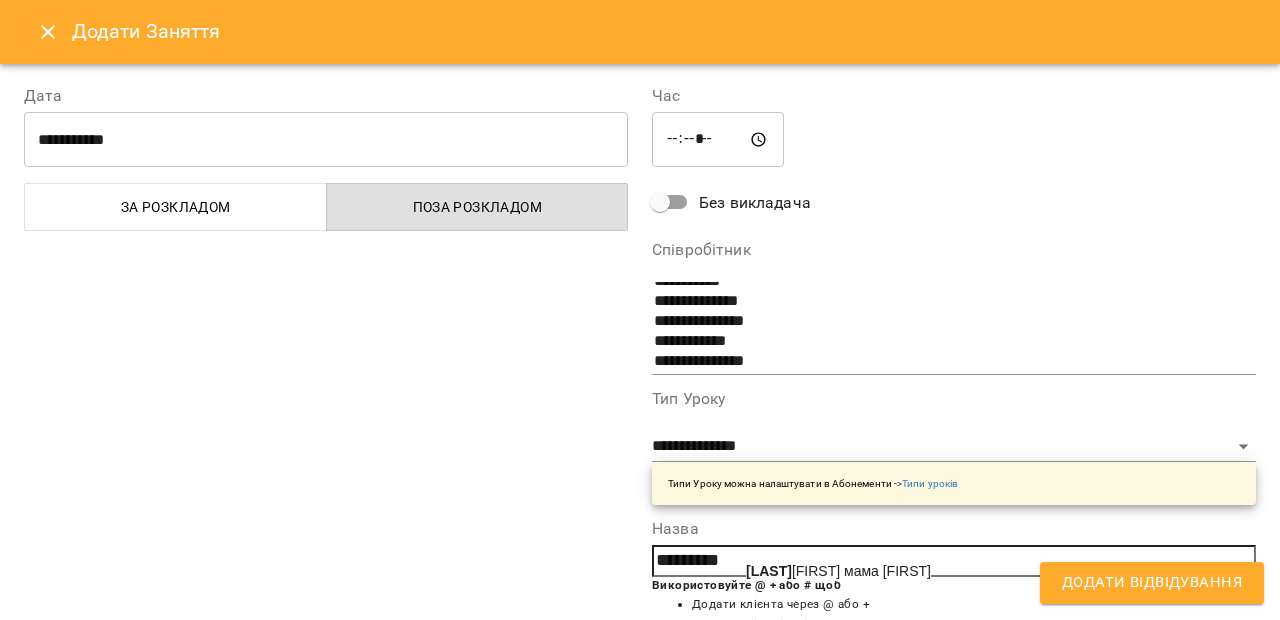 click on "Кальнауз Владислав мама Наталія" at bounding box center [838, 571] 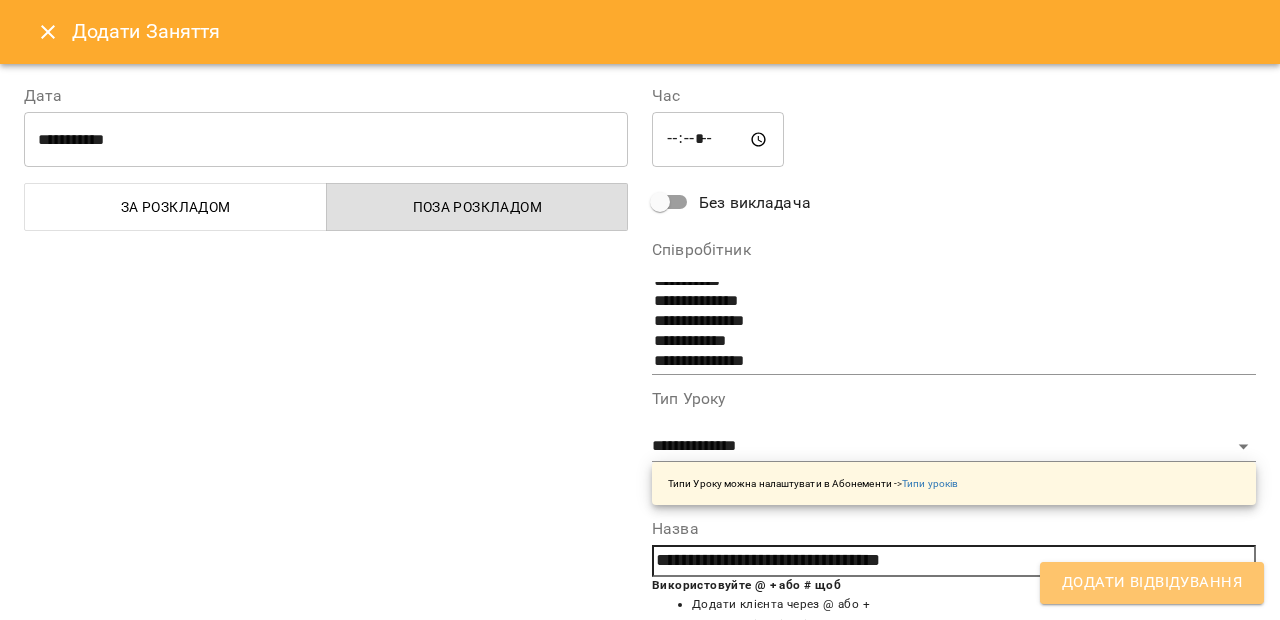 click on "Додати Відвідування" at bounding box center [1152, 583] 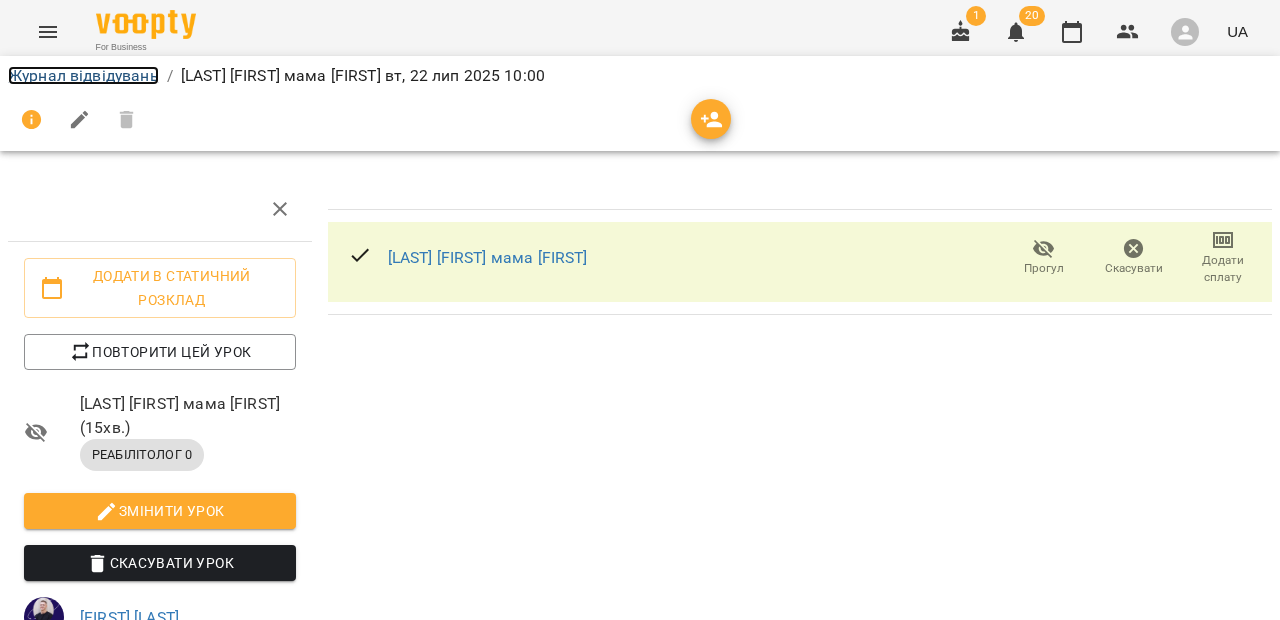click on "Журнал відвідувань" at bounding box center [83, 75] 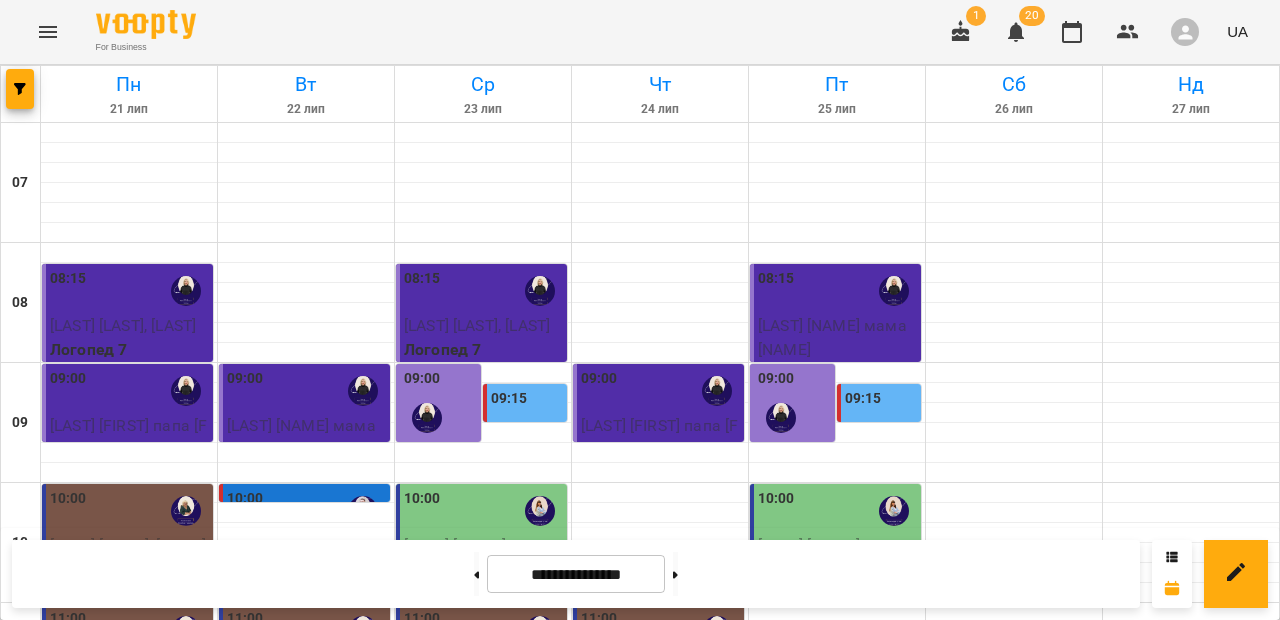 scroll, scrollTop: 260, scrollLeft: 0, axis: vertical 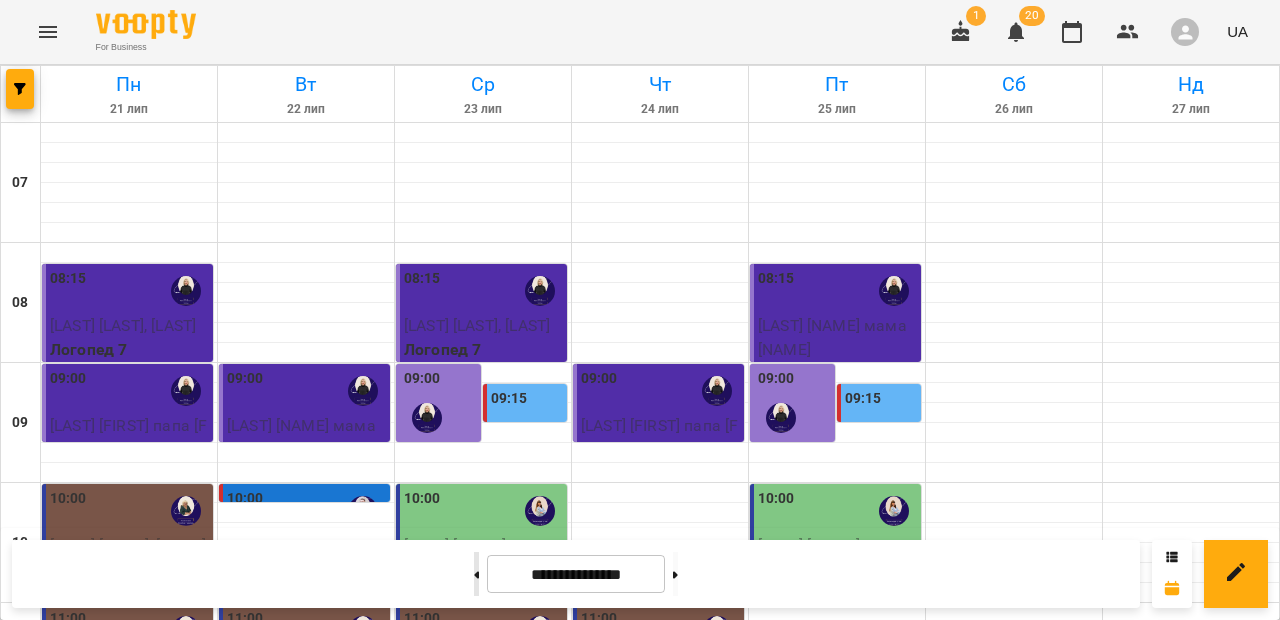 click at bounding box center [476, 574] 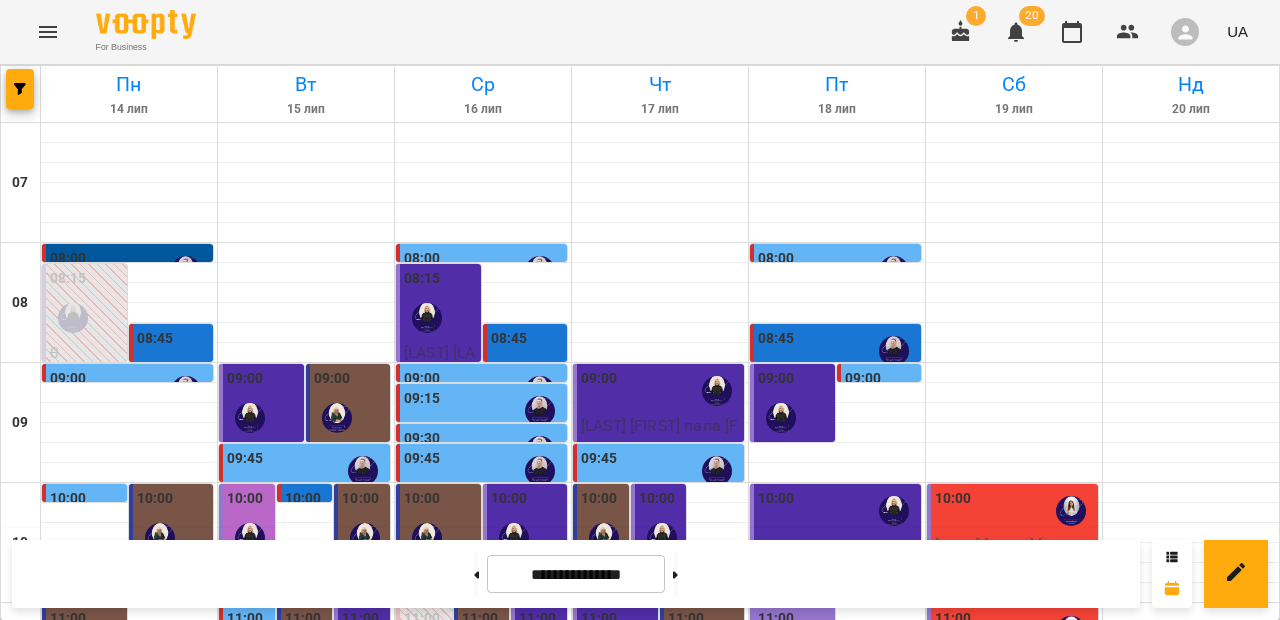 scroll, scrollTop: 308, scrollLeft: 0, axis: vertical 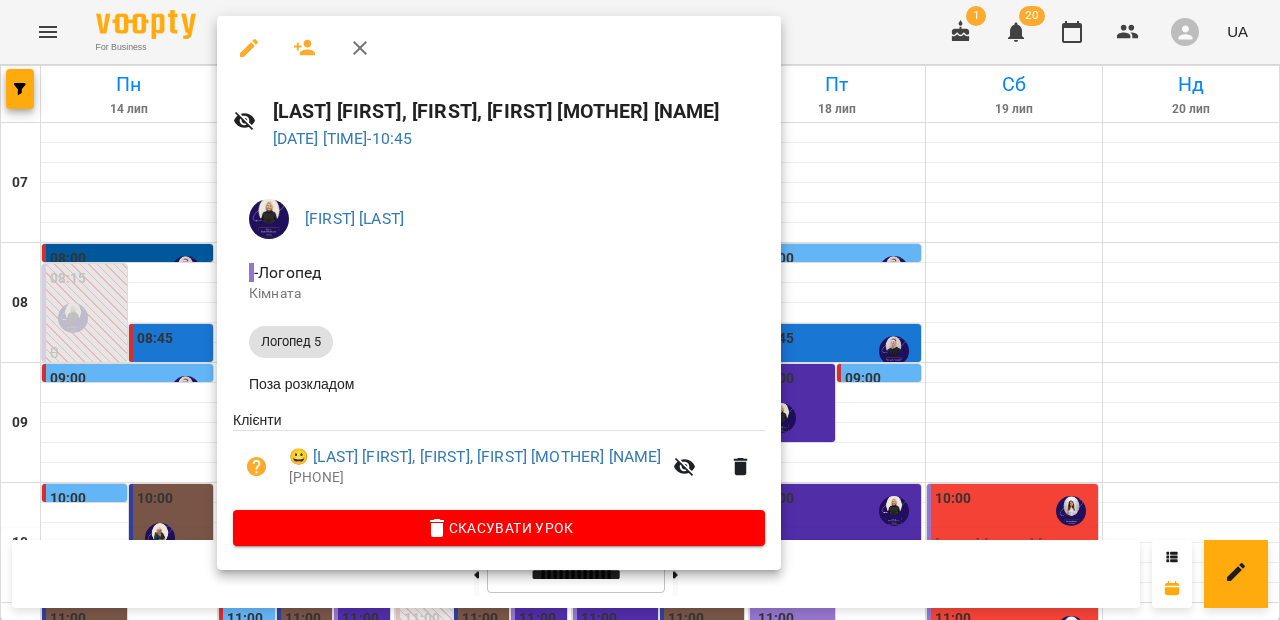 click 